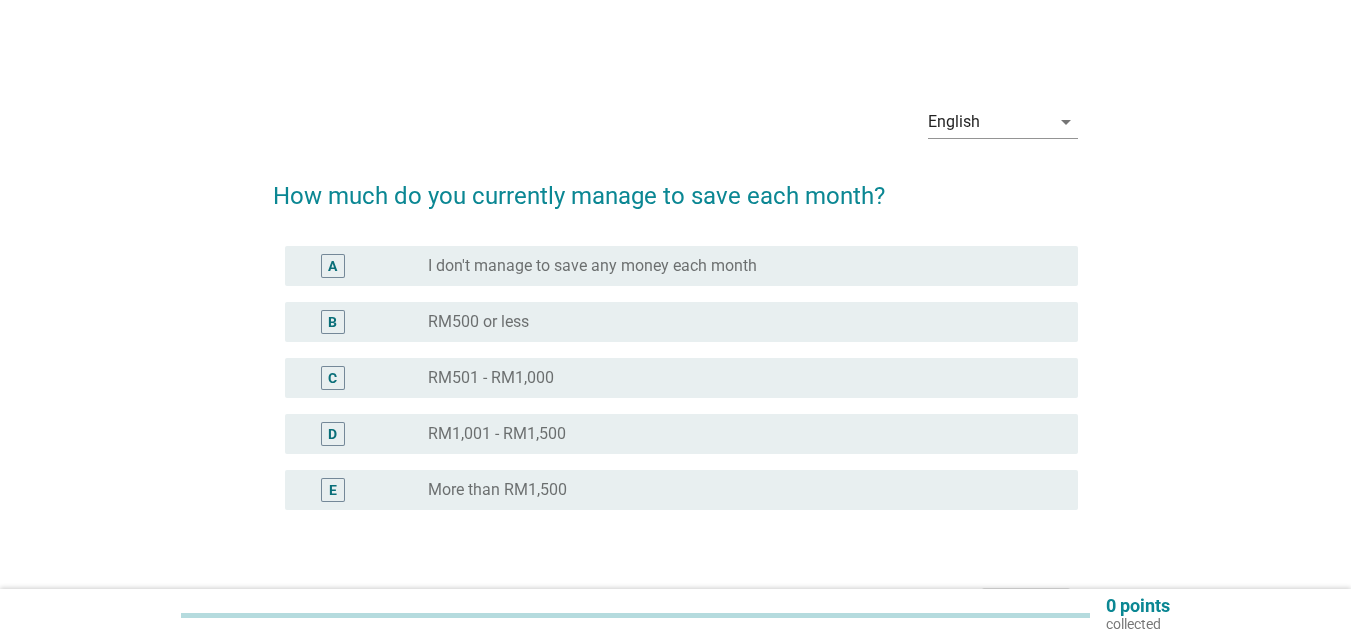 scroll, scrollTop: 0, scrollLeft: 0, axis: both 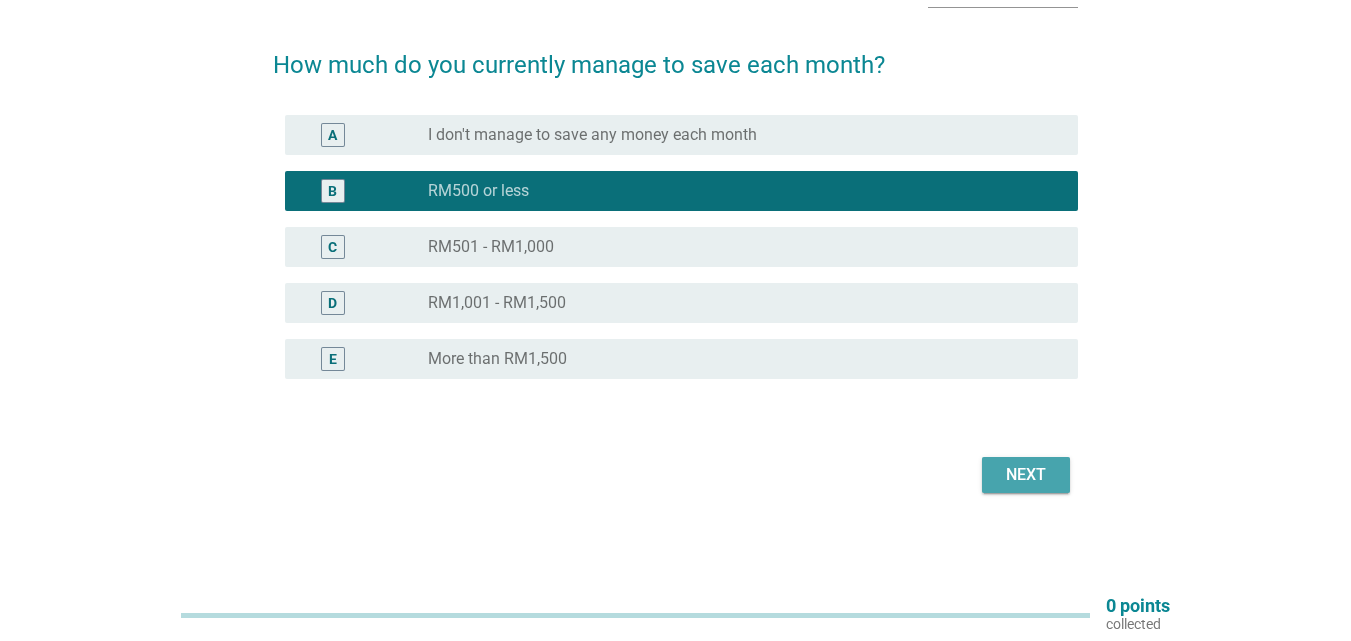 click on "Next" at bounding box center [1026, 475] 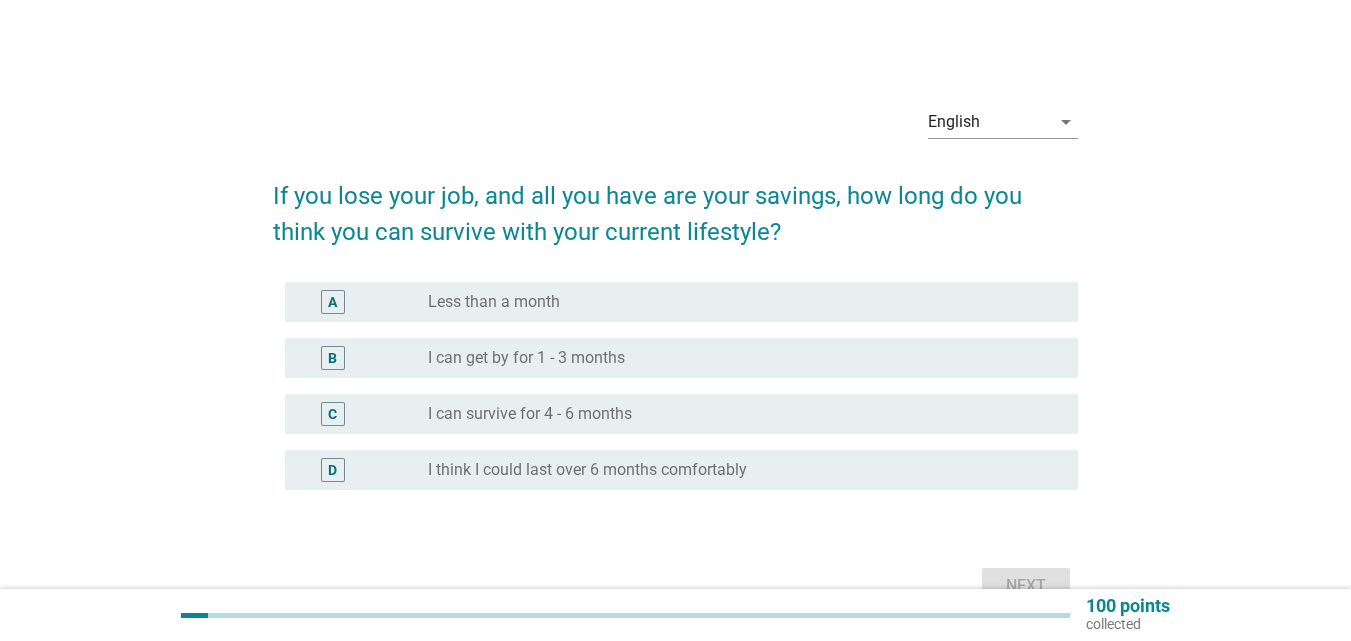 scroll, scrollTop: 100, scrollLeft: 0, axis: vertical 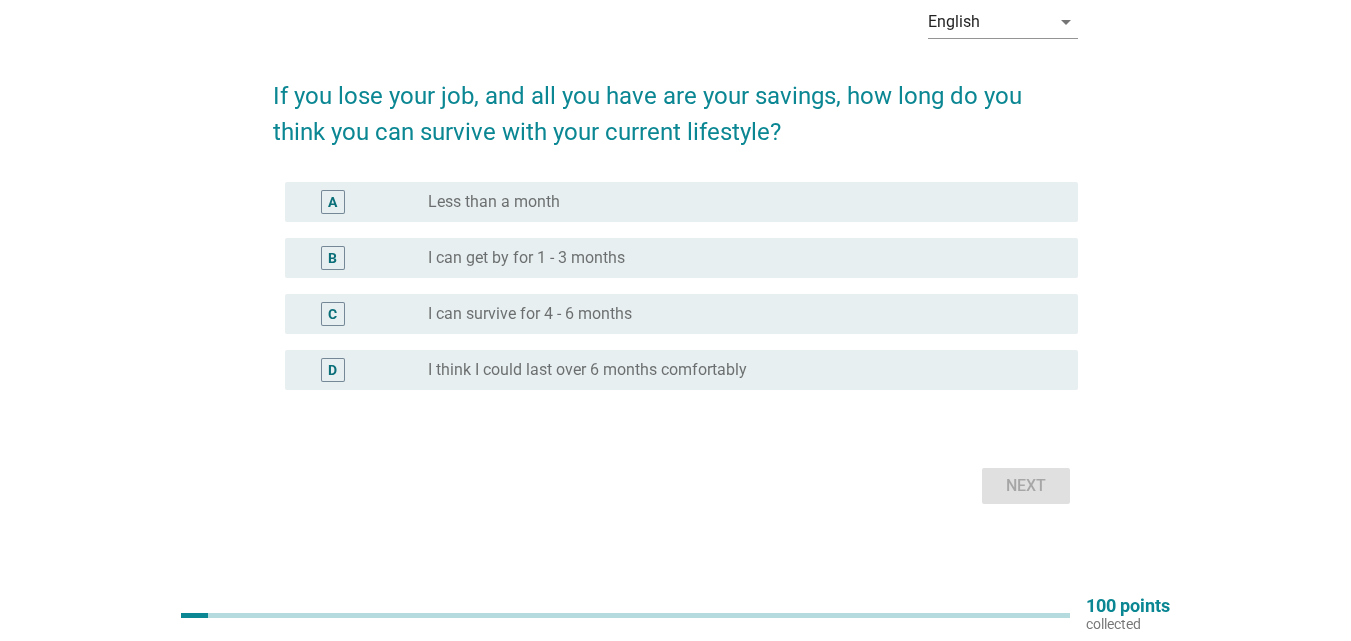 click on "radio_button_unchecked I can get by for 1 - 3 months" at bounding box center (737, 258) 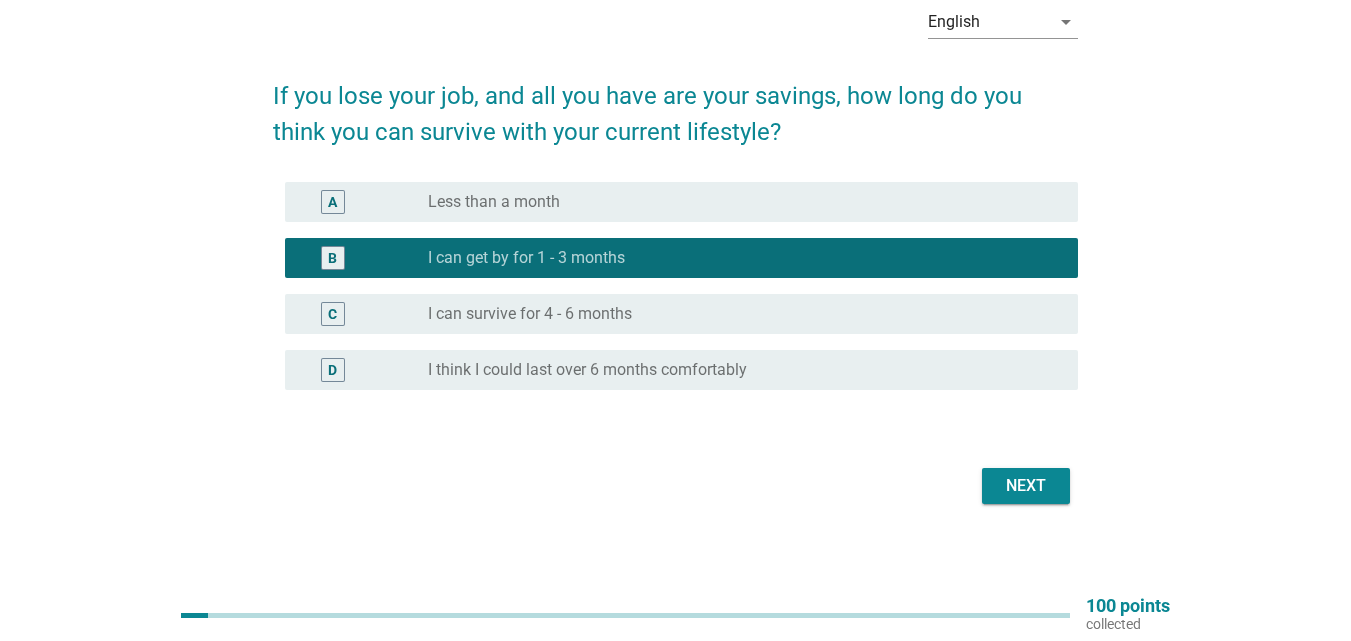 click on "Next" at bounding box center (1026, 486) 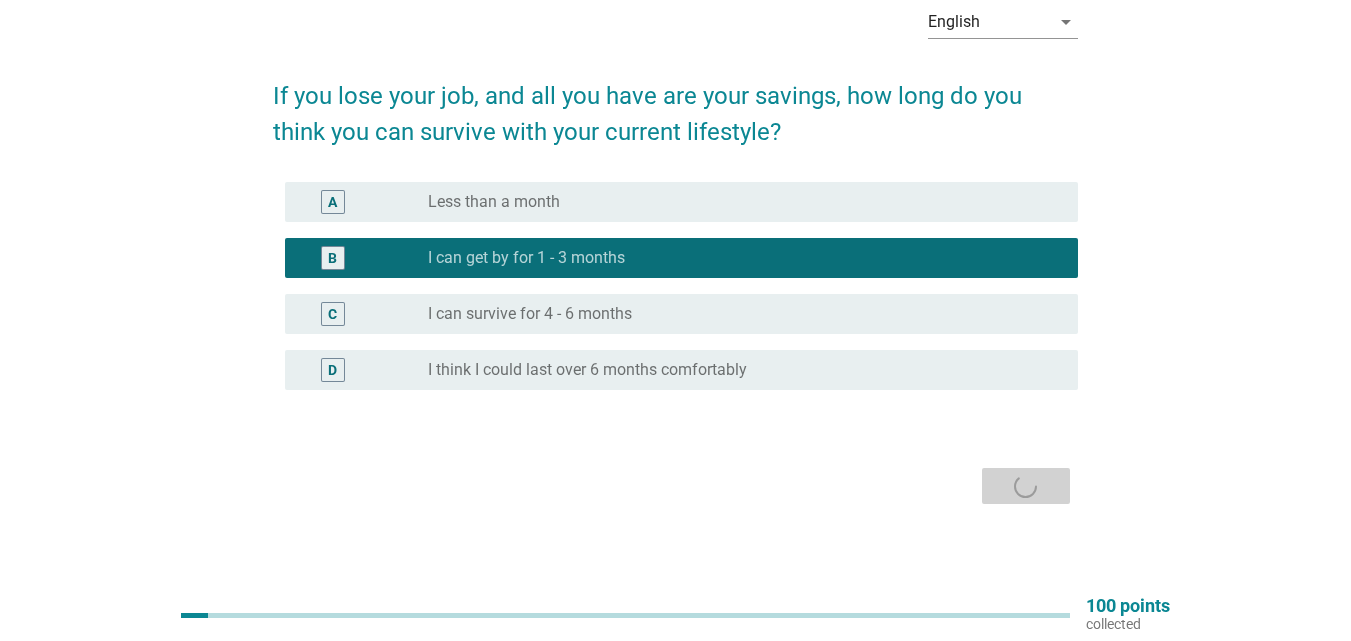 scroll, scrollTop: 0, scrollLeft: 0, axis: both 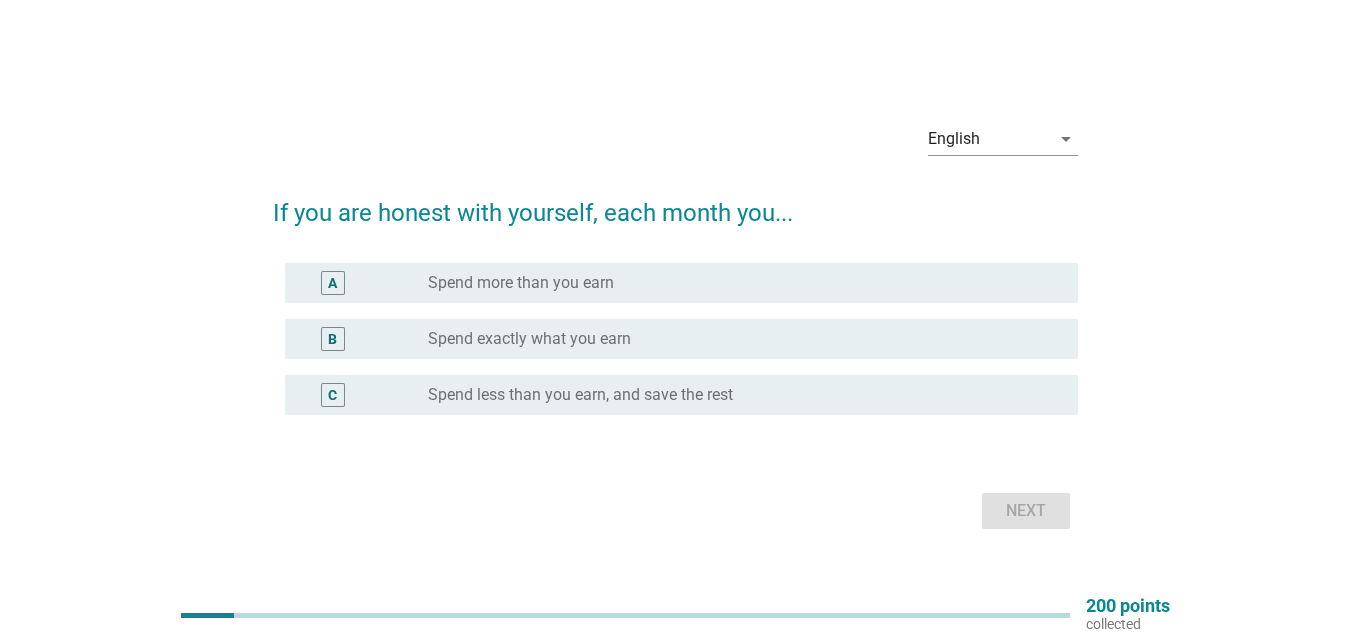 click on "Spend less than you earn, and save the rest" at bounding box center (580, 395) 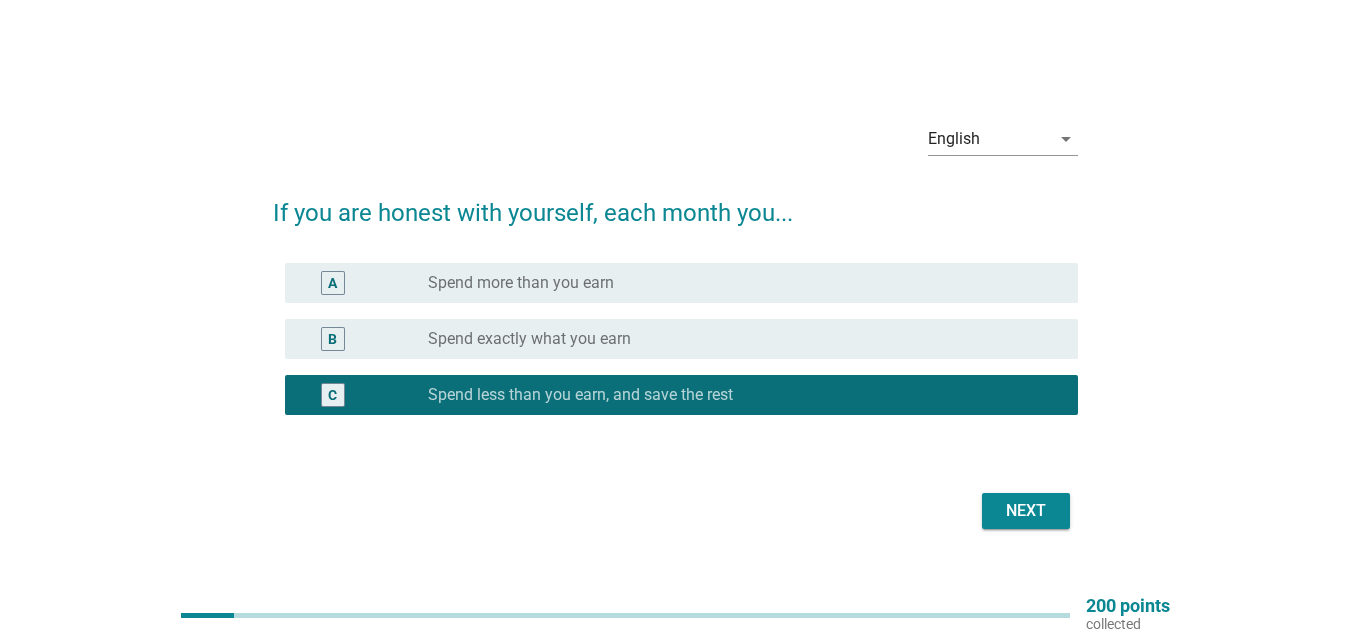 click on "Next" at bounding box center (1026, 511) 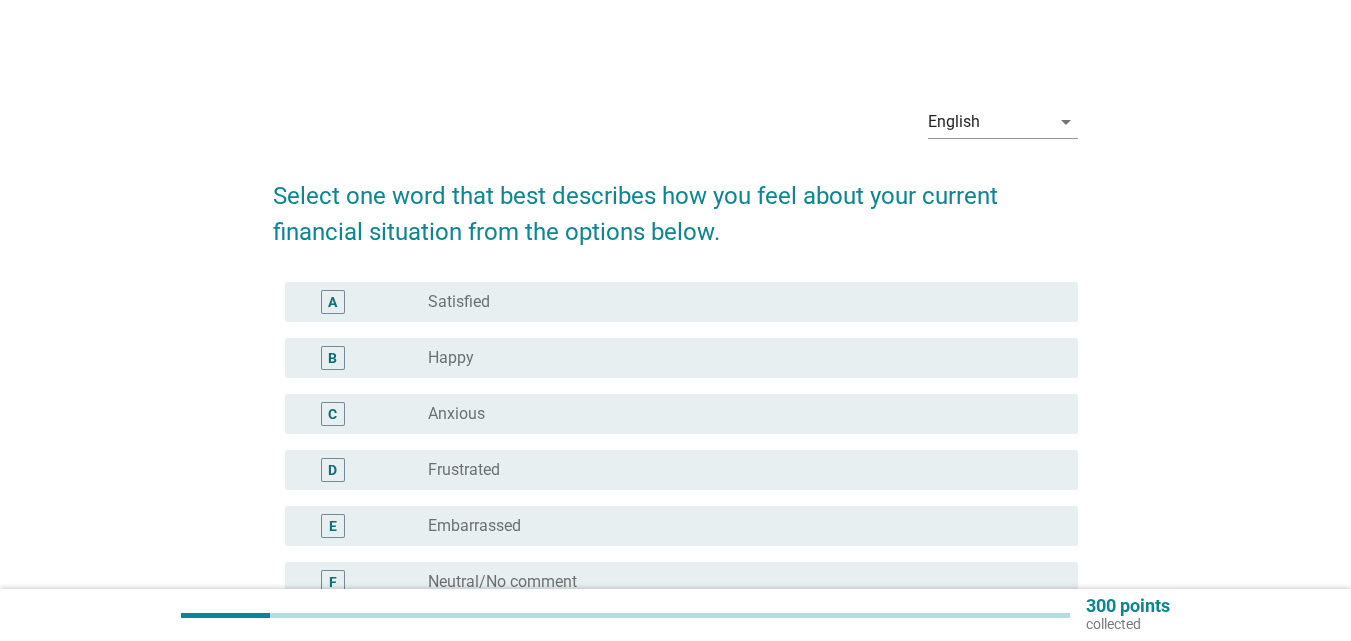 scroll, scrollTop: 100, scrollLeft: 0, axis: vertical 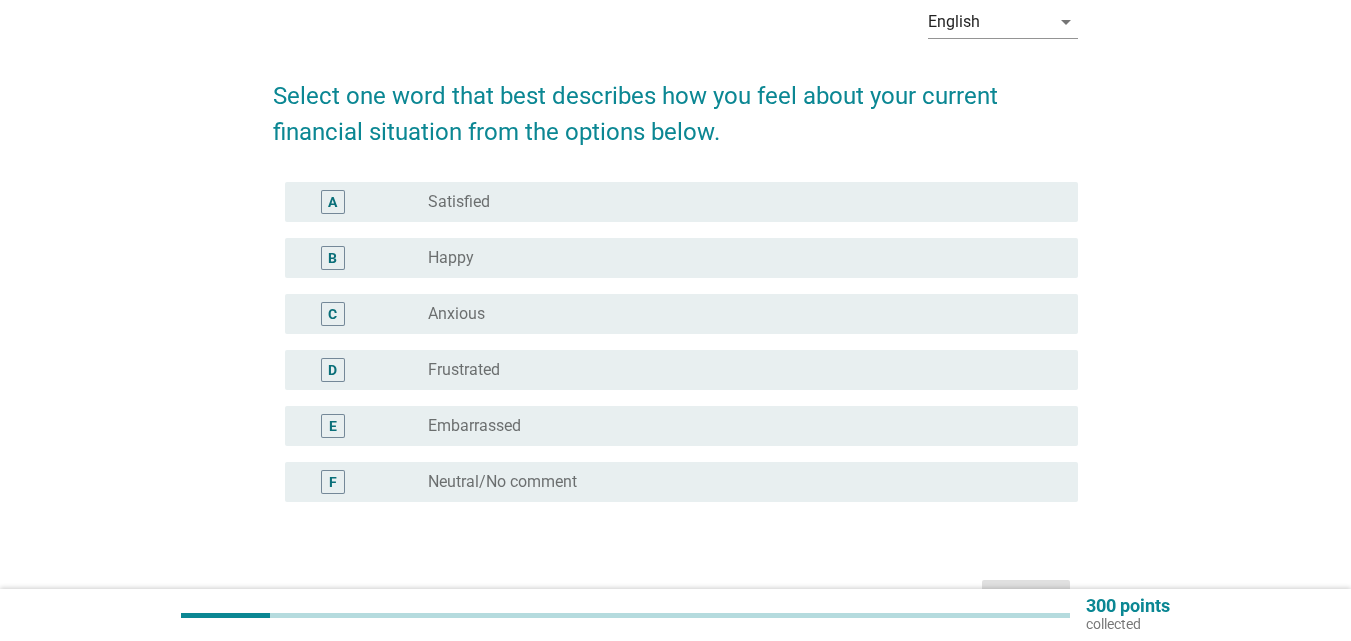 click on "radio_button_unchecked Neutral/No comment" at bounding box center [737, 482] 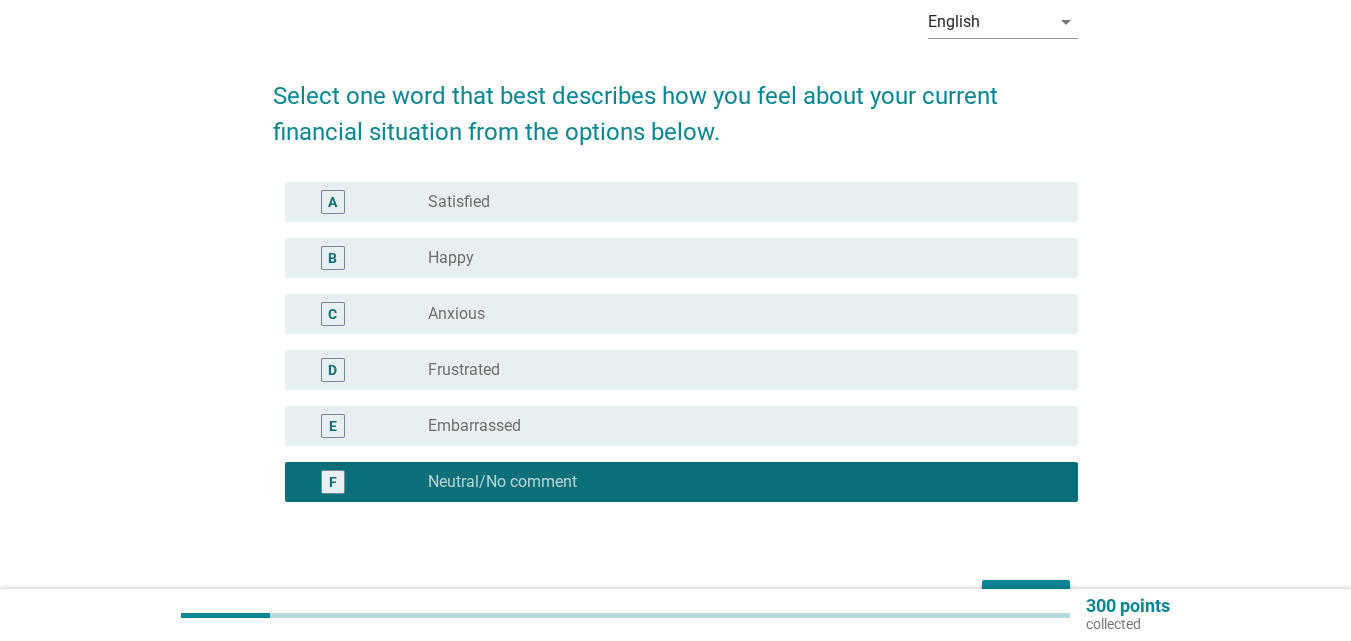 scroll, scrollTop: 223, scrollLeft: 0, axis: vertical 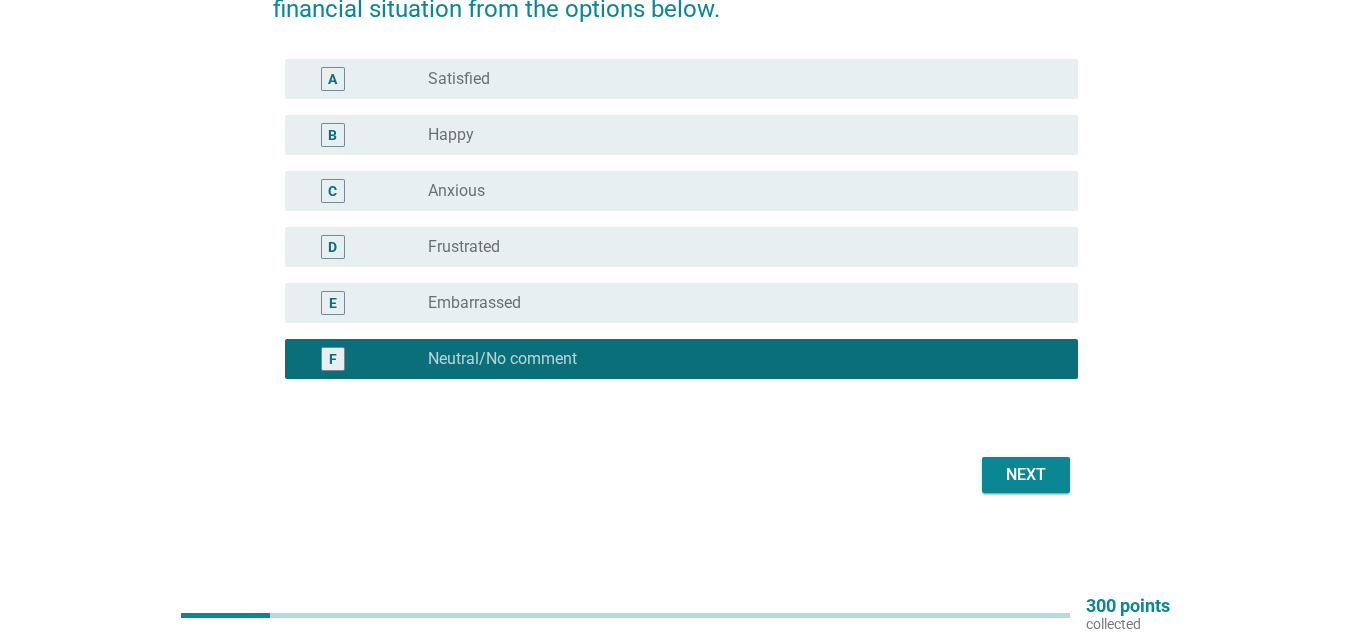 click on "Next" at bounding box center (1026, 475) 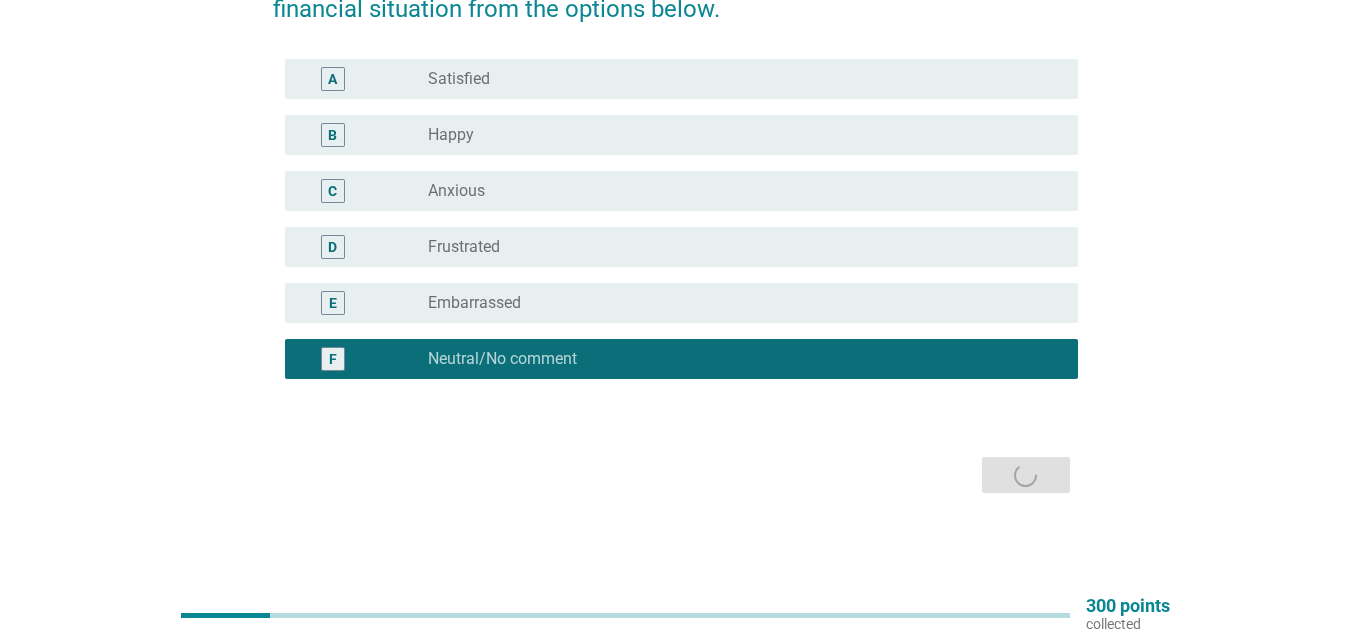 scroll, scrollTop: 0, scrollLeft: 0, axis: both 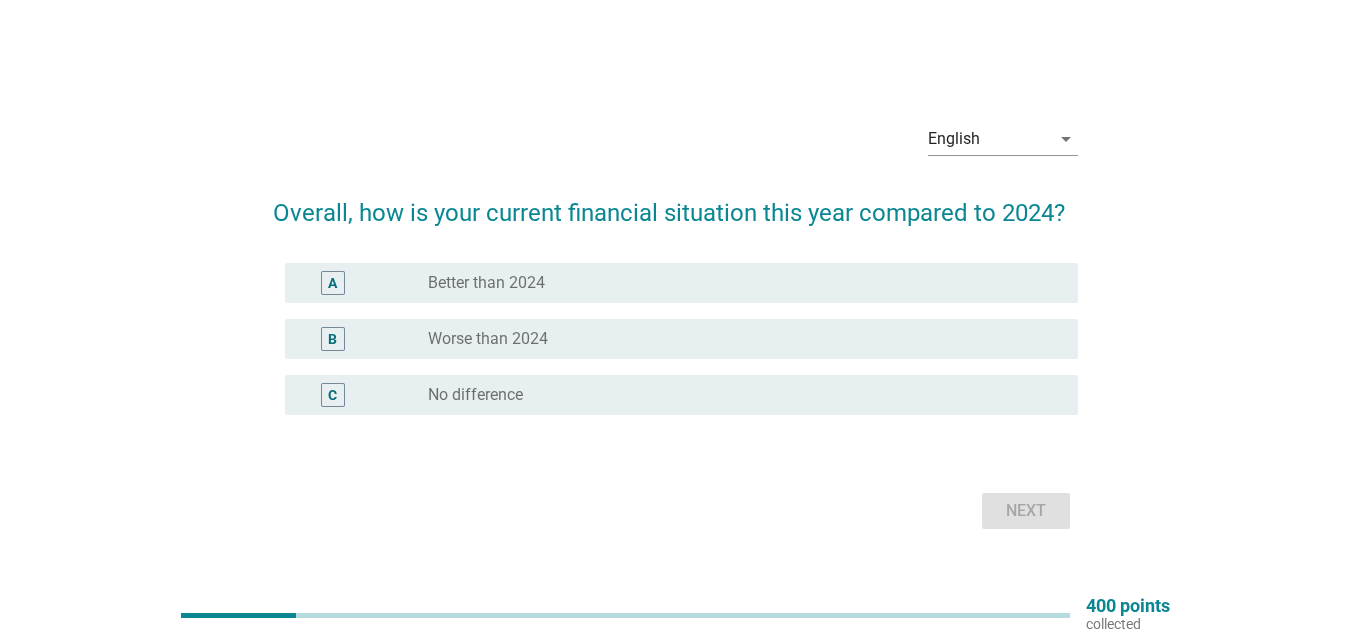 click on "radio_button_unchecked No difference" at bounding box center [737, 395] 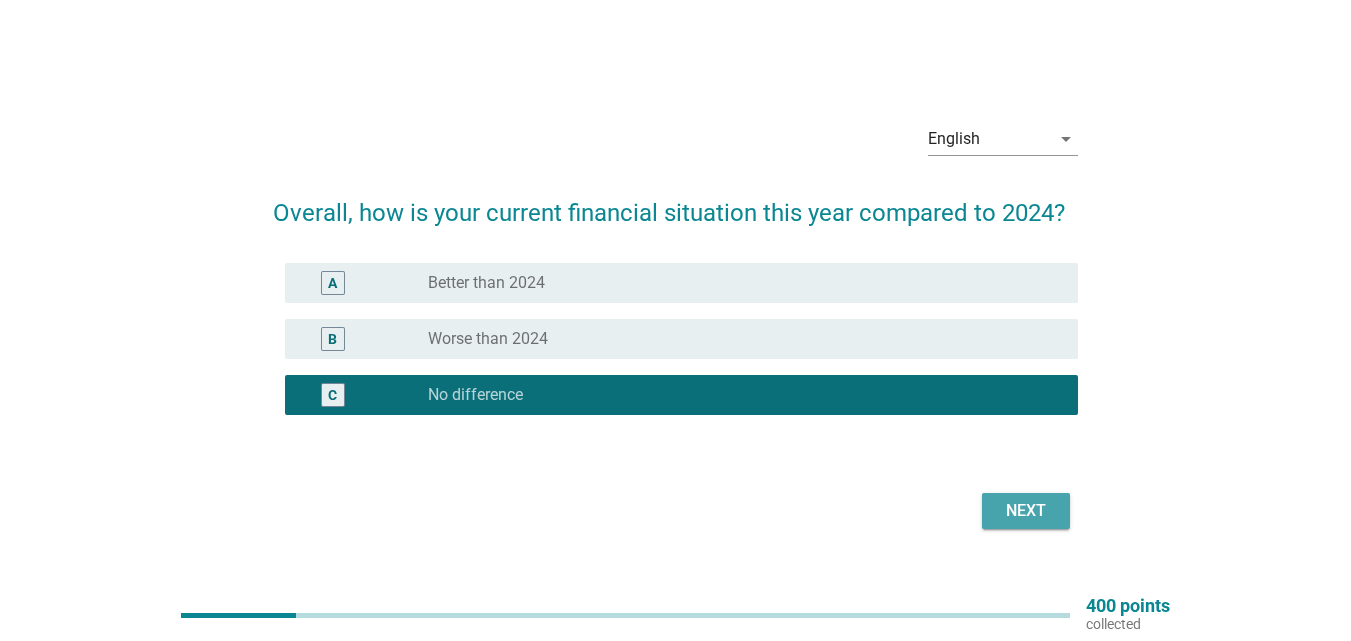 click on "Next" at bounding box center (1026, 511) 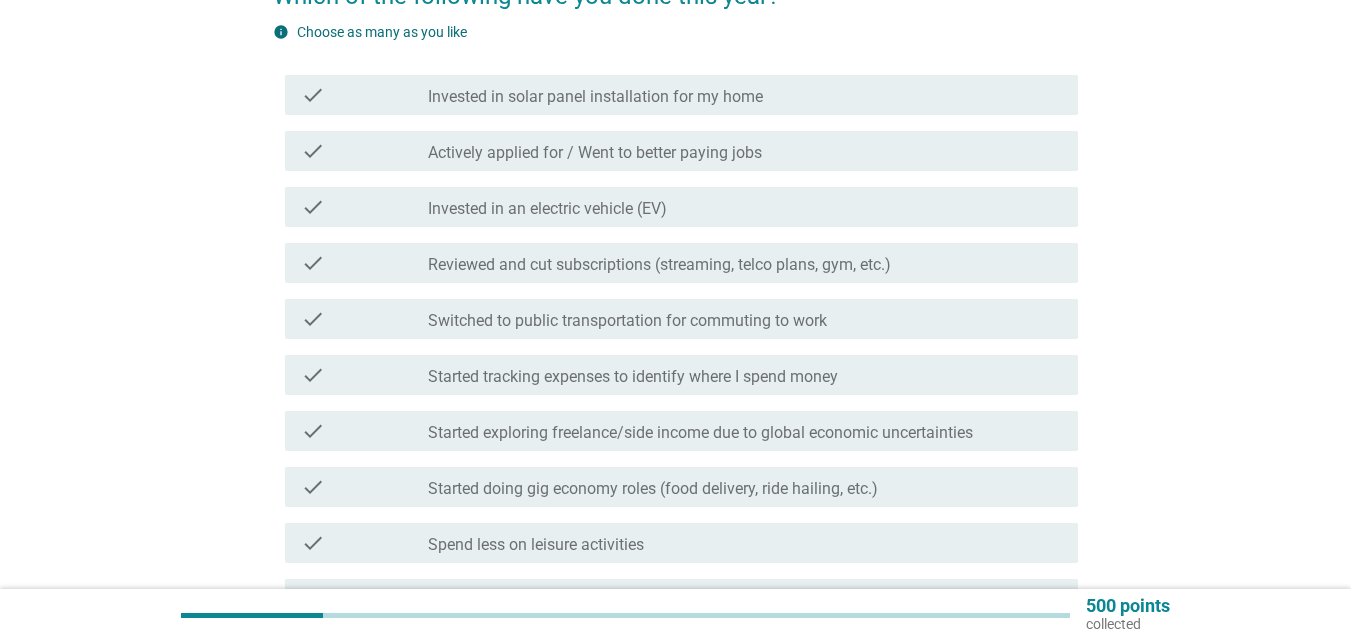 scroll, scrollTop: 300, scrollLeft: 0, axis: vertical 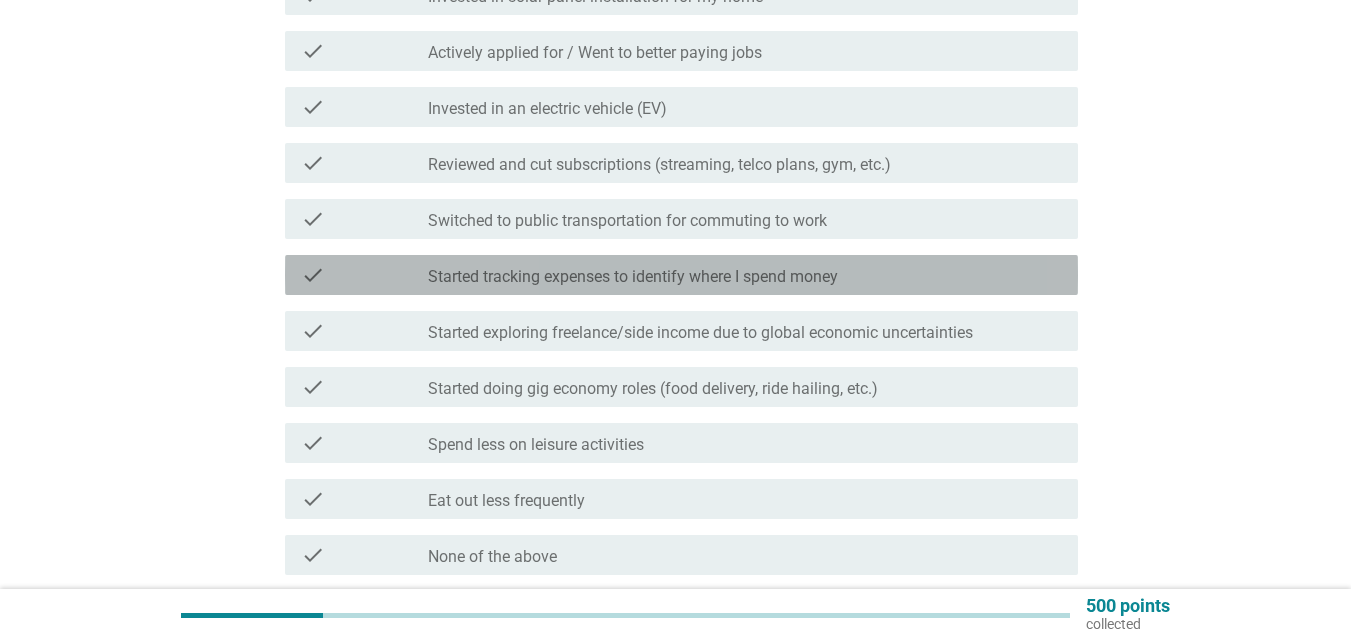 click on "check_box_outline_blank Started tracking expenses to identify where I spend money" at bounding box center [745, 275] 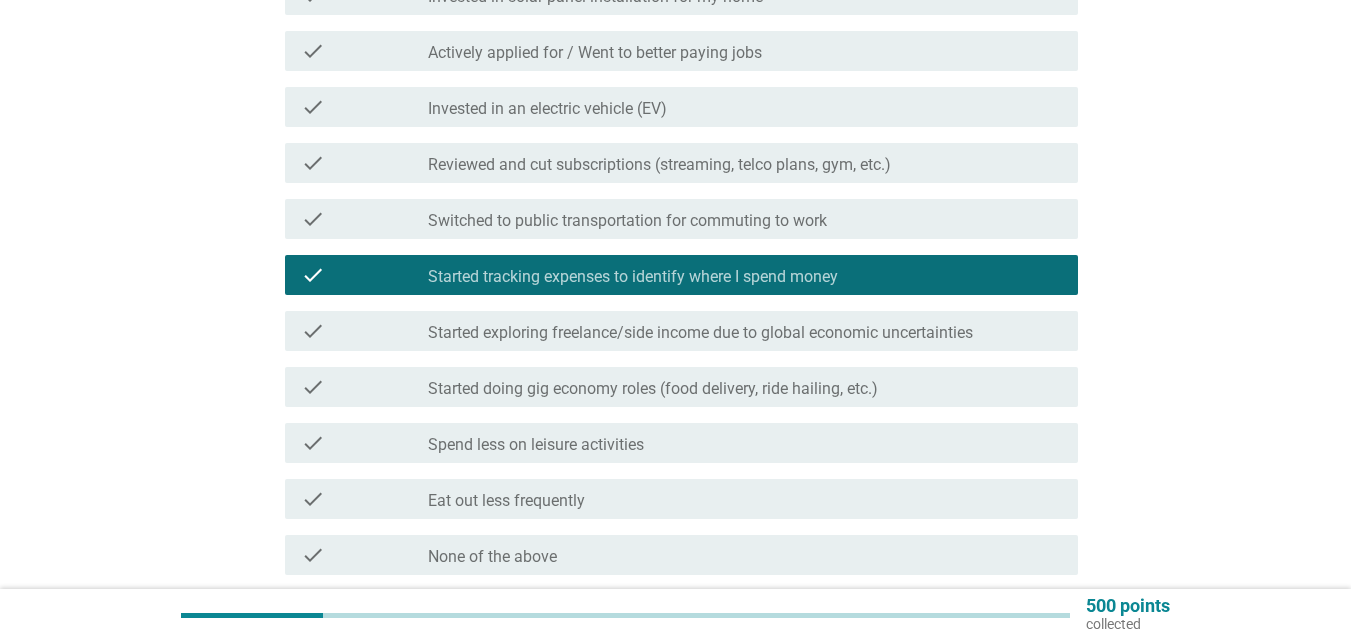 scroll, scrollTop: 472, scrollLeft: 0, axis: vertical 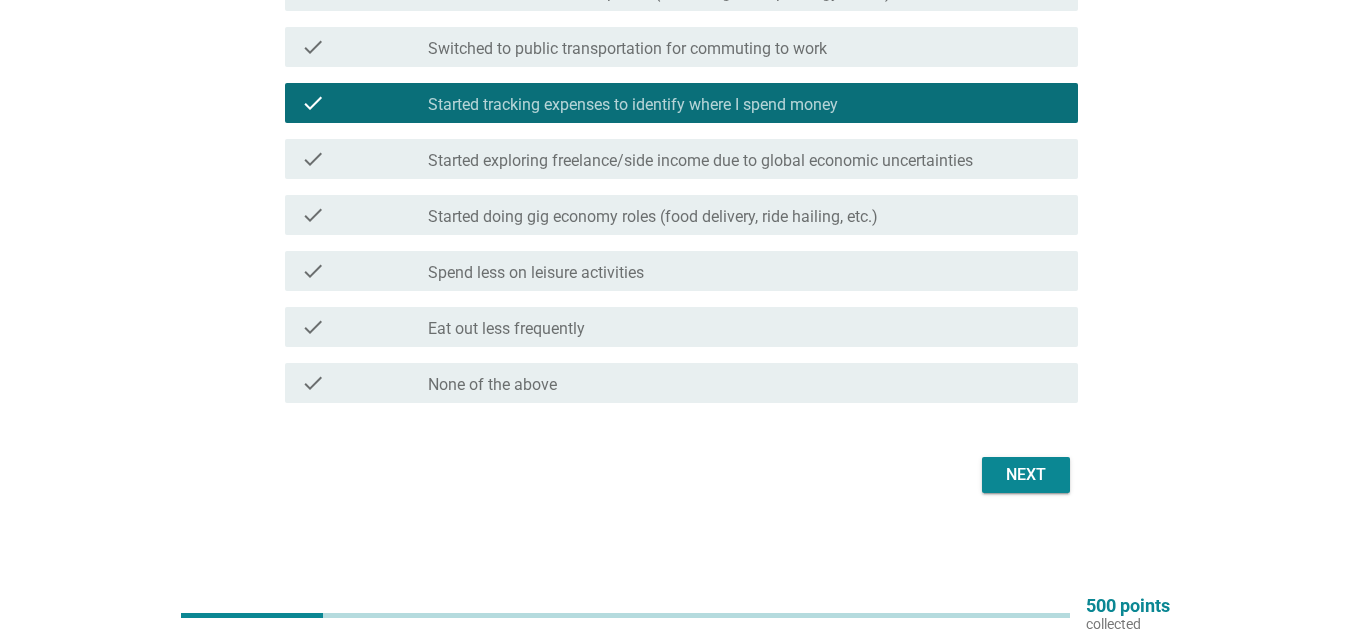 click on "check_box_outline_blank Spend less on leisure activities" at bounding box center [745, 271] 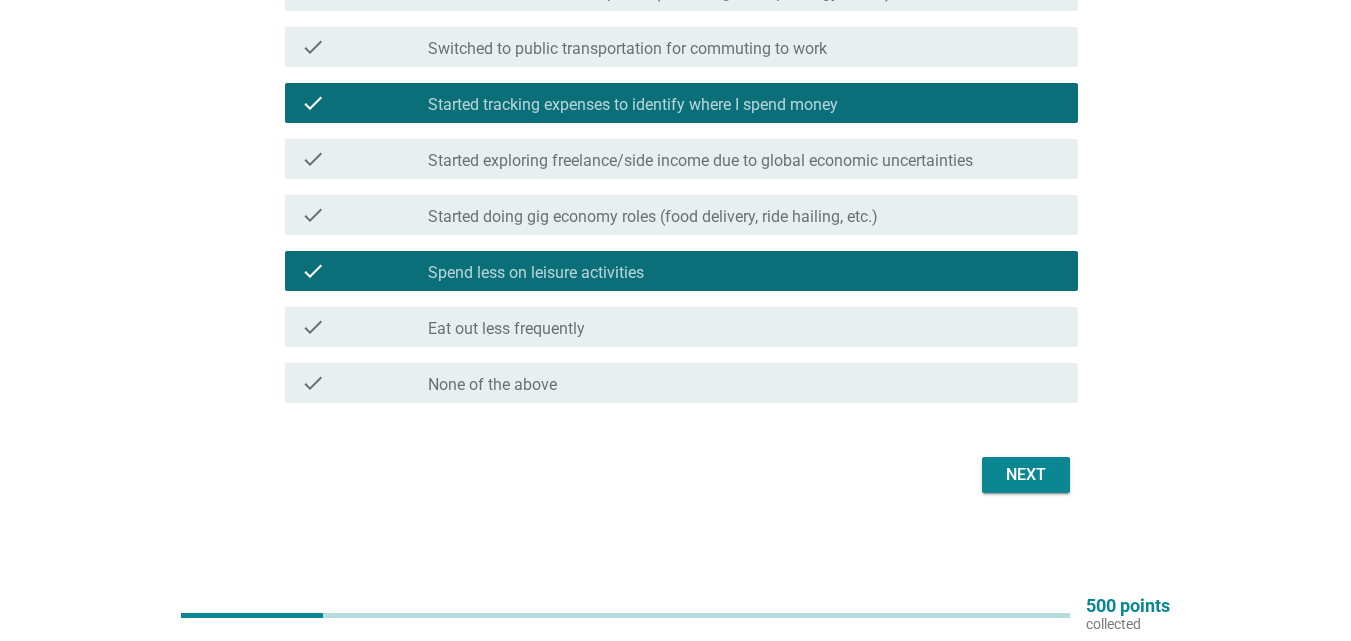 click on "check     check_box_outline_blank Eat out less frequently" at bounding box center (681, 327) 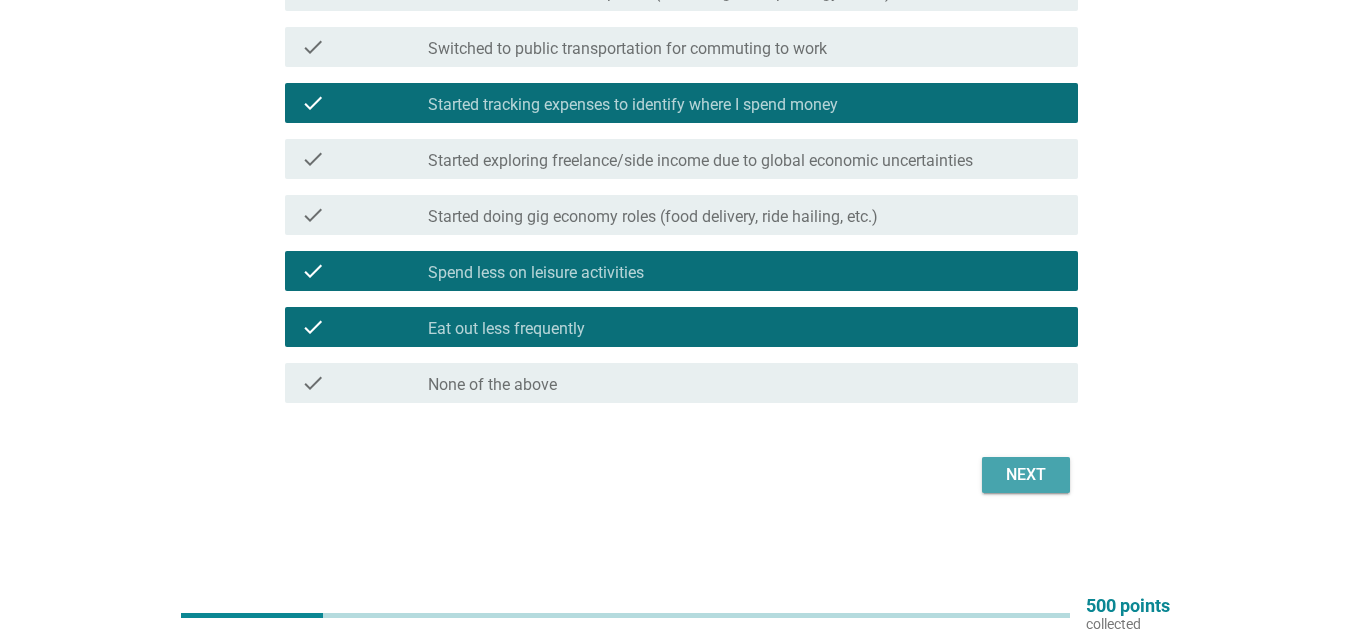 click on "Next" at bounding box center (1026, 475) 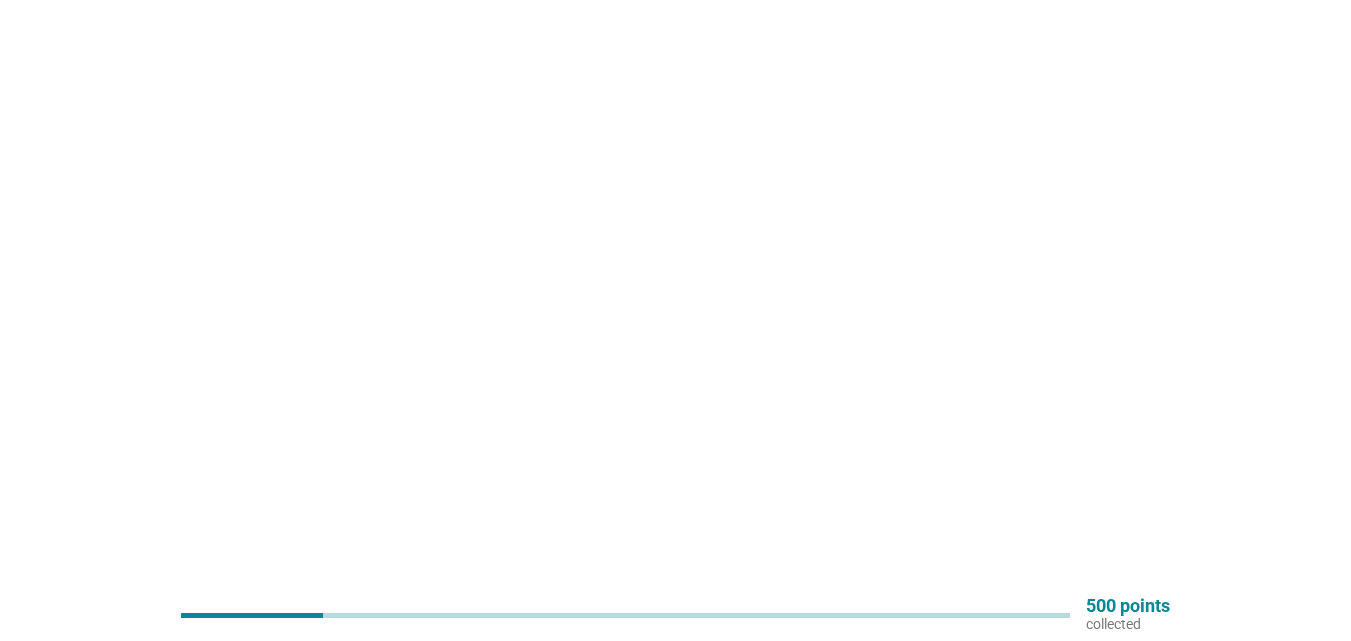 scroll, scrollTop: 0, scrollLeft: 0, axis: both 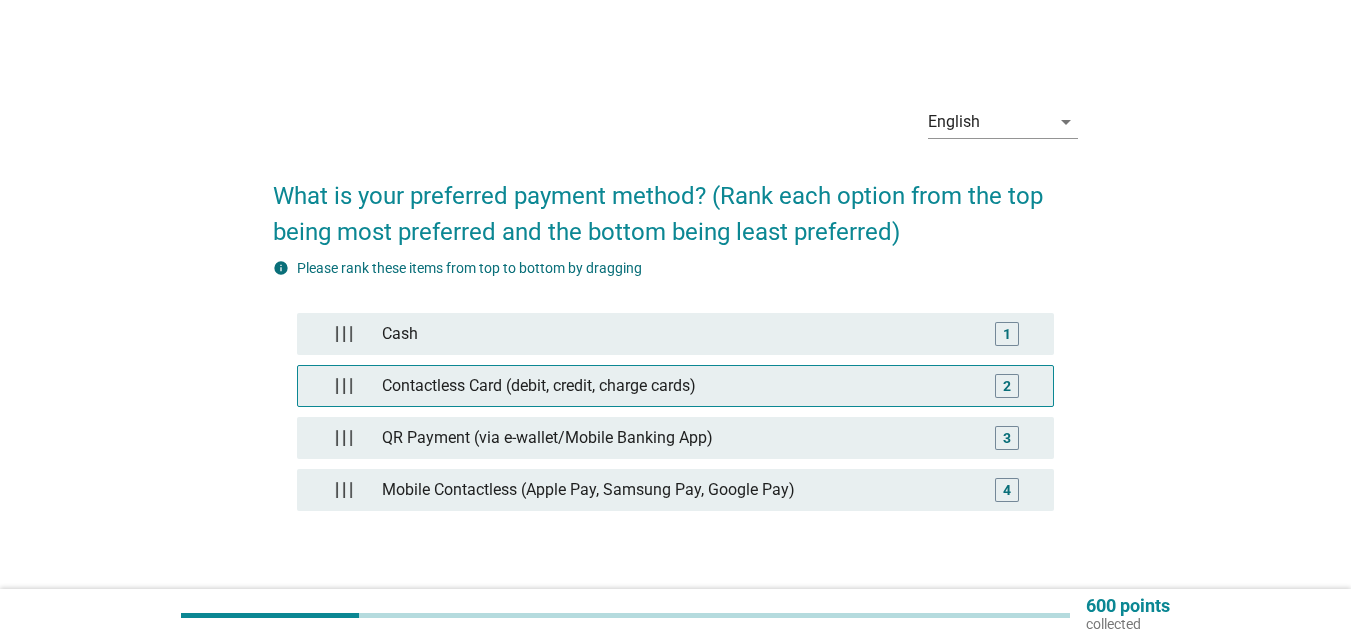type 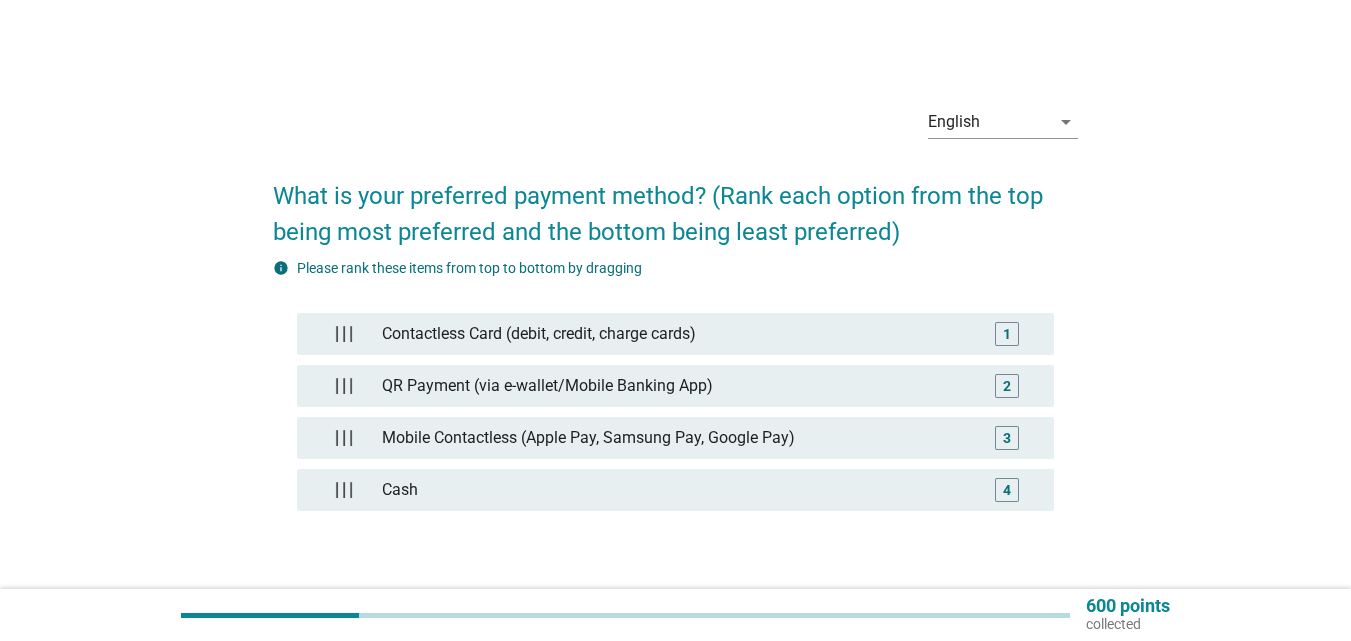 scroll, scrollTop: 144, scrollLeft: 0, axis: vertical 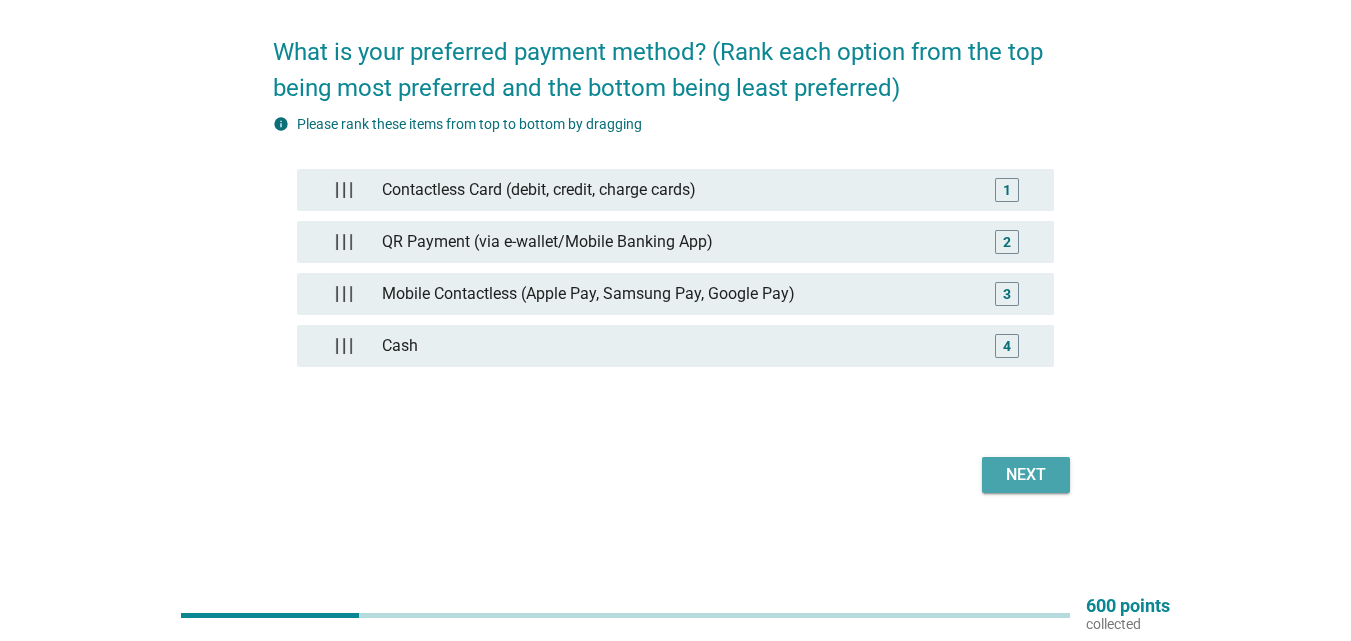 click on "Next" at bounding box center (1026, 475) 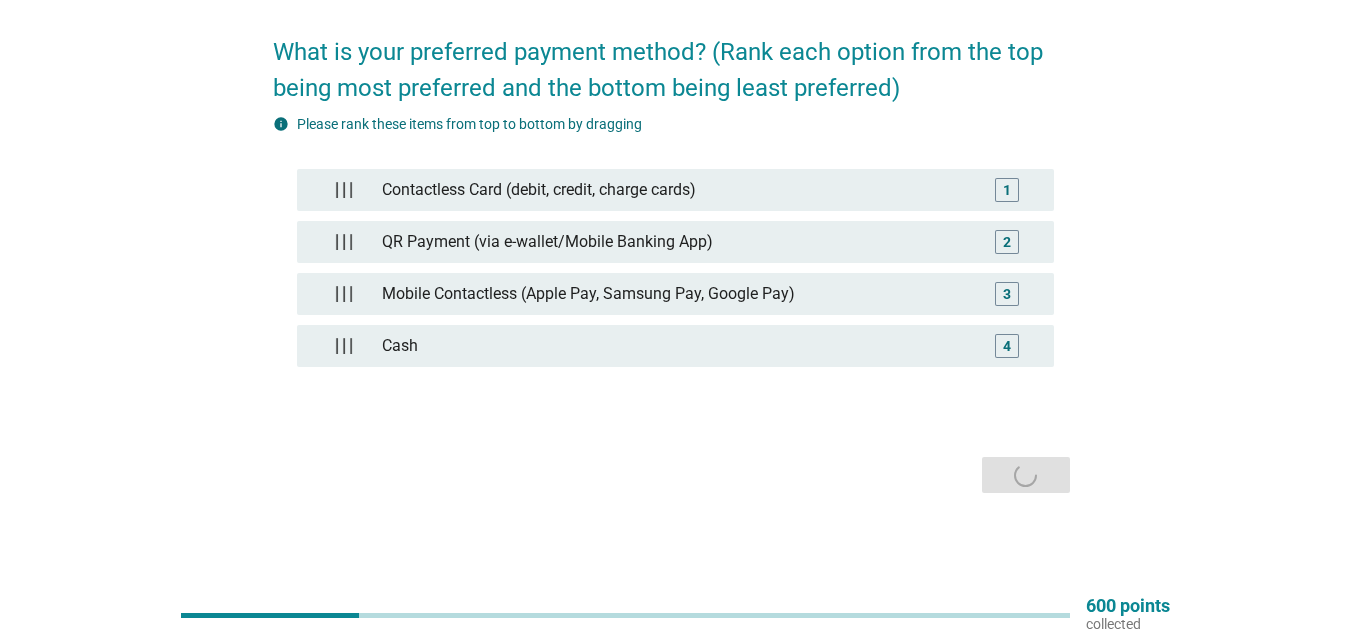 scroll, scrollTop: 0, scrollLeft: 0, axis: both 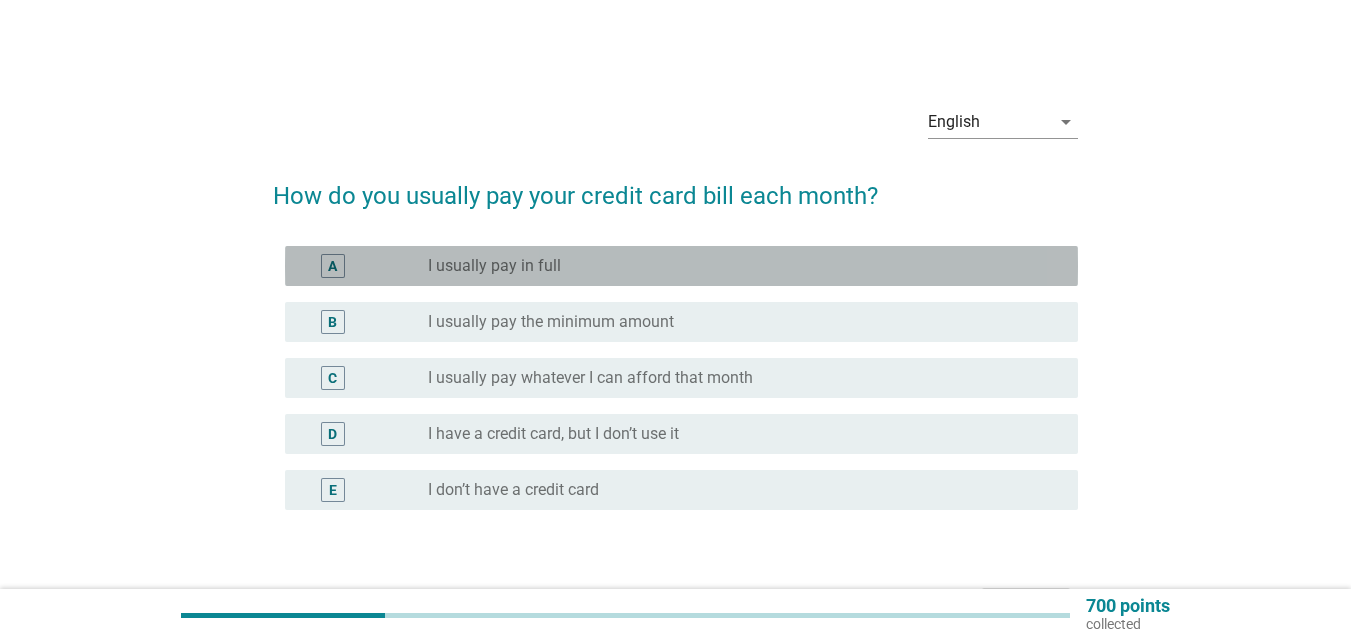 click on "radio_button_unchecked I usually pay in full" at bounding box center [737, 266] 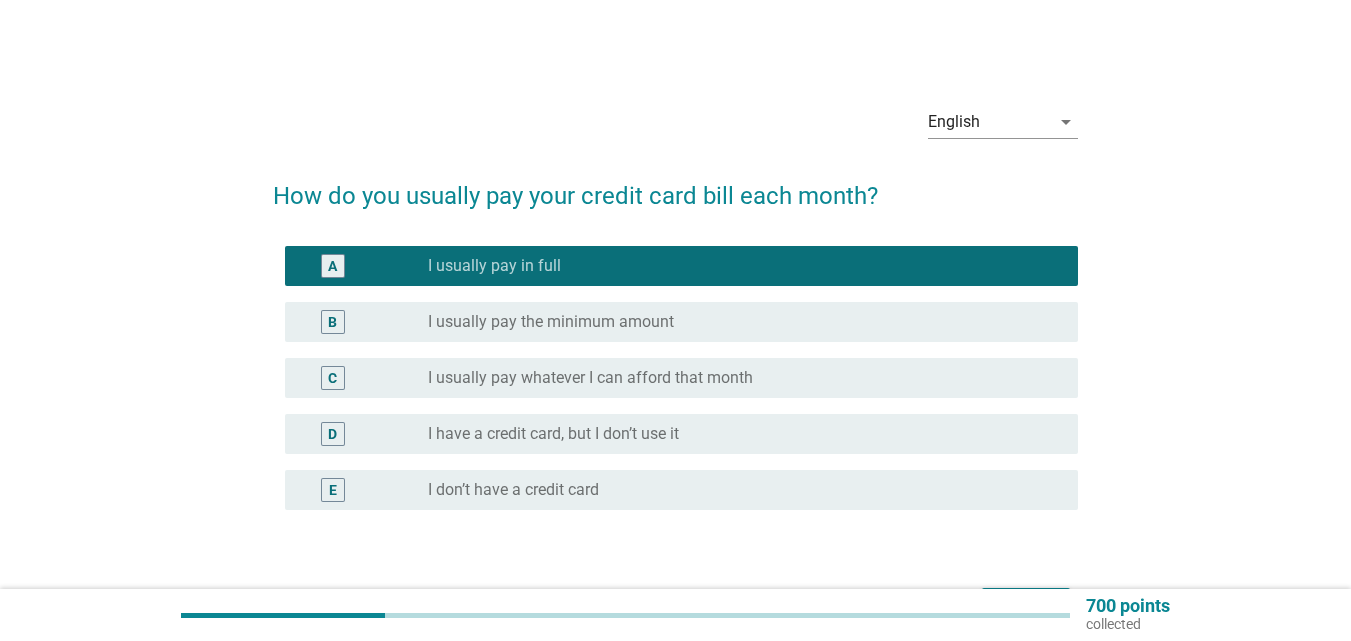 scroll, scrollTop: 131, scrollLeft: 0, axis: vertical 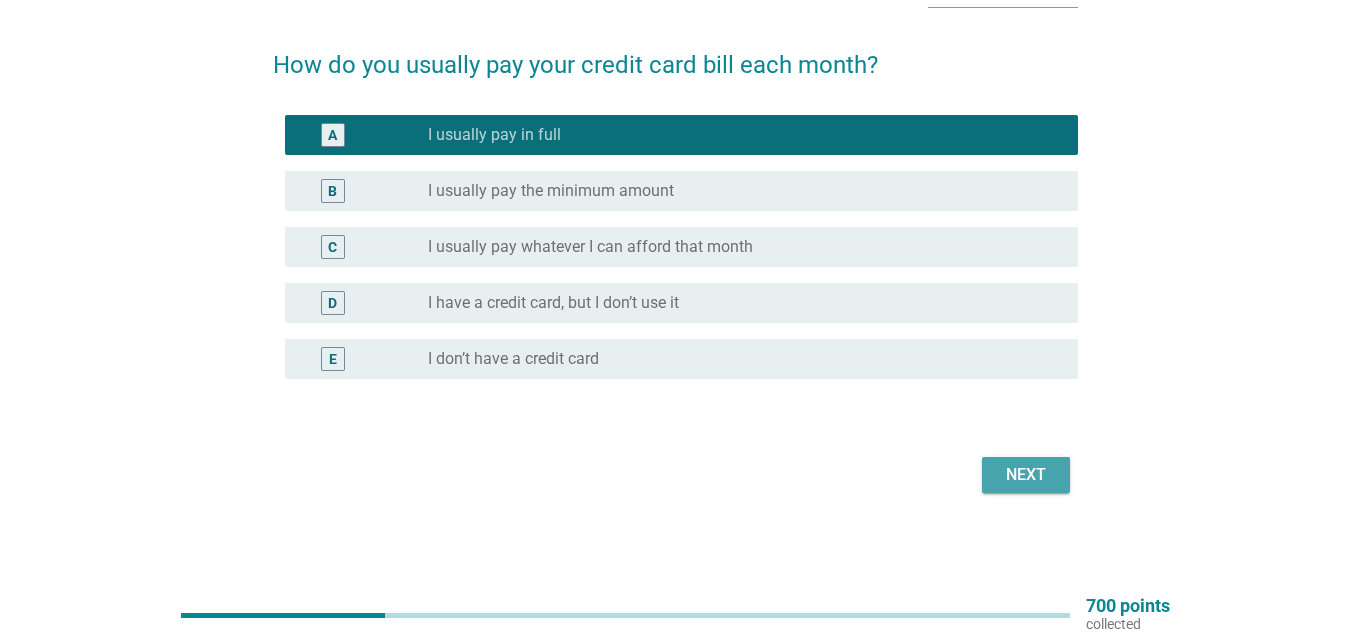 click on "Next" at bounding box center [1026, 475] 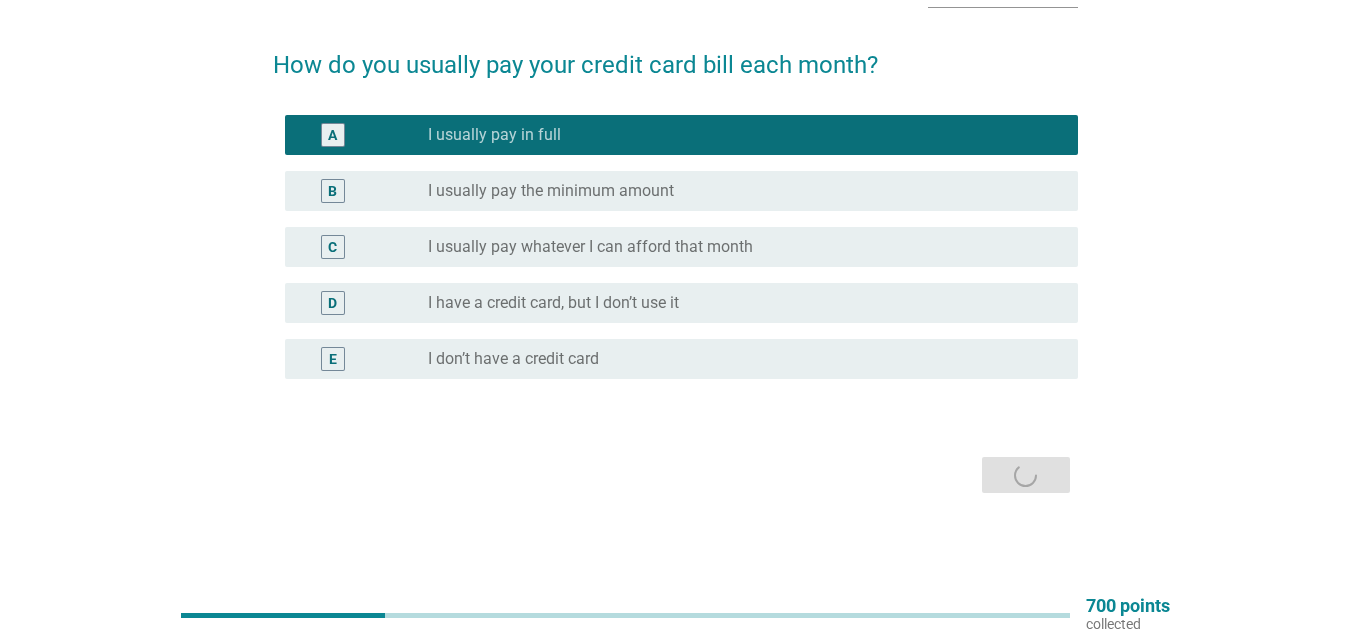 scroll, scrollTop: 0, scrollLeft: 0, axis: both 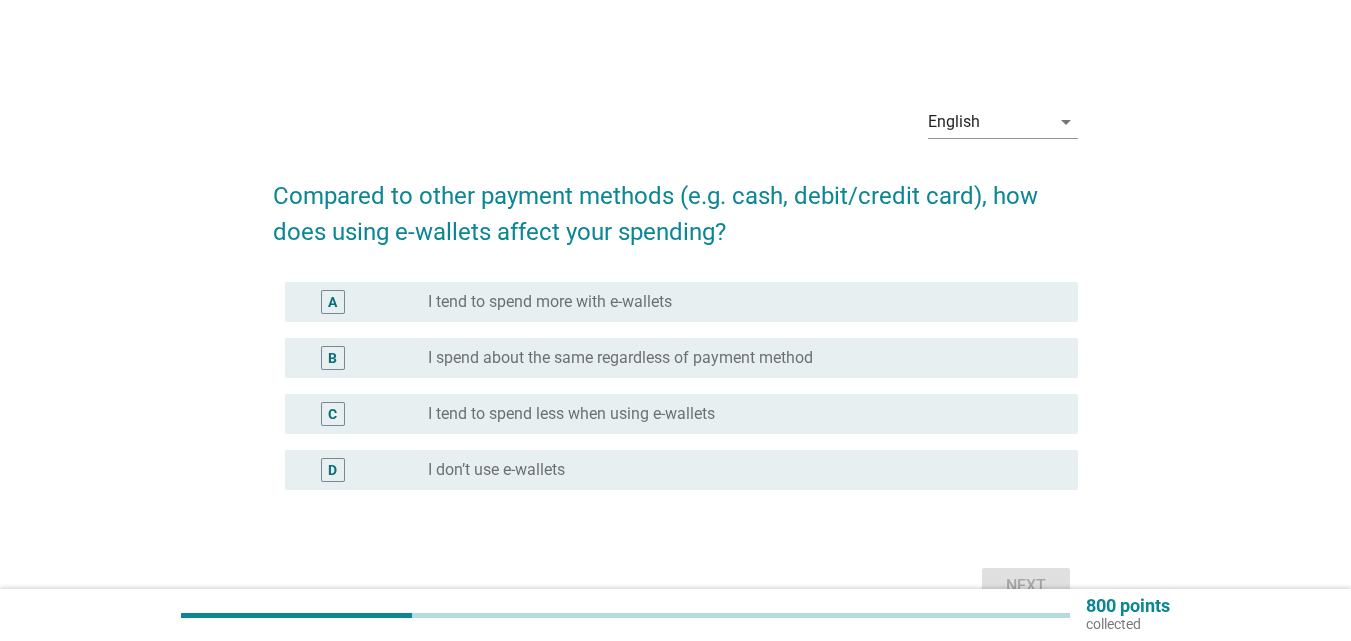 click on "I spend about the same regardless of payment method" at bounding box center [620, 358] 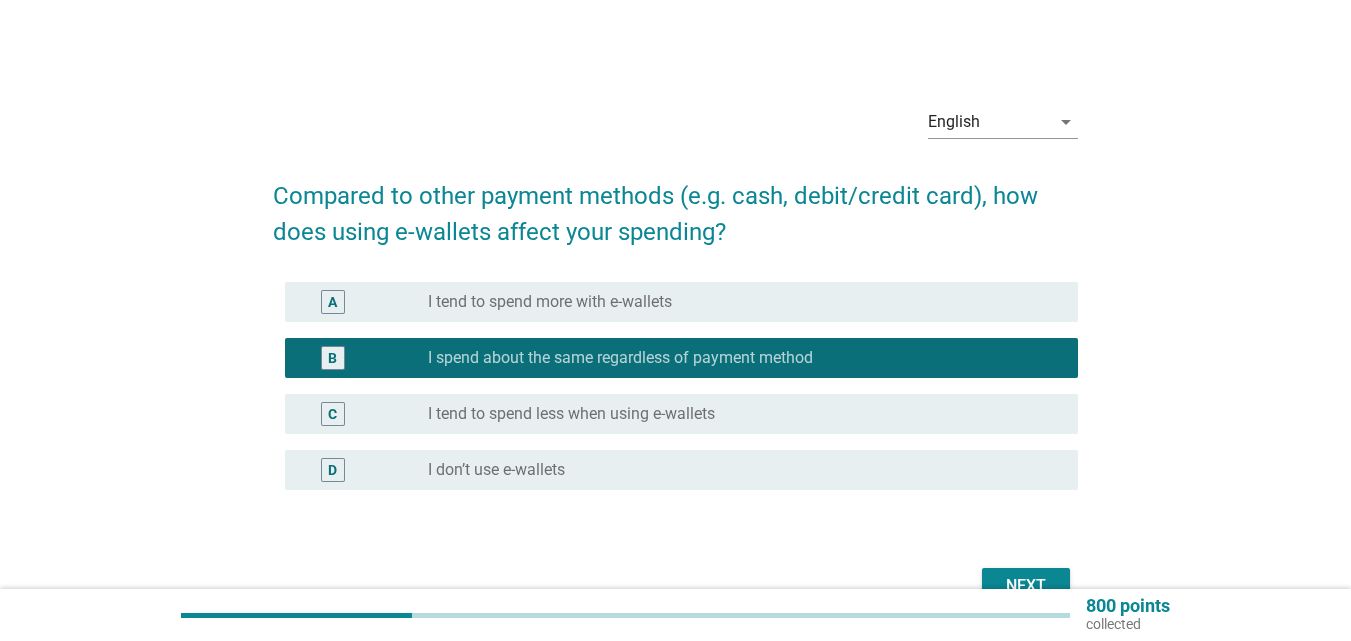 scroll, scrollTop: 111, scrollLeft: 0, axis: vertical 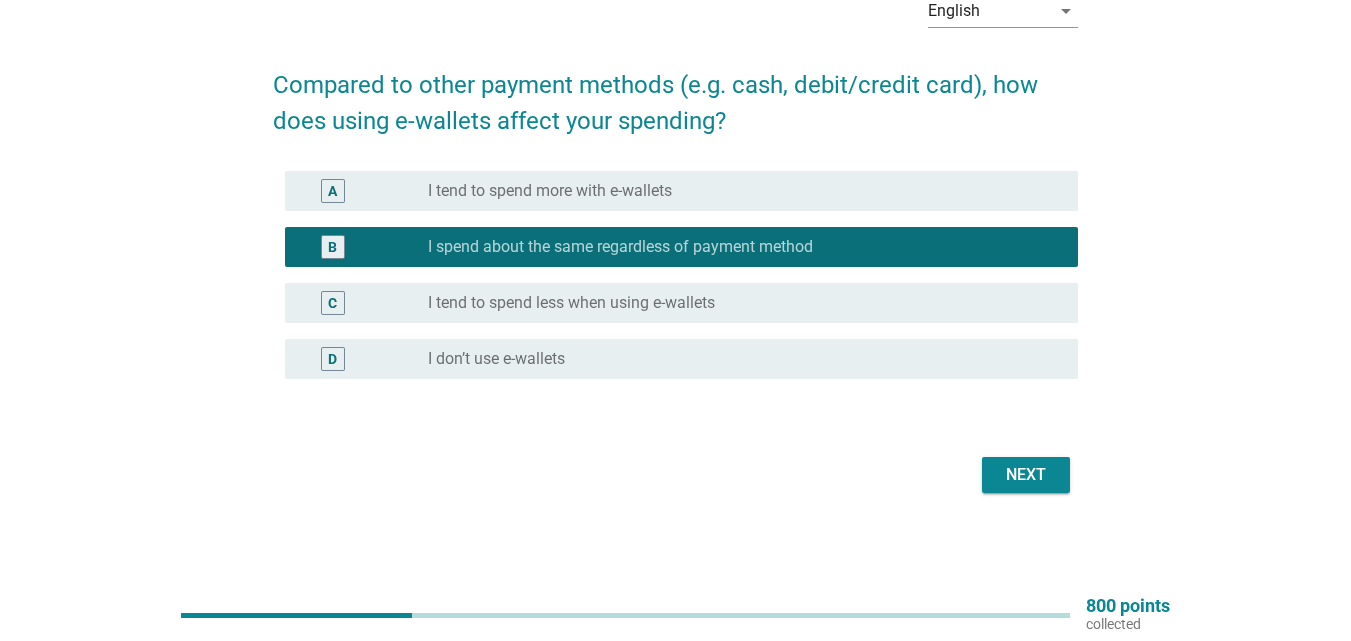 click on "Next" at bounding box center (1026, 475) 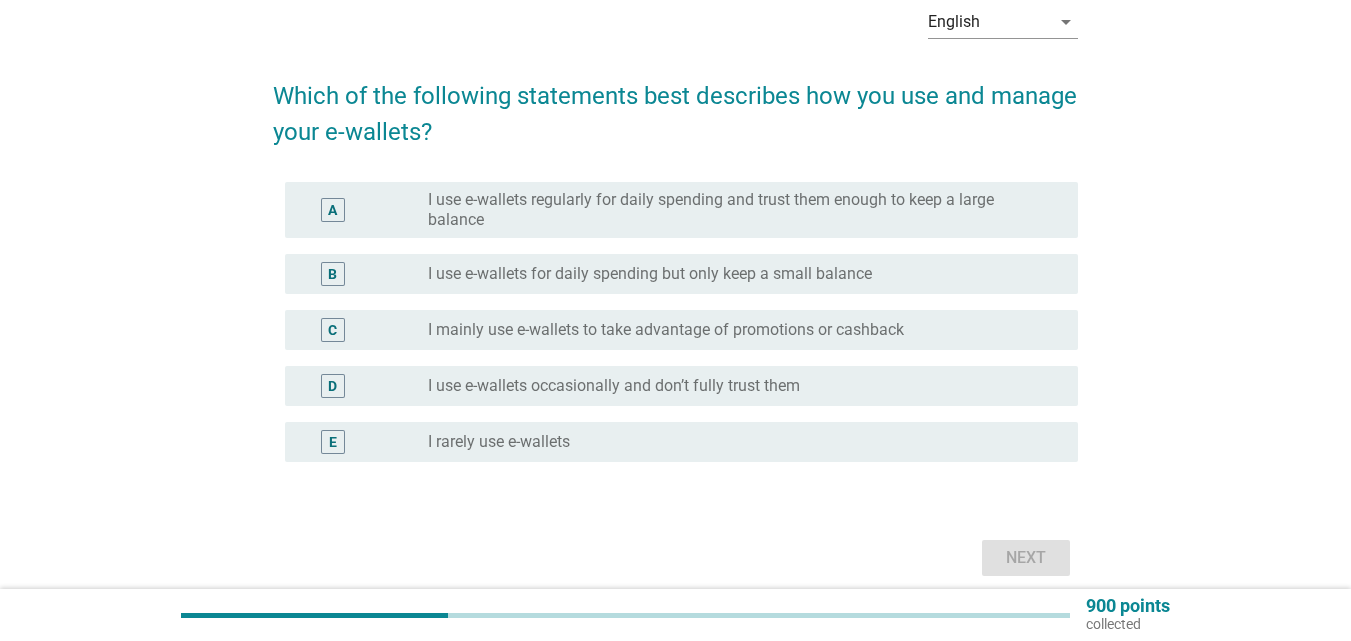 scroll, scrollTop: 183, scrollLeft: 0, axis: vertical 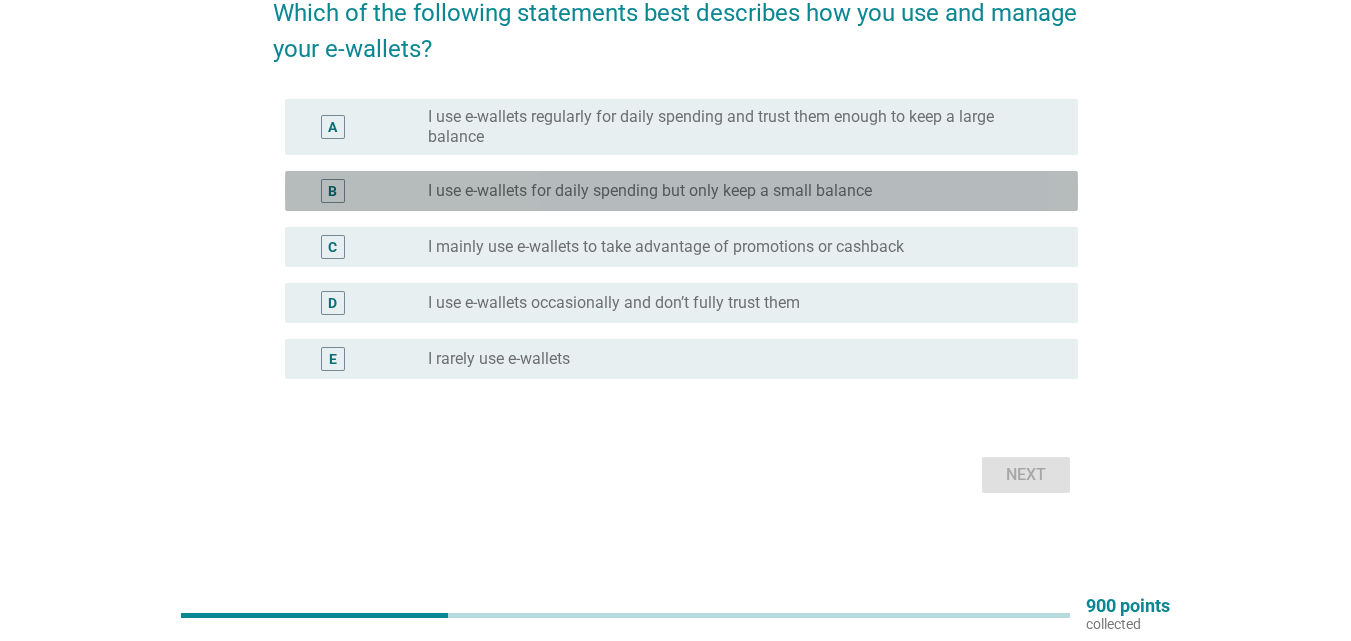 click on "I use e-wallets for daily spending but only keep a small balance" at bounding box center (650, 191) 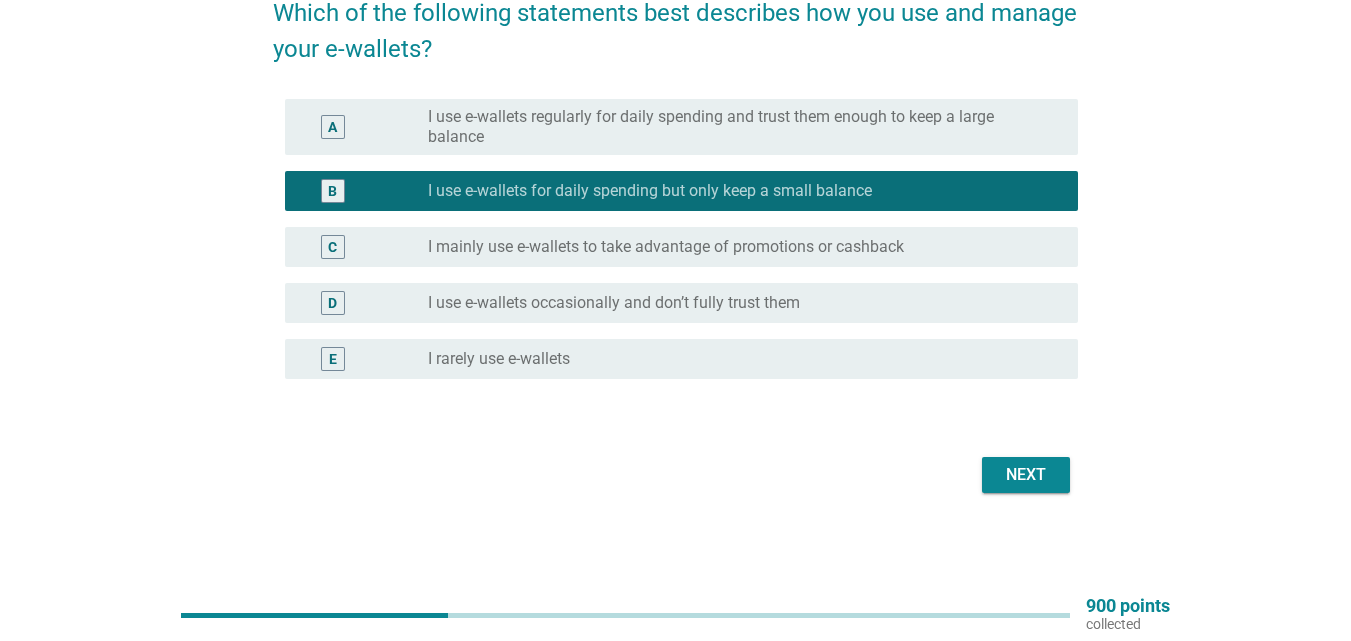 click on "C     radio_button_unchecked I mainly use e-wallets to take advantage of promotions or cashback" at bounding box center [681, 247] 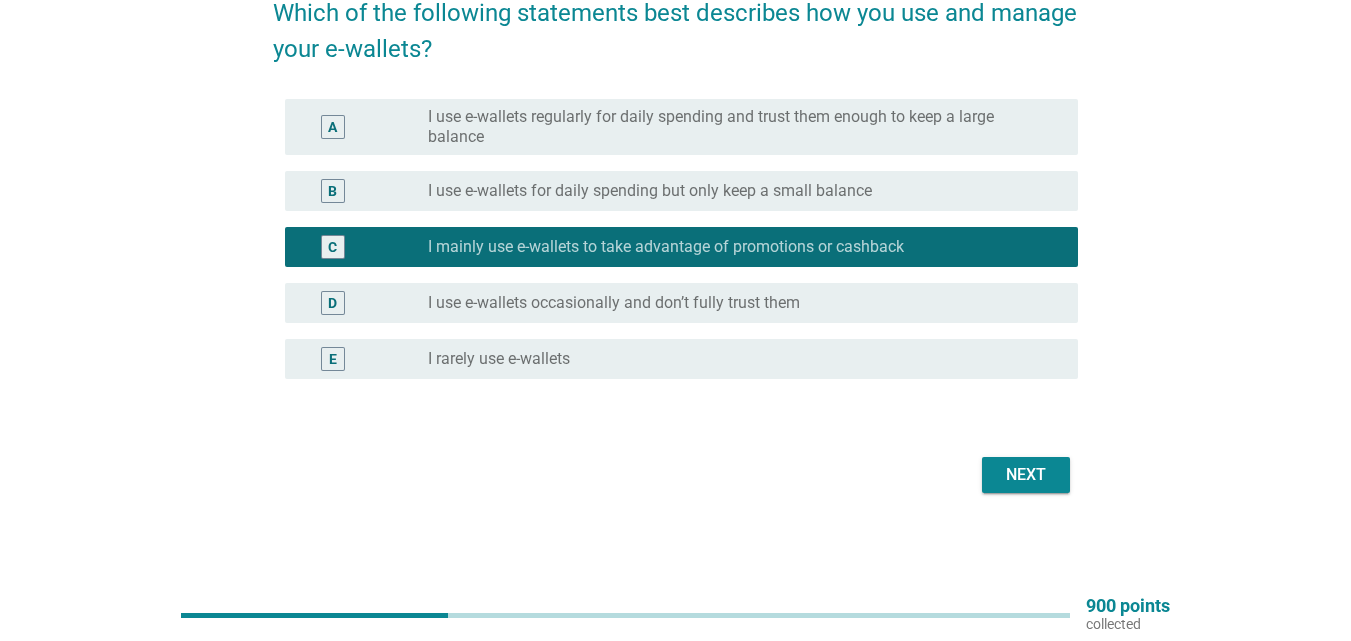 click on "Next" at bounding box center [1026, 475] 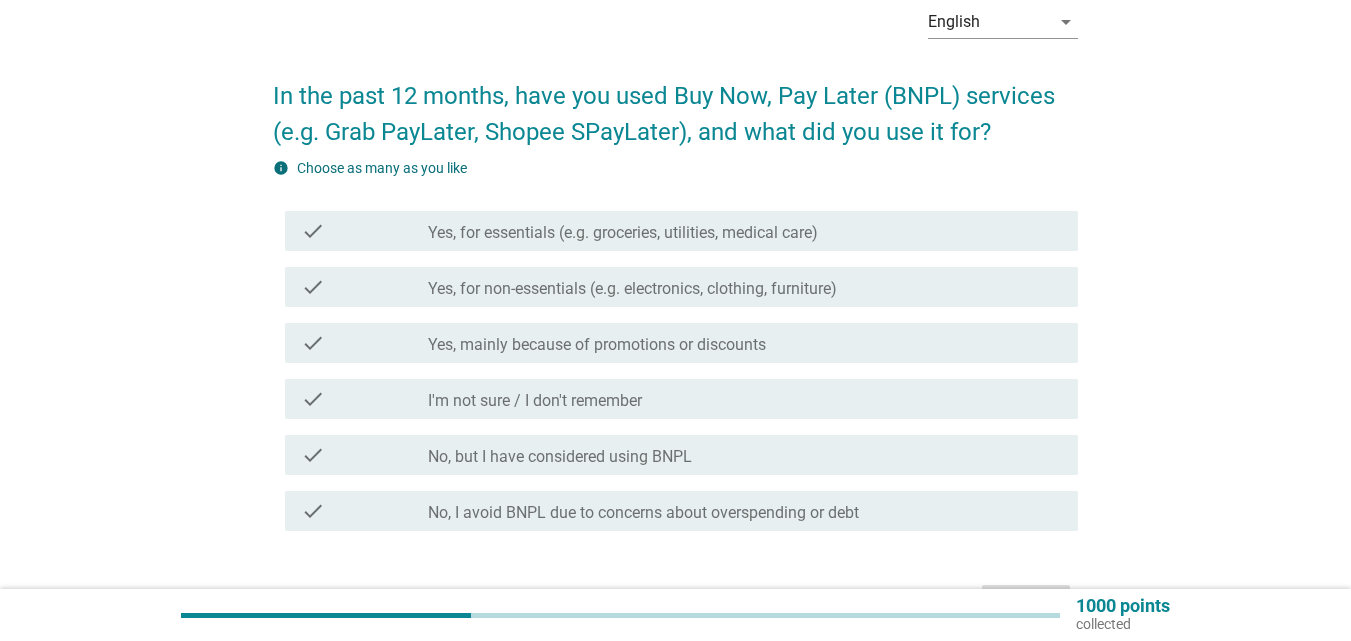 scroll, scrollTop: 200, scrollLeft: 0, axis: vertical 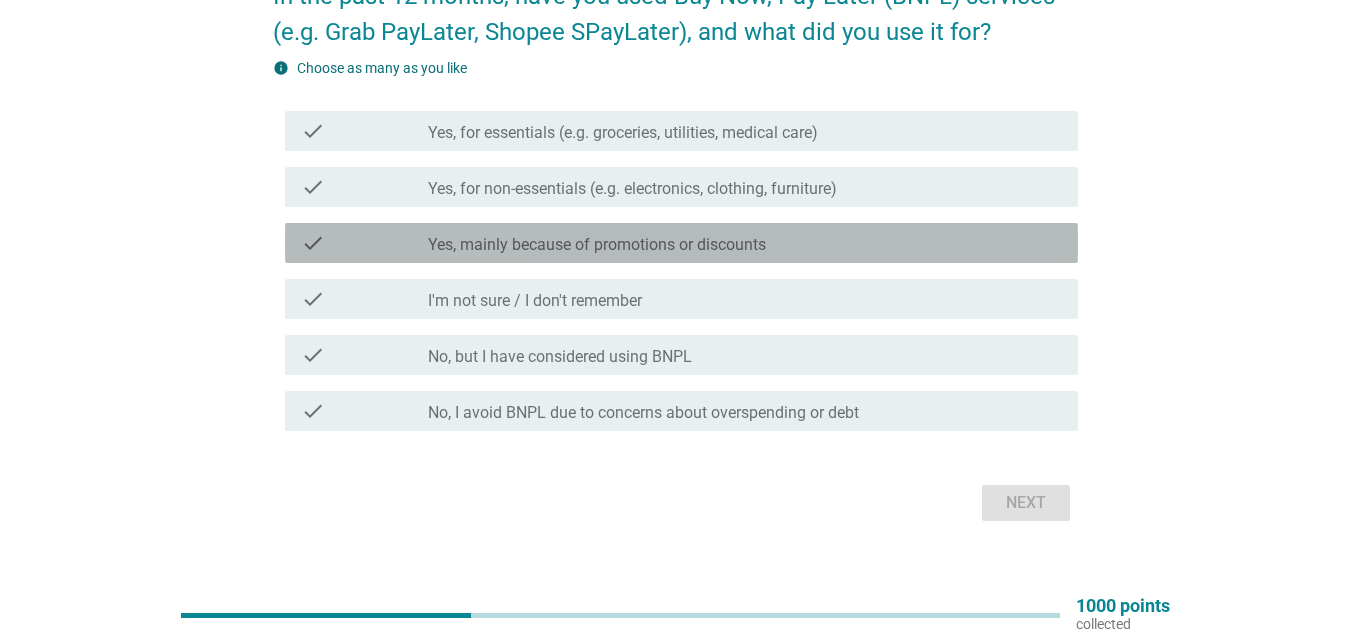 click on "Yes, mainly because of promotions or discounts" at bounding box center [597, 245] 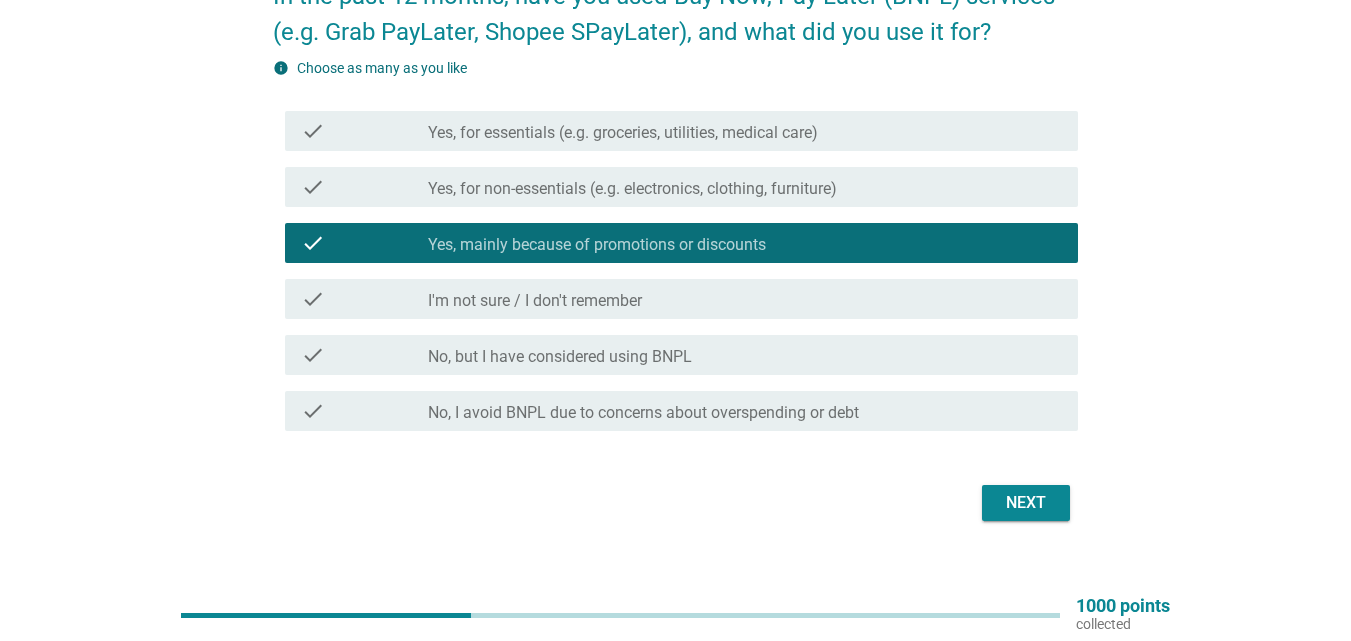 click on "Next" at bounding box center [1026, 503] 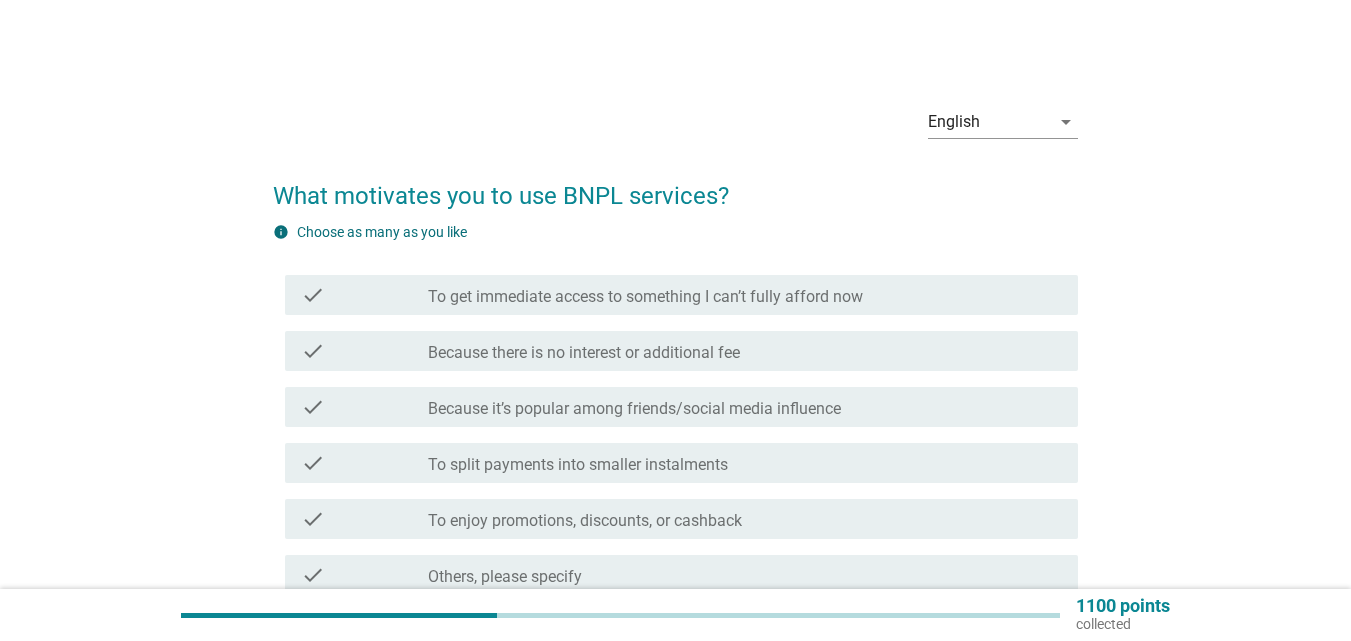 scroll, scrollTop: 100, scrollLeft: 0, axis: vertical 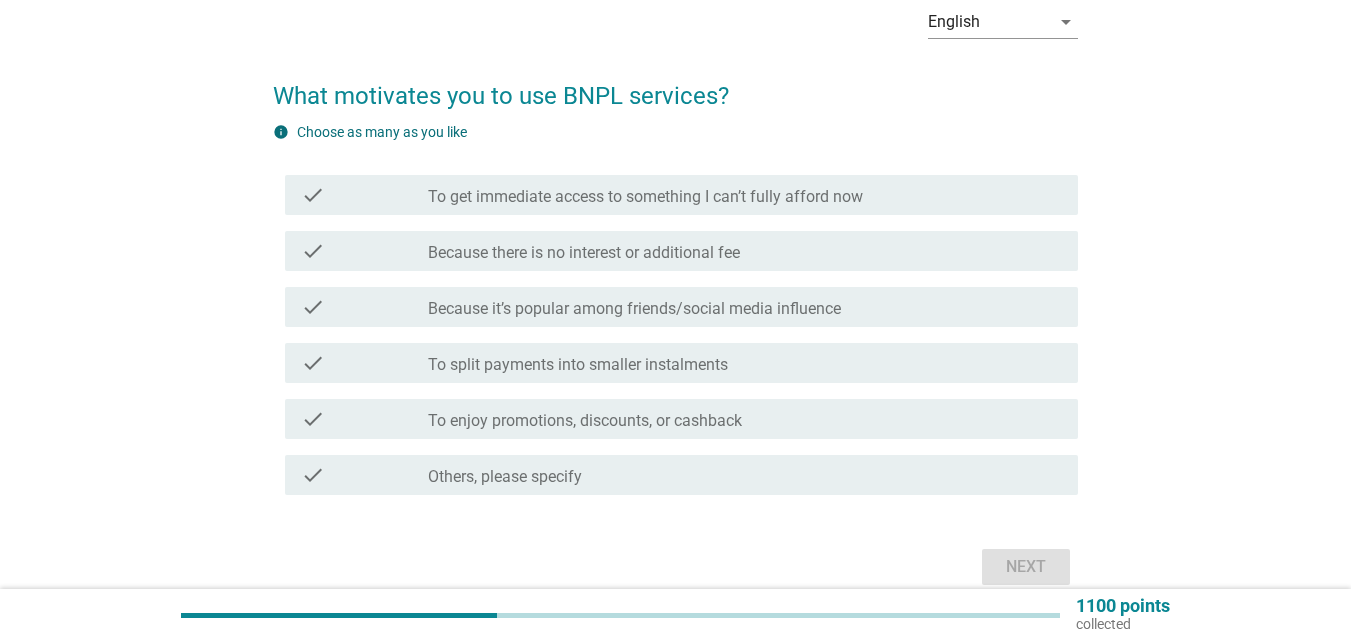 click on "check     check_box_outline_blank To enjoy promotions, discounts, or cashback" at bounding box center [681, 419] 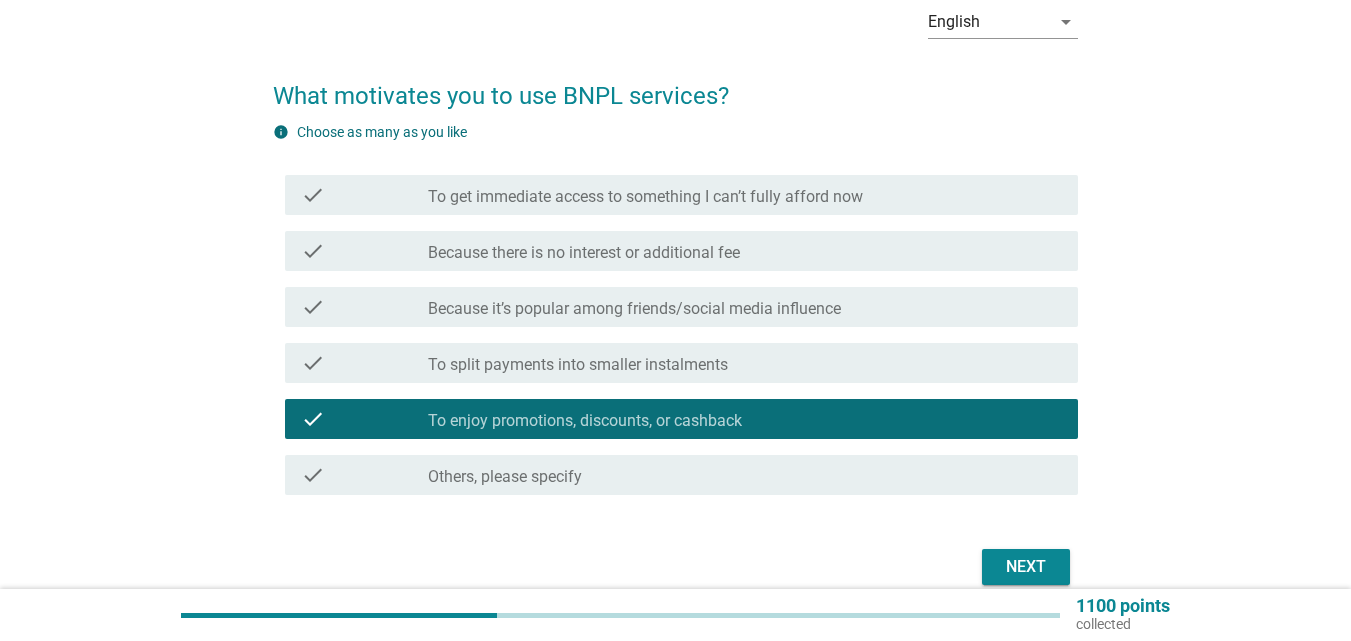scroll, scrollTop: 192, scrollLeft: 0, axis: vertical 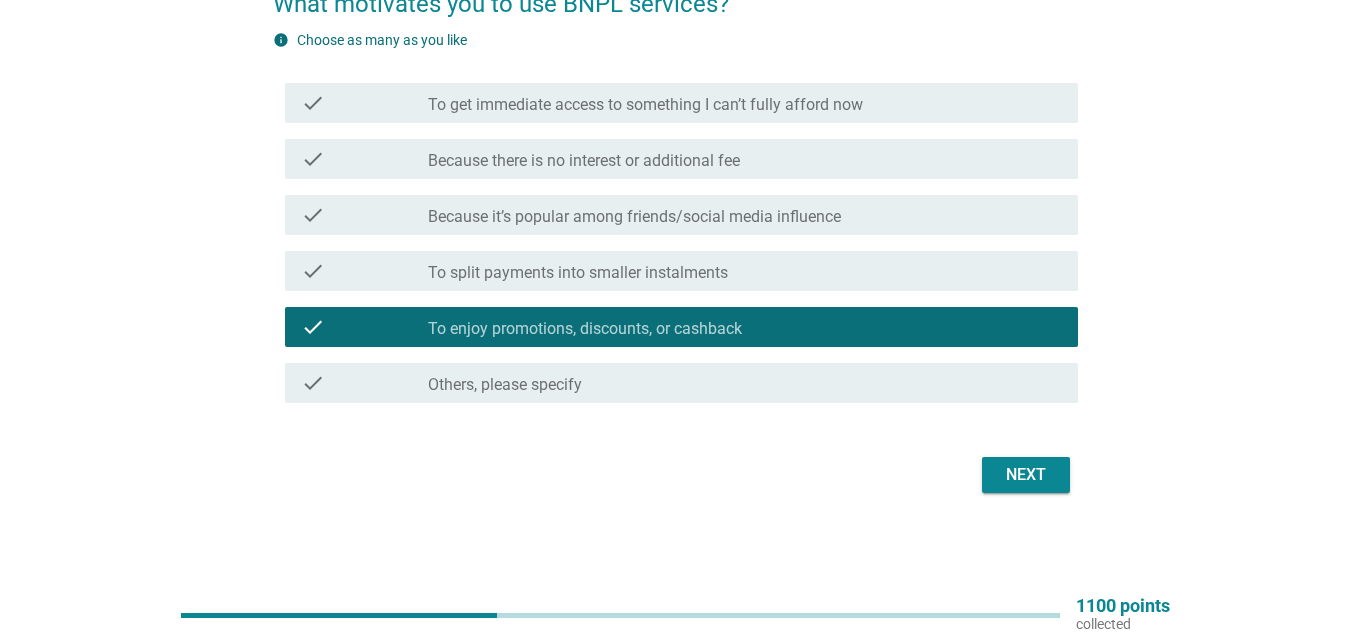 click on "Next" at bounding box center (1026, 475) 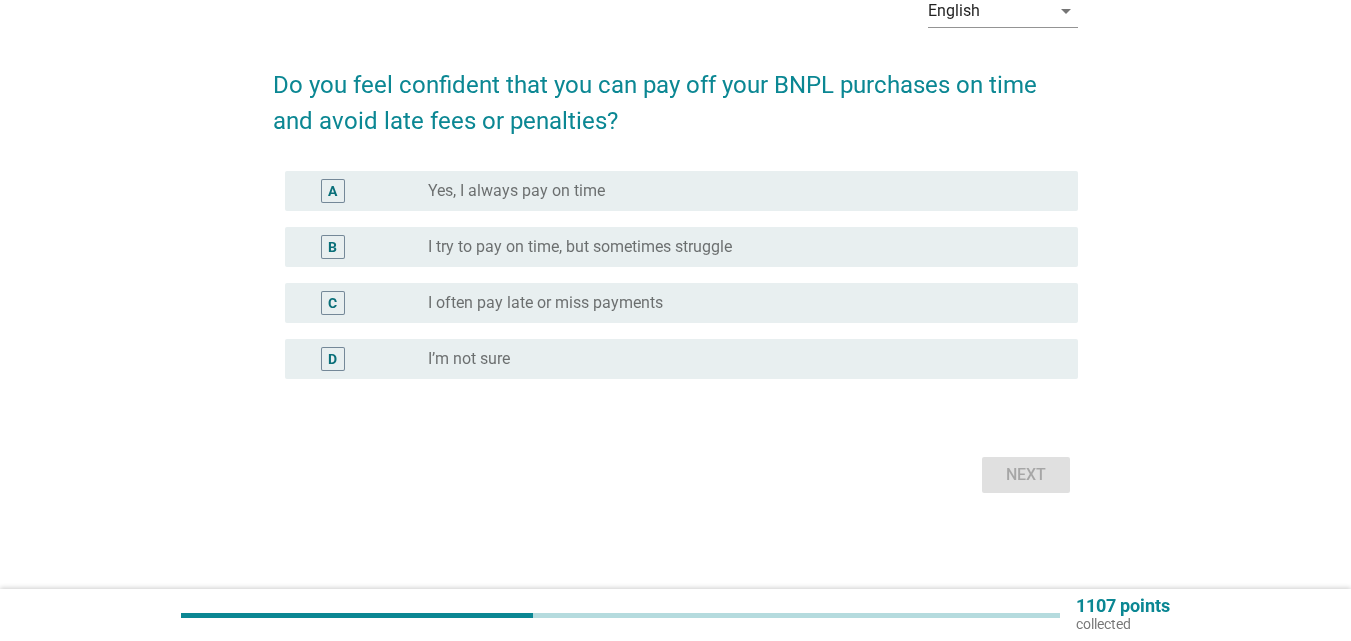 scroll, scrollTop: 0, scrollLeft: 0, axis: both 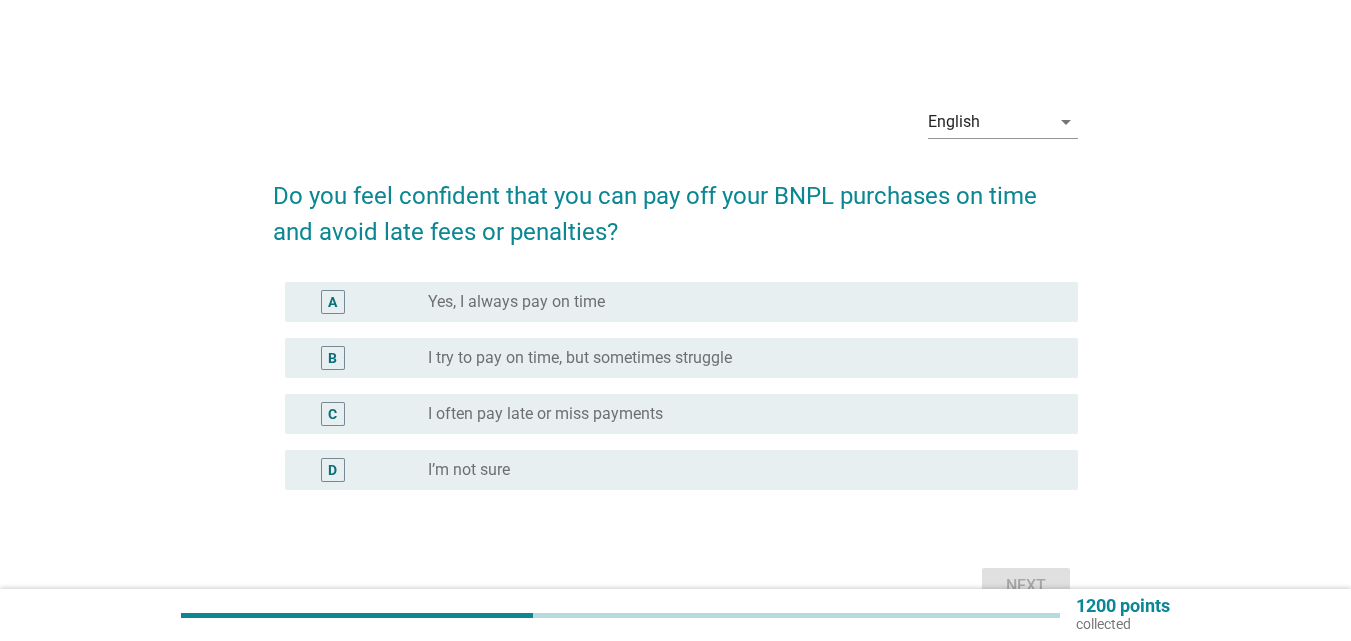 click on "radio_button_unchecked Yes, I always pay on time" at bounding box center [737, 302] 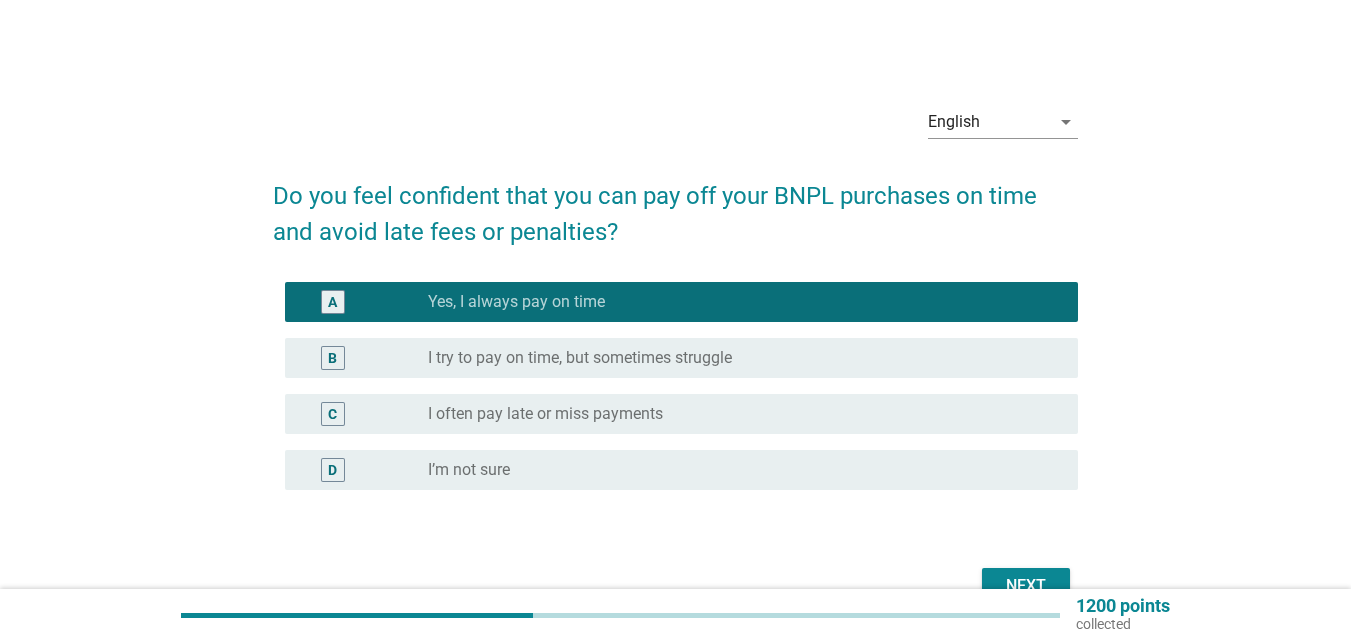 scroll, scrollTop: 100, scrollLeft: 0, axis: vertical 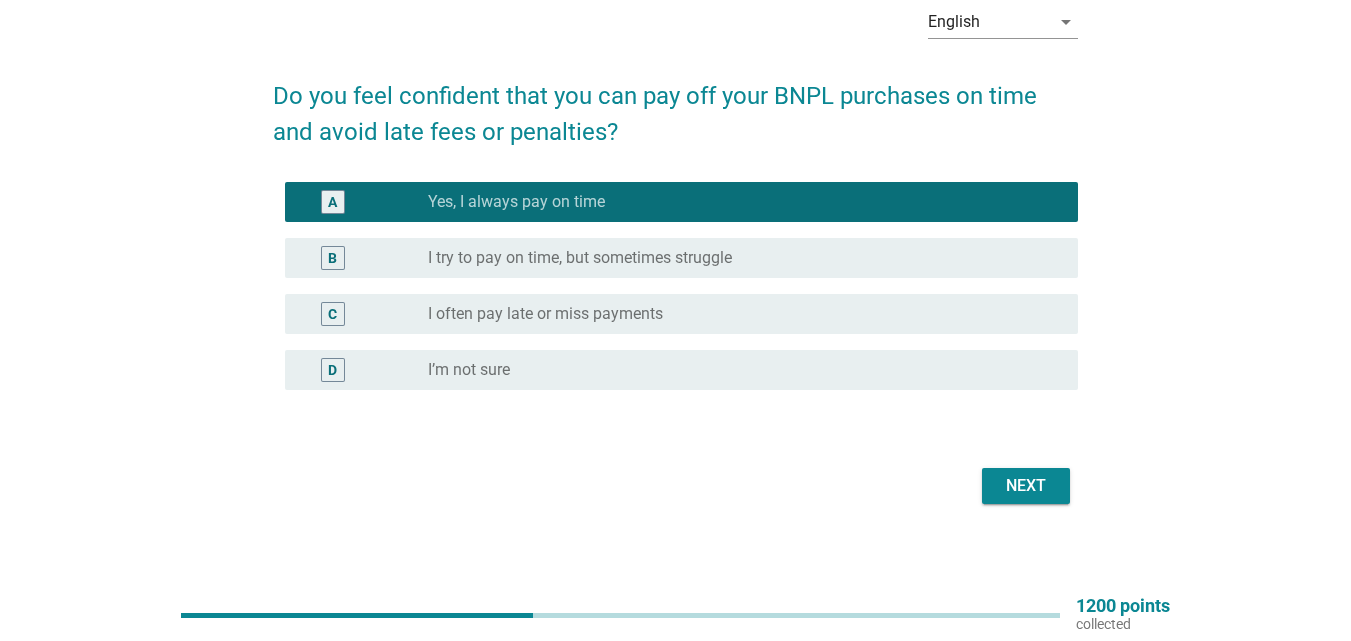 click on "Next" at bounding box center (1026, 486) 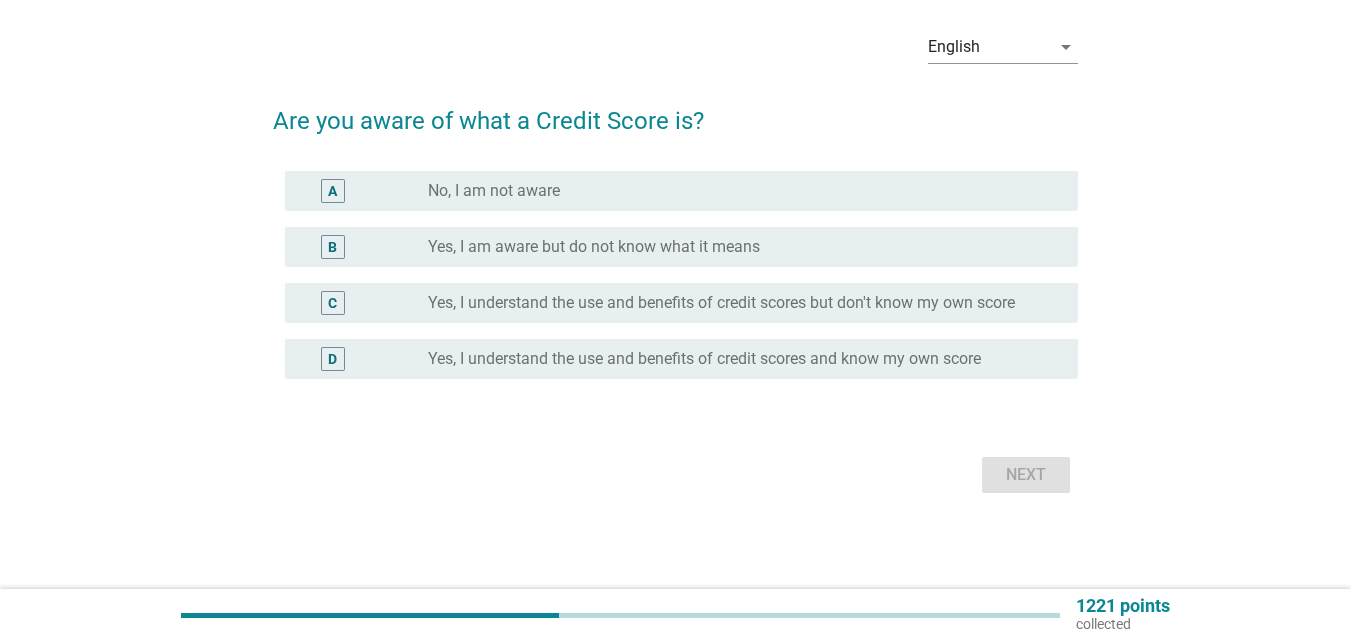 scroll, scrollTop: 0, scrollLeft: 0, axis: both 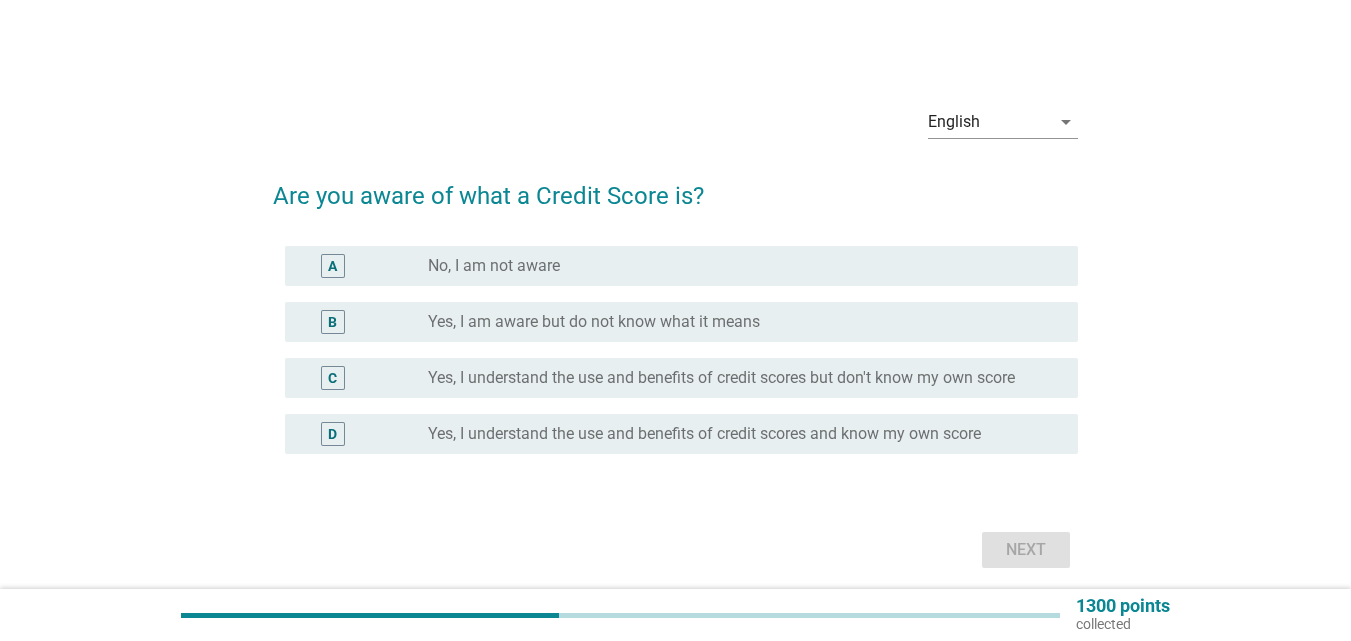 click on "Yes, I understand the use and benefits of credit scores but don't know my own score" at bounding box center [721, 378] 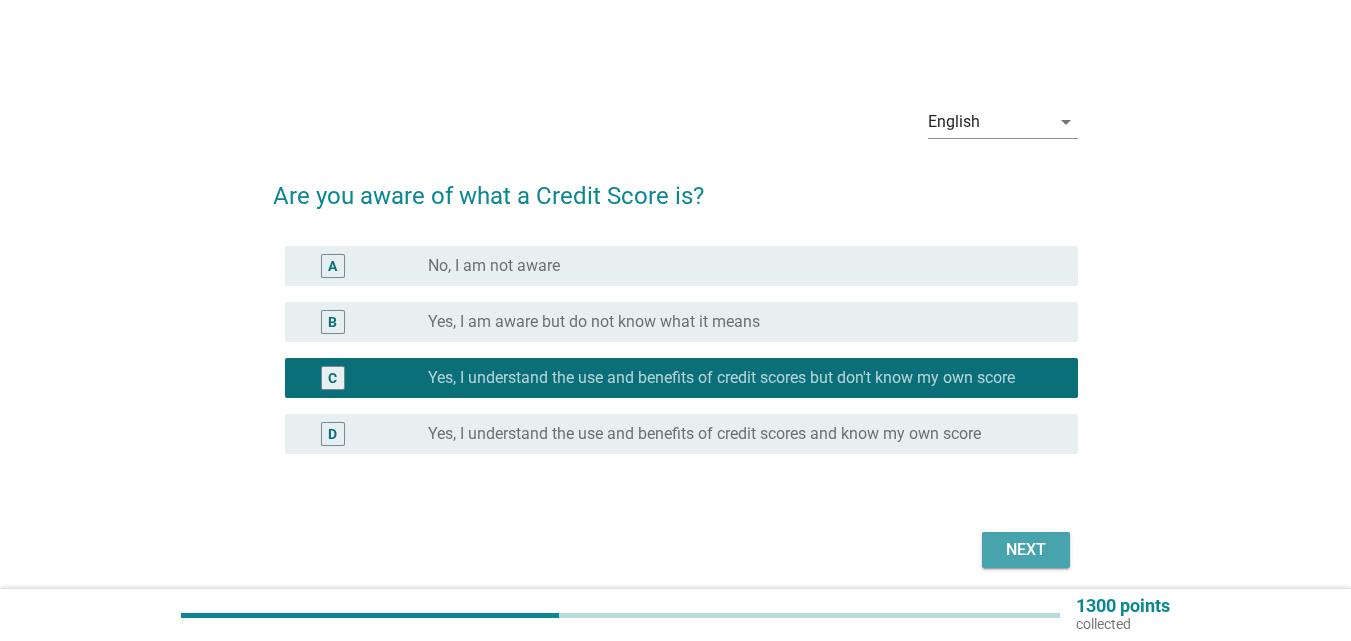 click on "Next" at bounding box center (1026, 550) 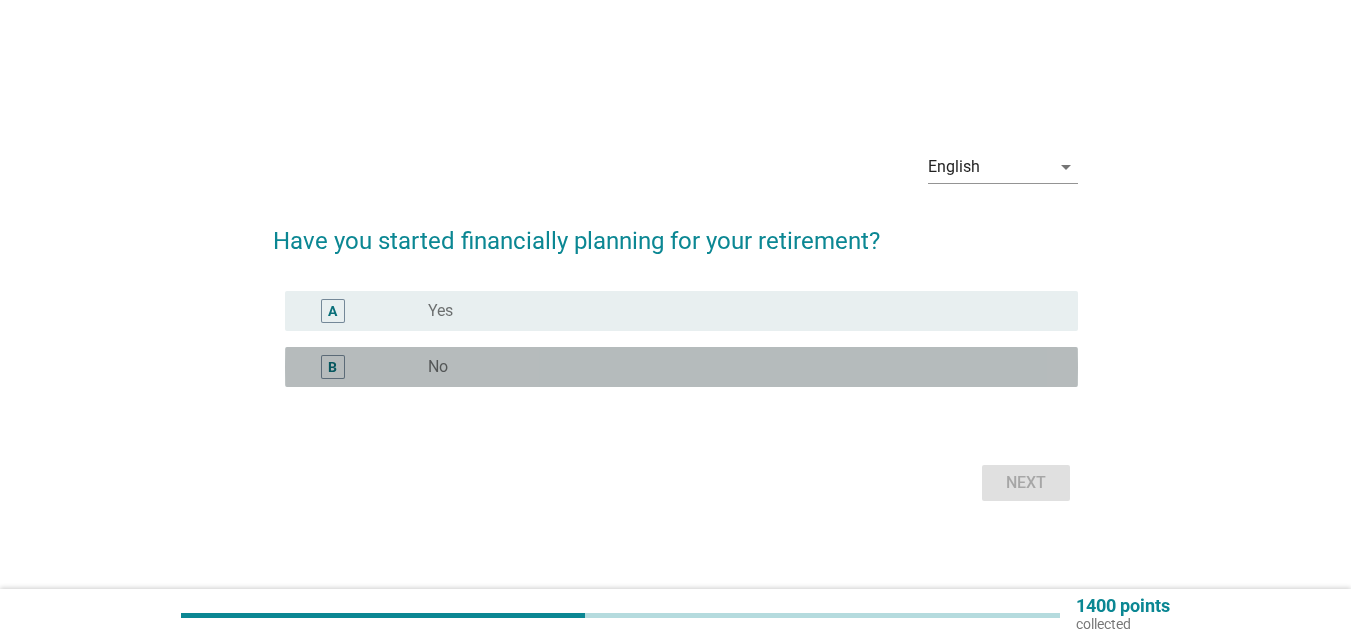 click on "radio_button_unchecked No" at bounding box center (737, 367) 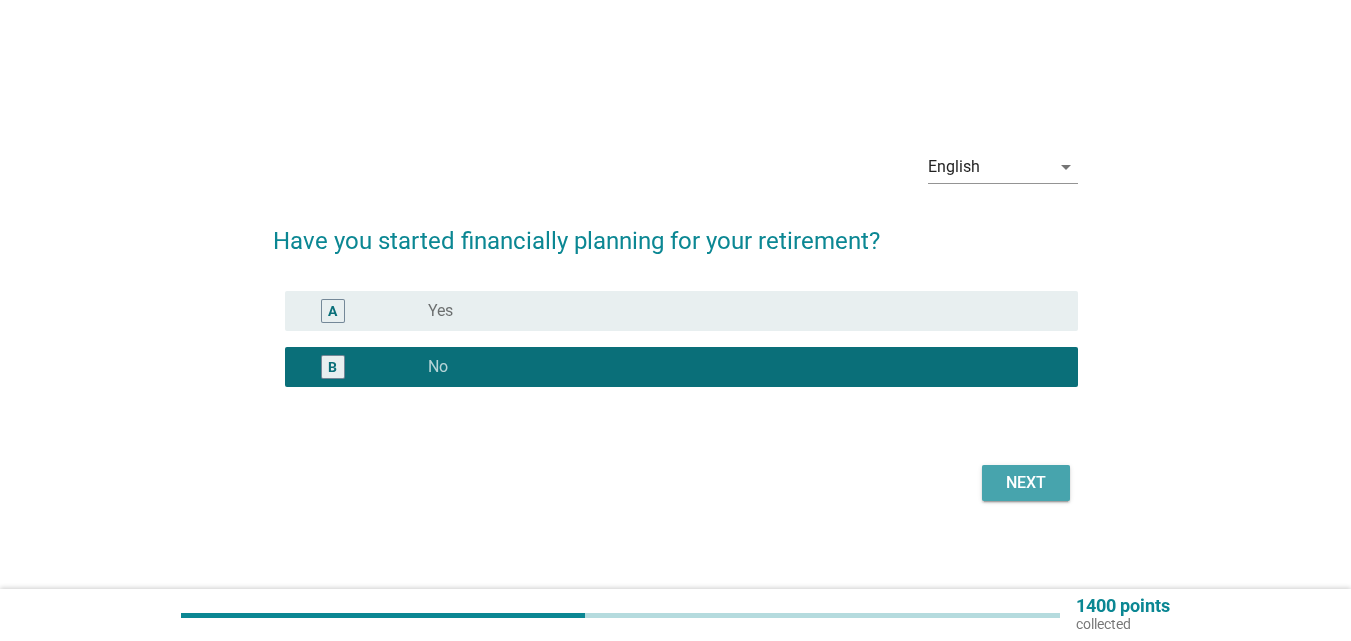 click on "Next" at bounding box center (1026, 483) 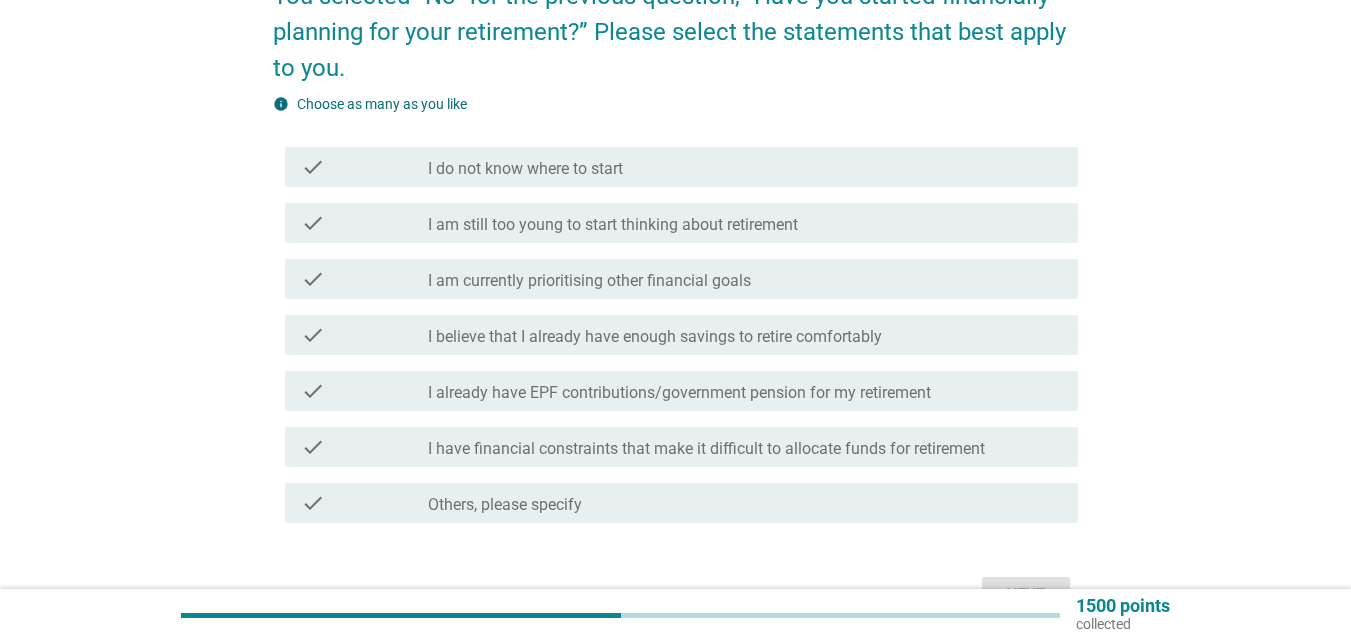 scroll, scrollTop: 300, scrollLeft: 0, axis: vertical 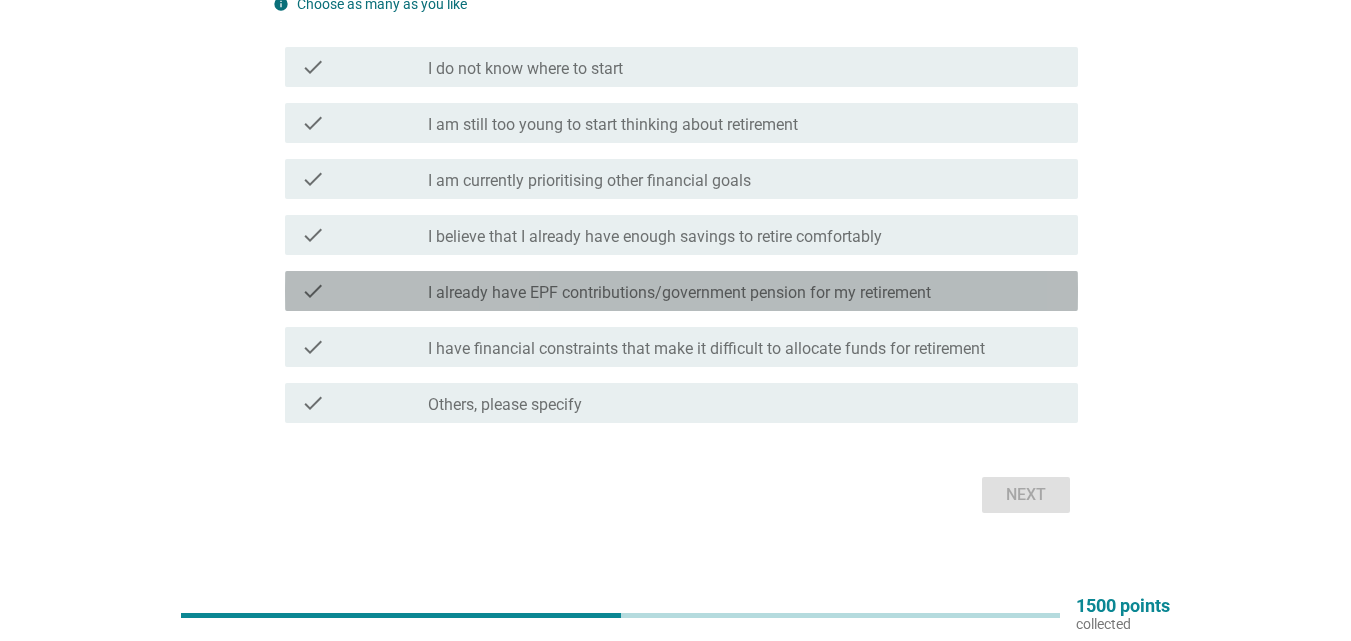 click on "I already have EPF contributions/government pension for my retirement" at bounding box center [679, 293] 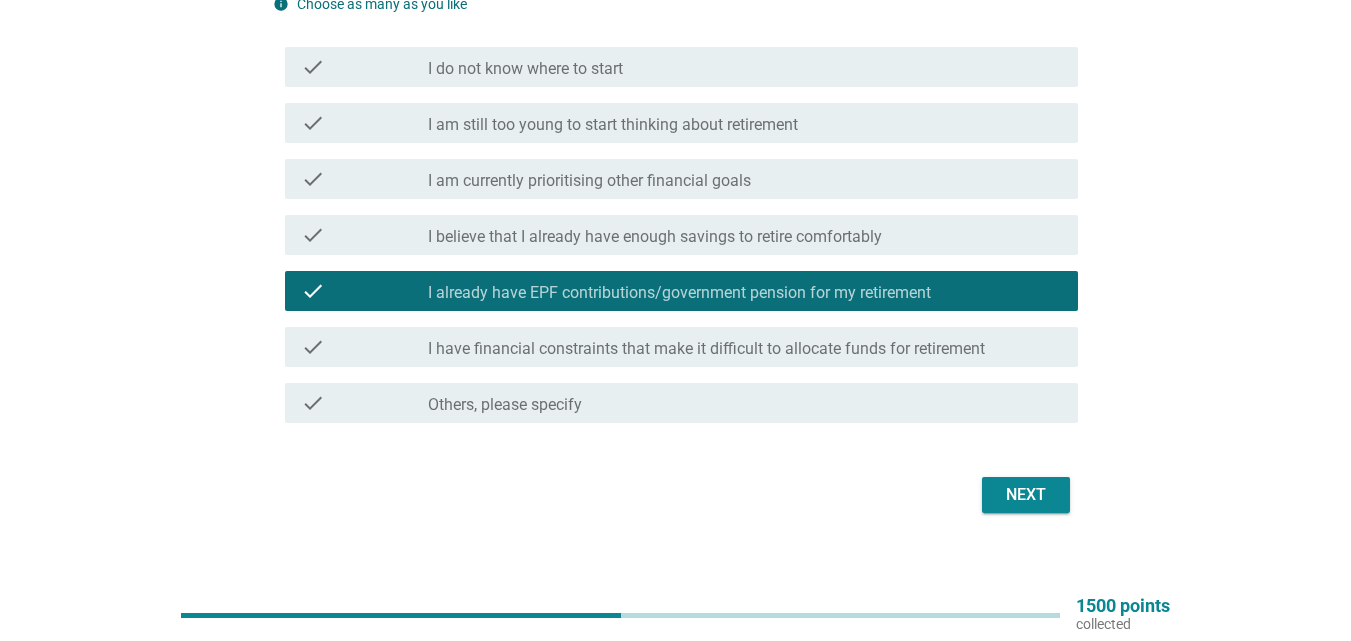 click on "check     check_box_outline_blank I have financial constraints that make it difficult to allocate funds for retirement" at bounding box center (681, 347) 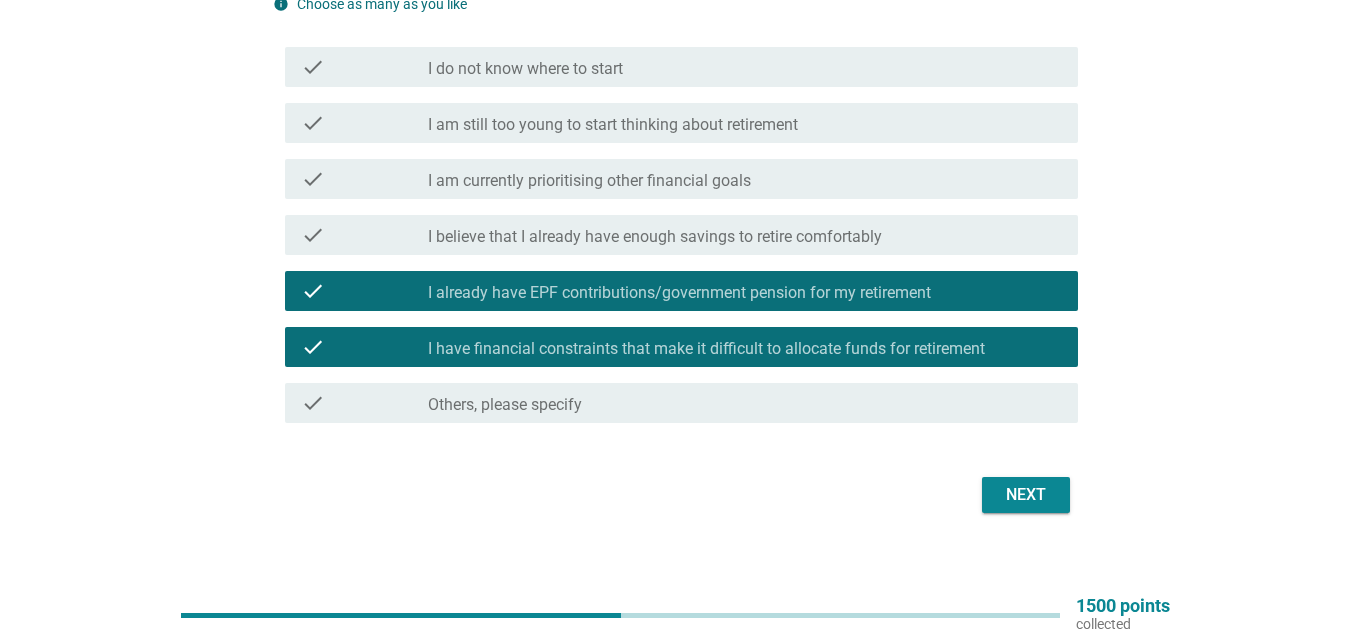 click on "Next" at bounding box center (1026, 495) 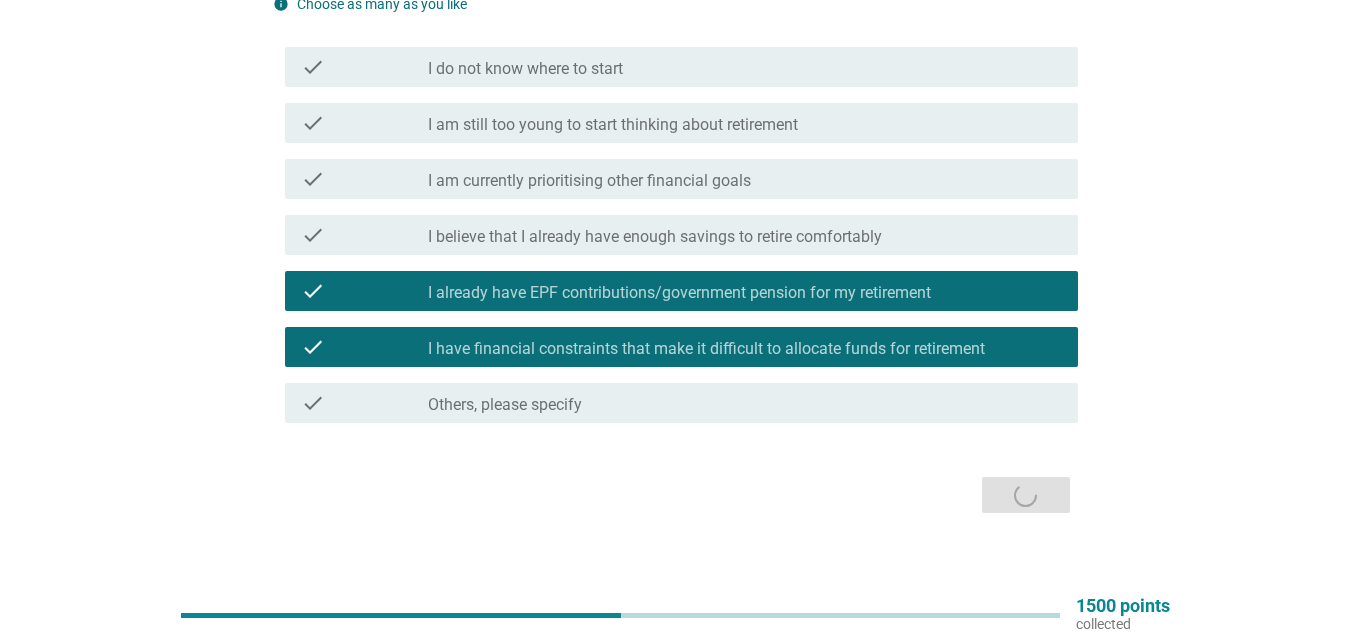 scroll, scrollTop: 0, scrollLeft: 0, axis: both 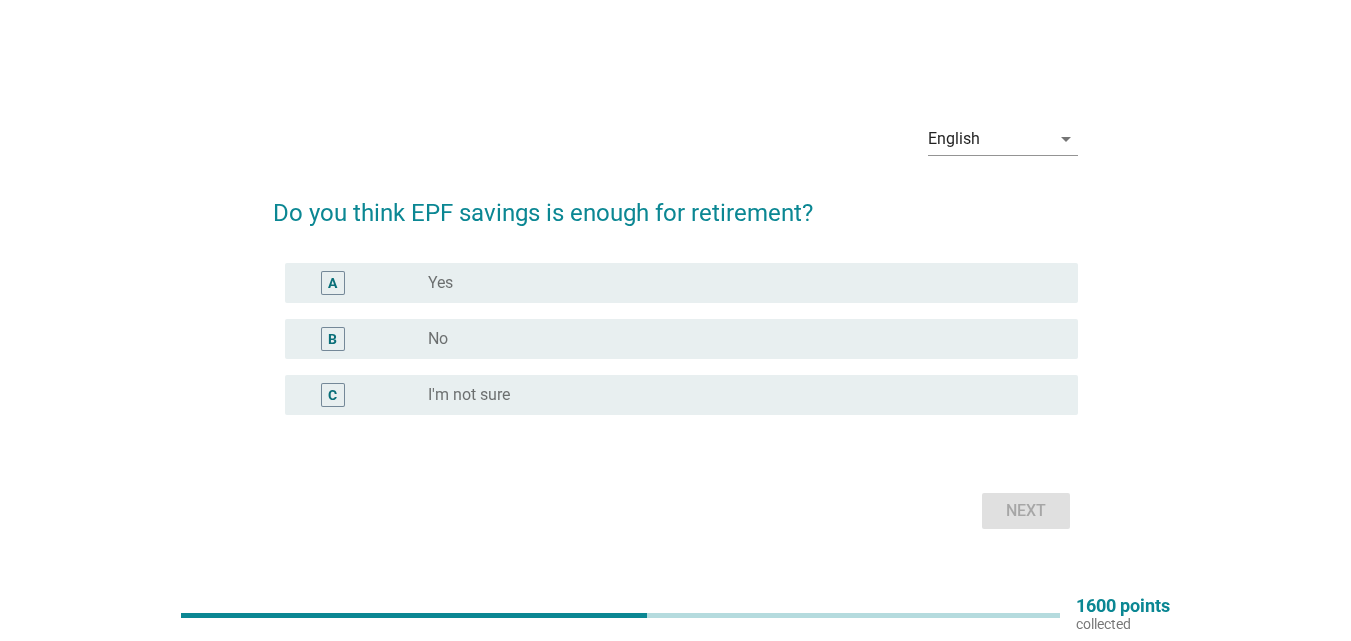click on "radio_button_unchecked No" at bounding box center (737, 339) 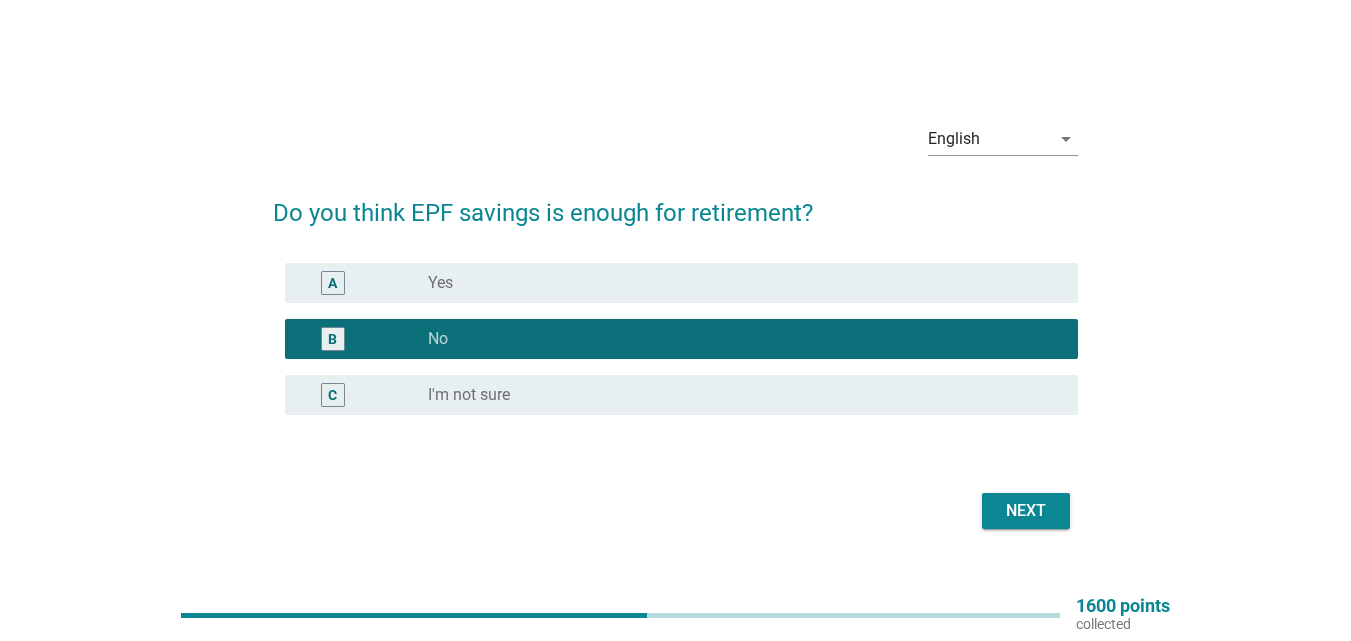 click on "Next" at bounding box center [1026, 511] 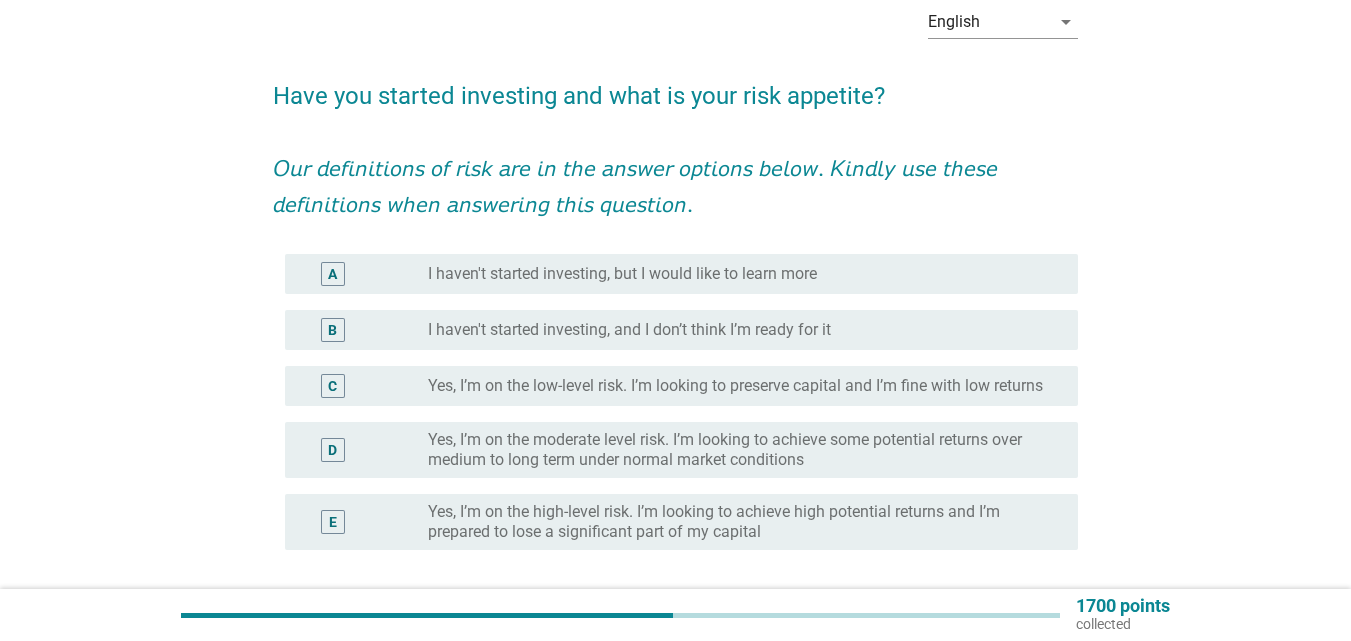scroll, scrollTop: 200, scrollLeft: 0, axis: vertical 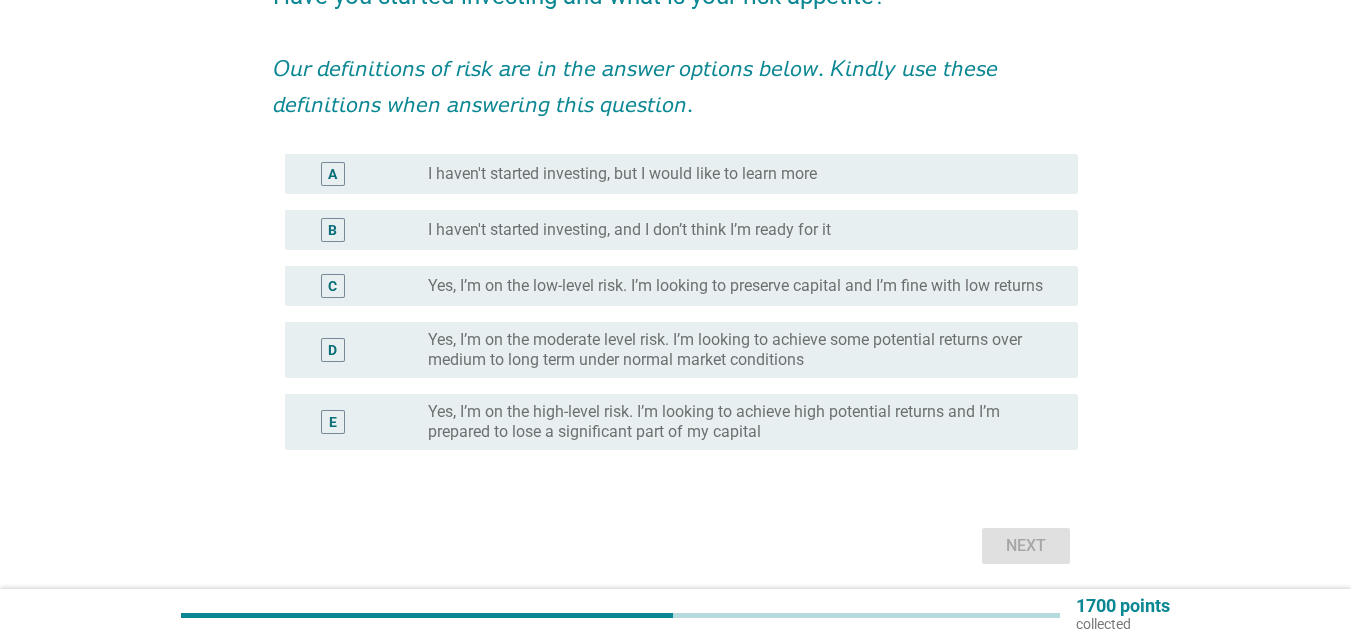 click on "Yes, I’m on the high-level risk. I’m looking to achieve high potential returns and I’m prepared to lose a significant part of my capital" at bounding box center [737, 422] 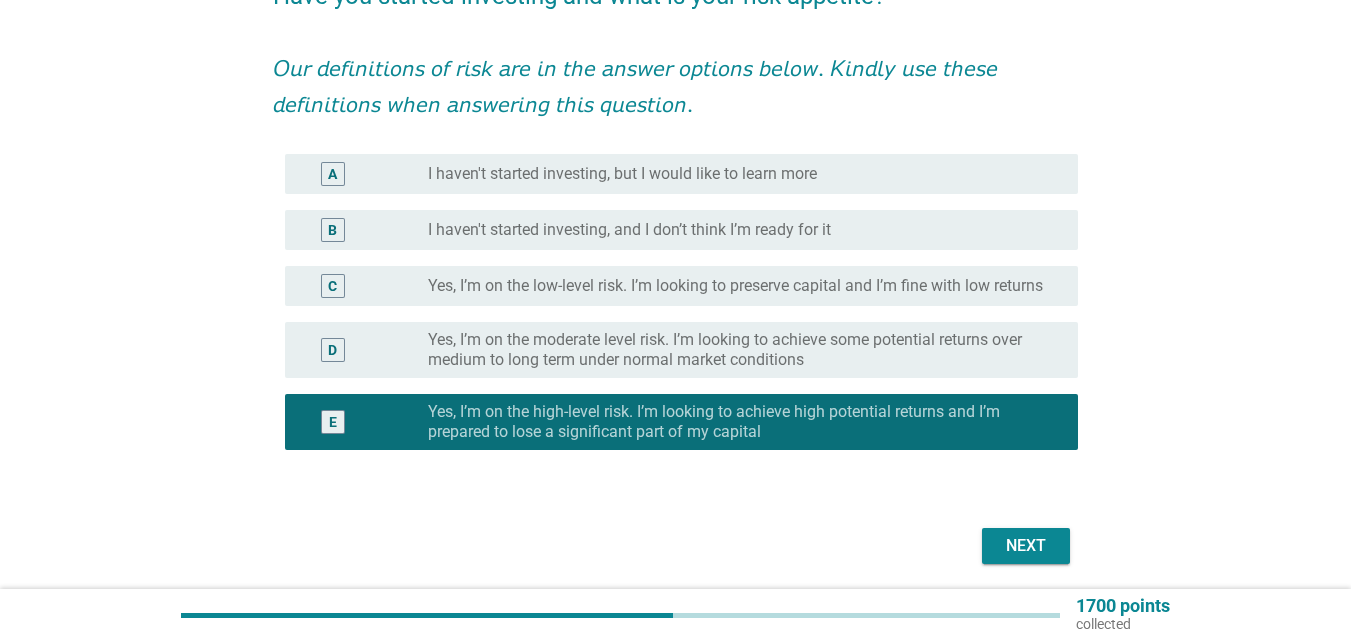 click on "Next" at bounding box center [1026, 546] 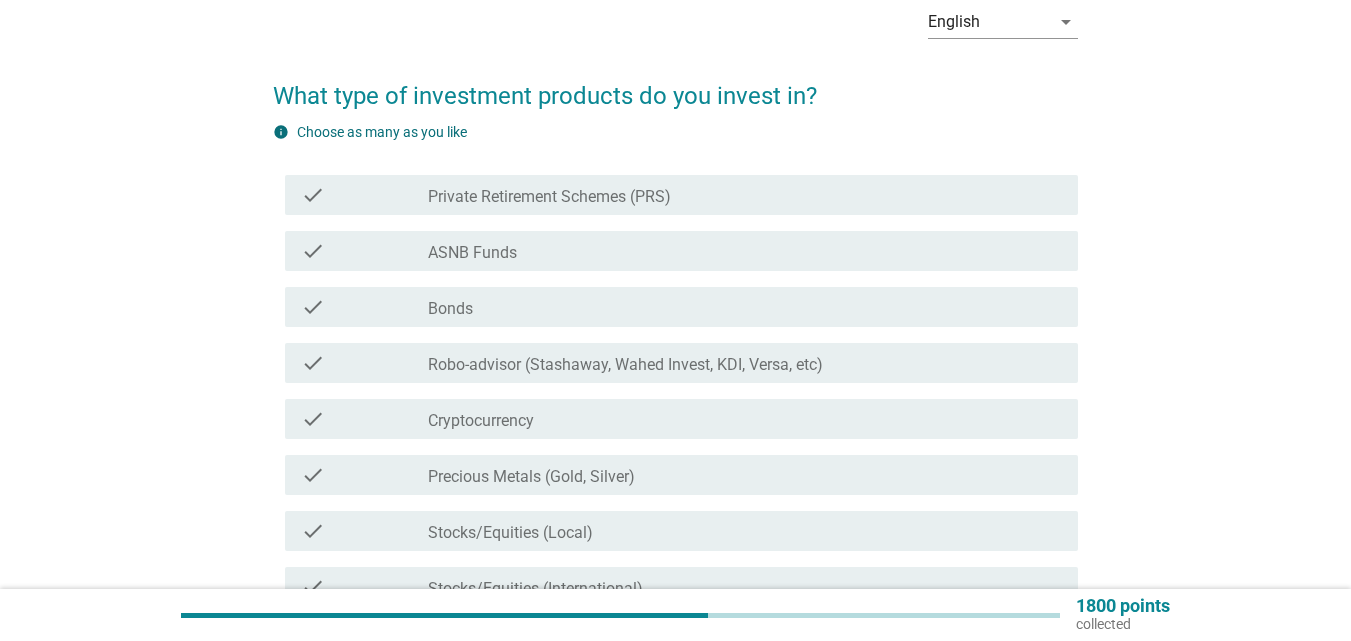 scroll, scrollTop: 200, scrollLeft: 0, axis: vertical 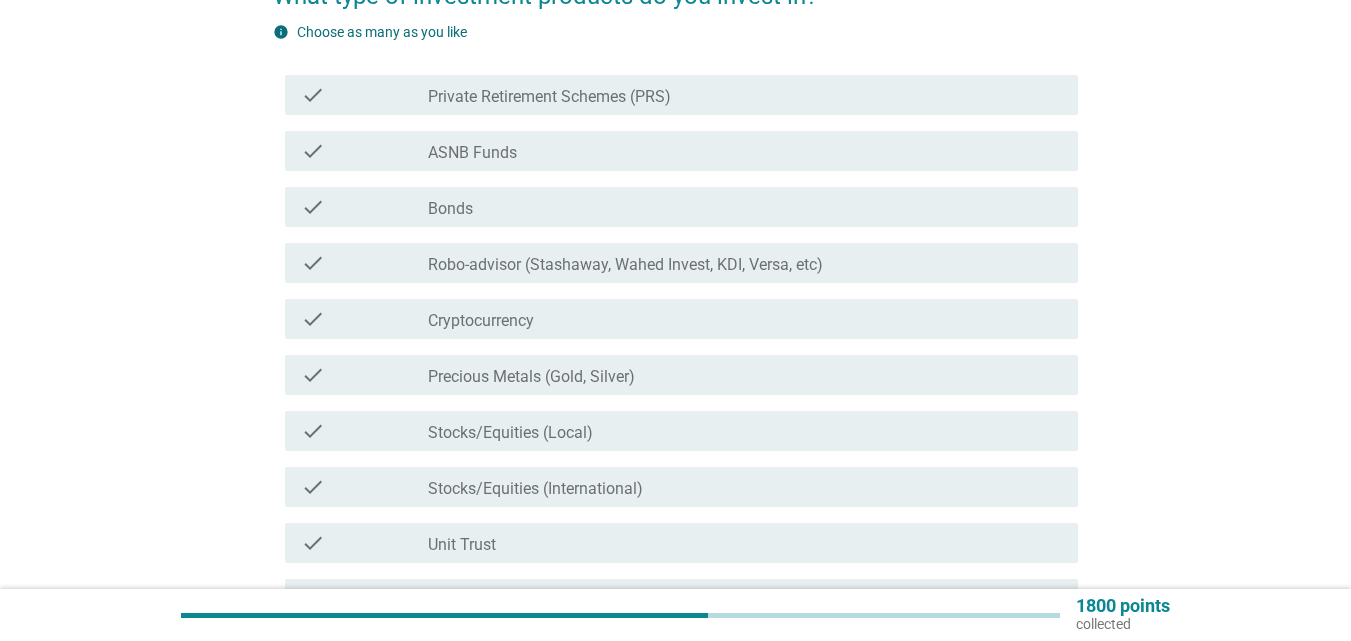 click on "check     check_box_outline_blank Private Retirement Schemes (PRS)" at bounding box center (681, 95) 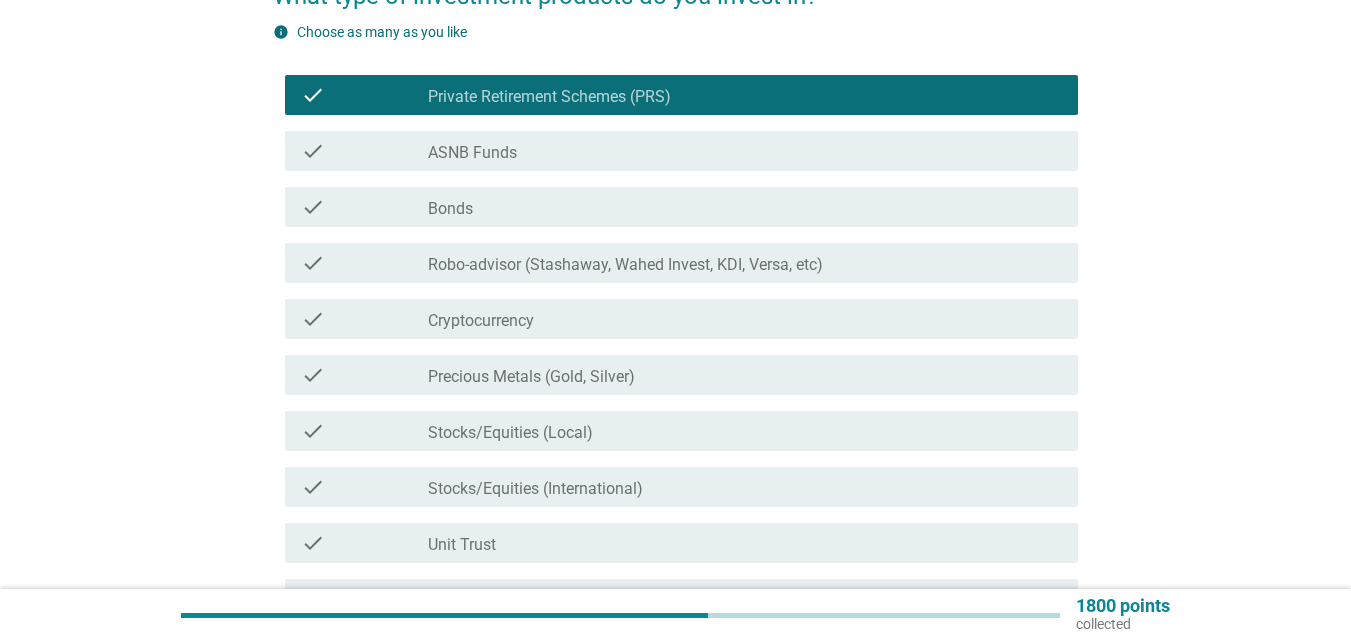scroll, scrollTop: 300, scrollLeft: 0, axis: vertical 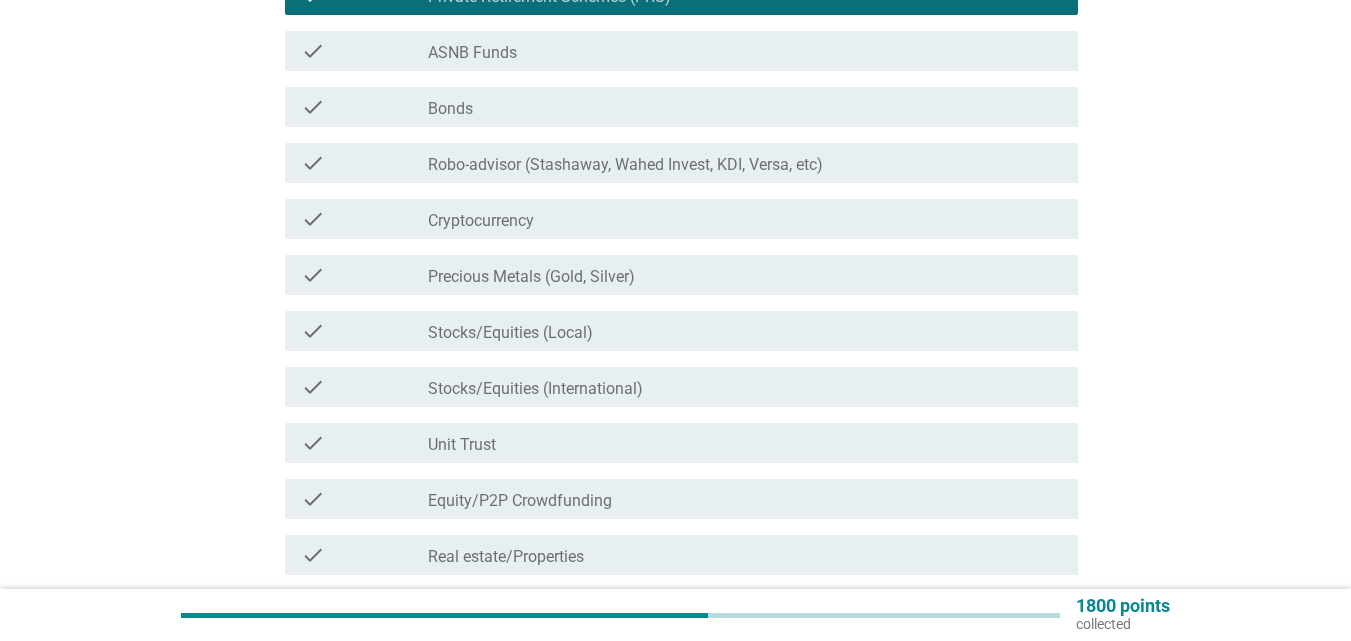 click on "check     check_box_outline_blank Cryptocurrency" at bounding box center [681, 219] 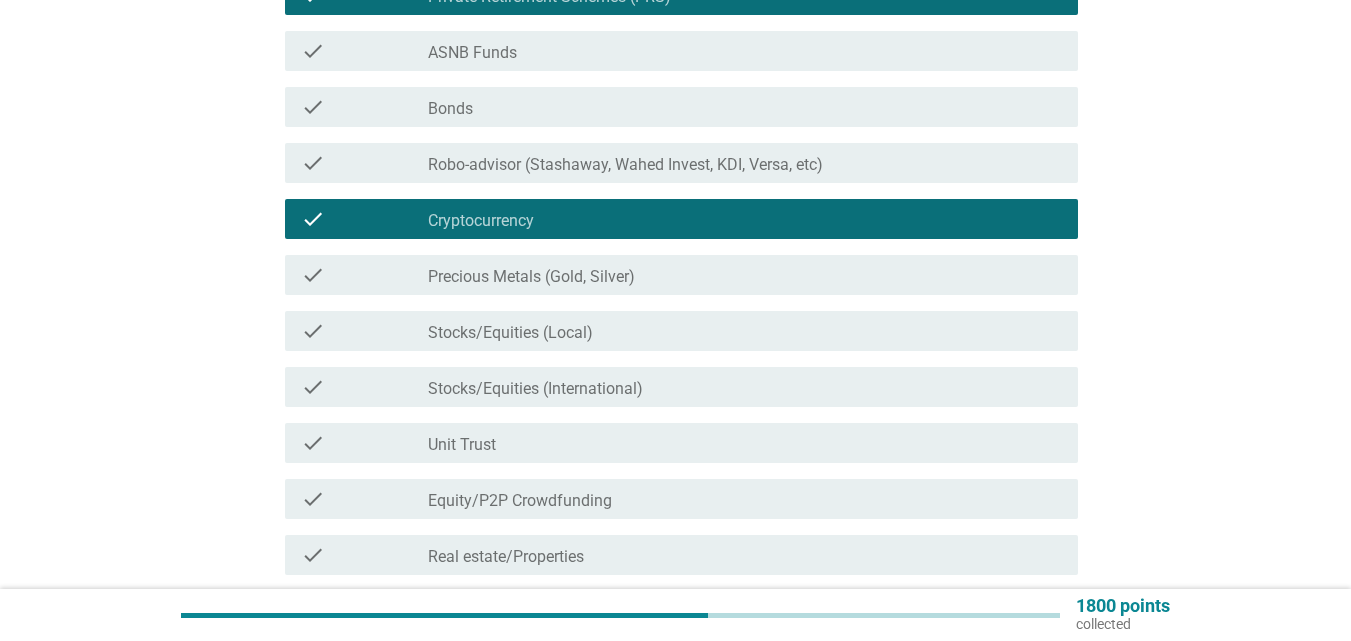 scroll, scrollTop: 400, scrollLeft: 0, axis: vertical 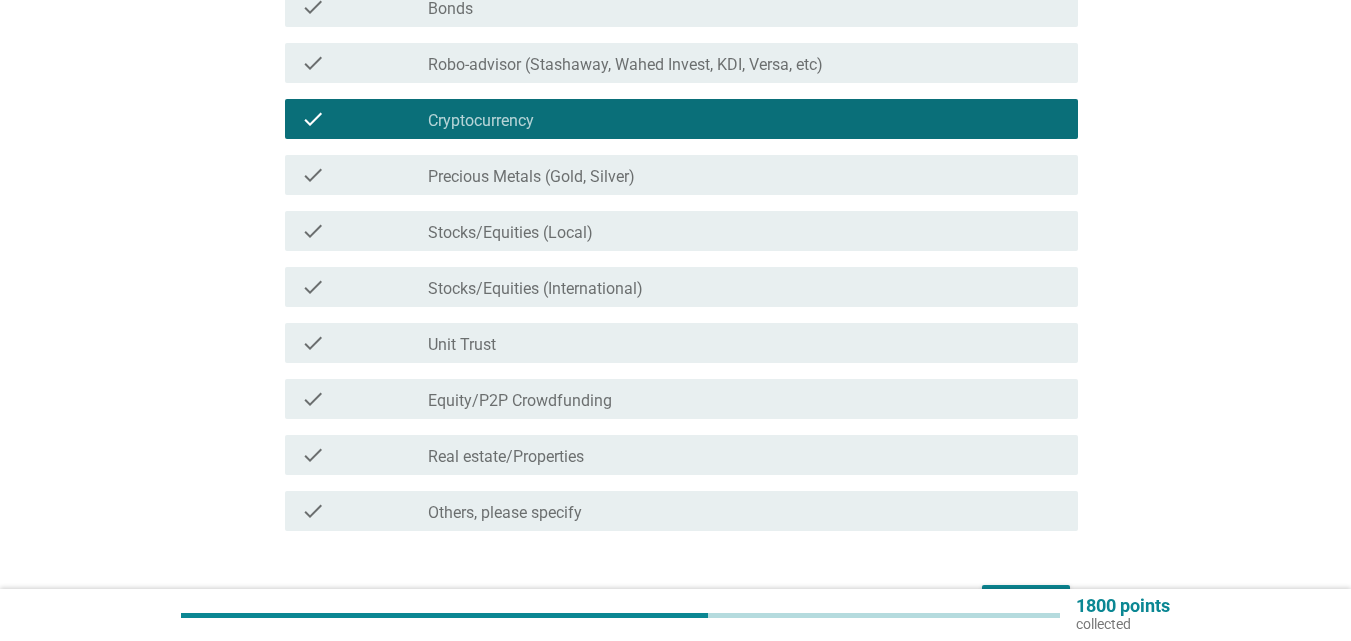 click on "check_box_outline_blank Stocks/Equities (Local)" at bounding box center [745, 231] 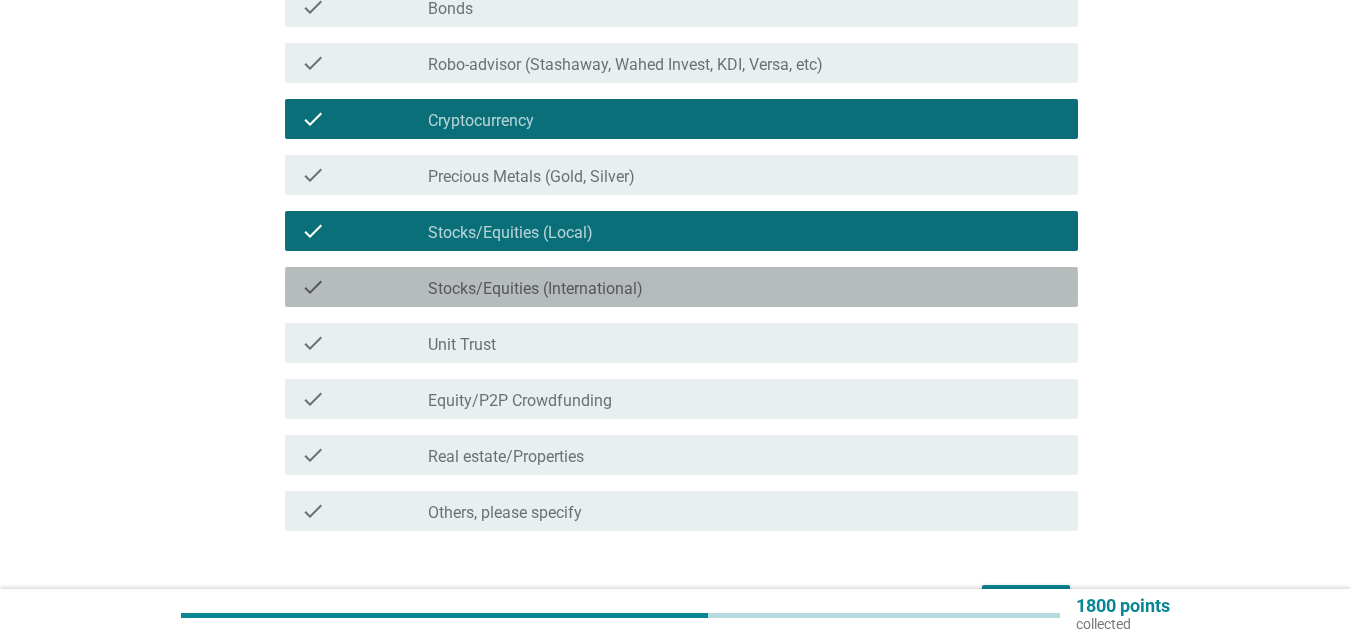 click on "check_box_outline_blank Stocks/Equities (International)" at bounding box center (745, 287) 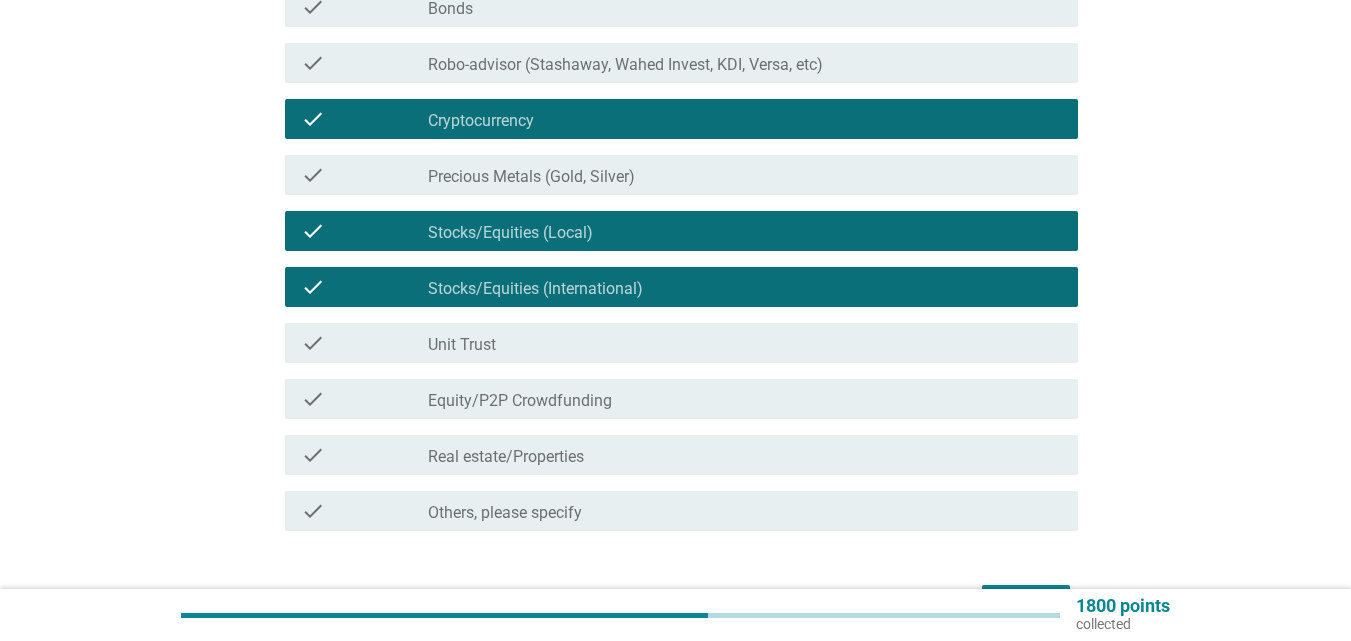 click on "check_box_outline_blank Unit Trust" at bounding box center (745, 343) 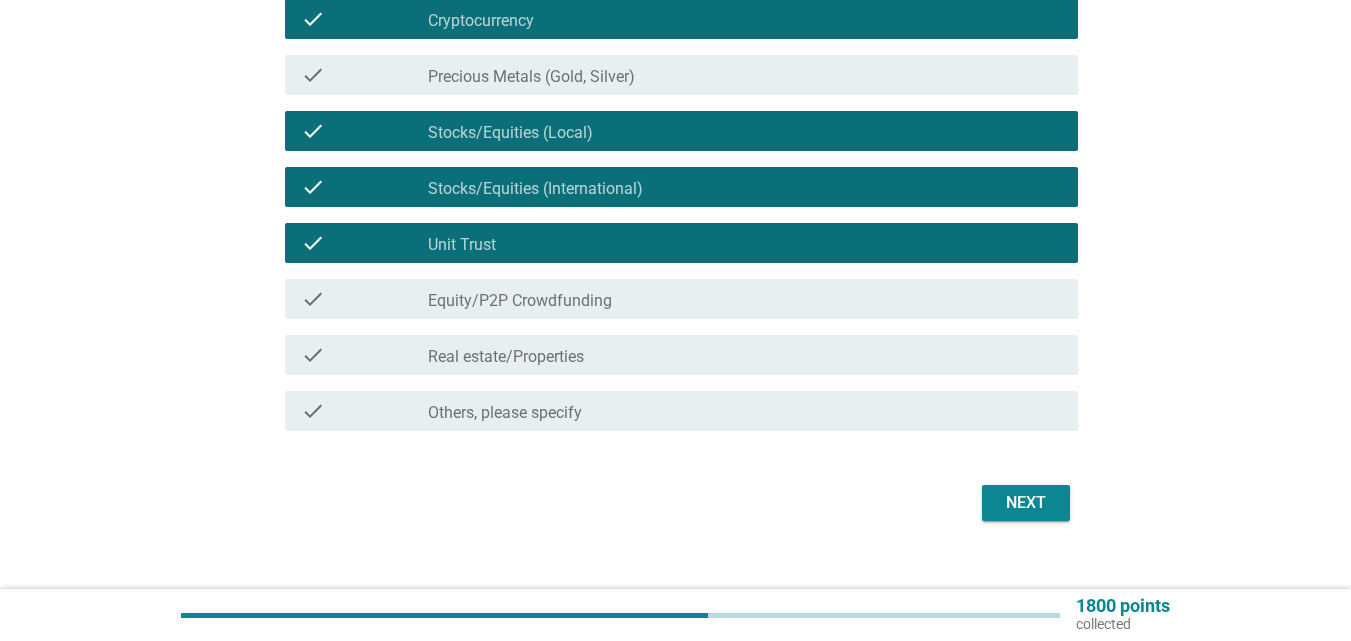 scroll, scrollTop: 528, scrollLeft: 0, axis: vertical 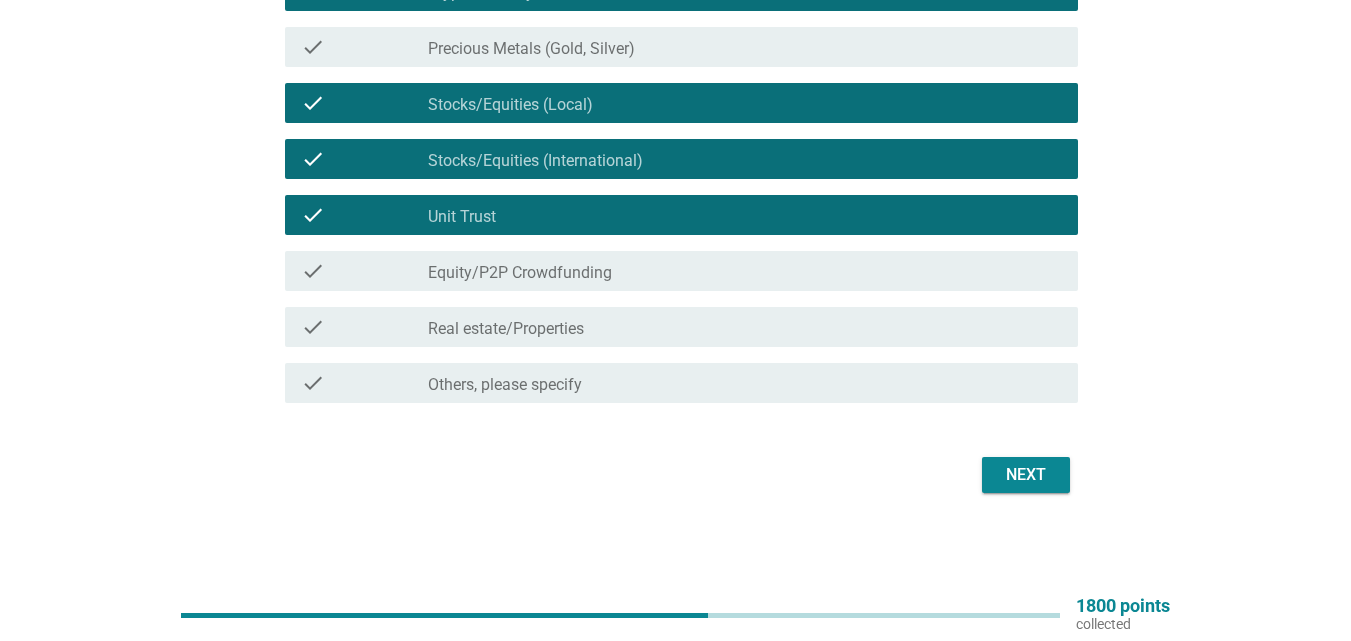 click on "Next" at bounding box center [1026, 475] 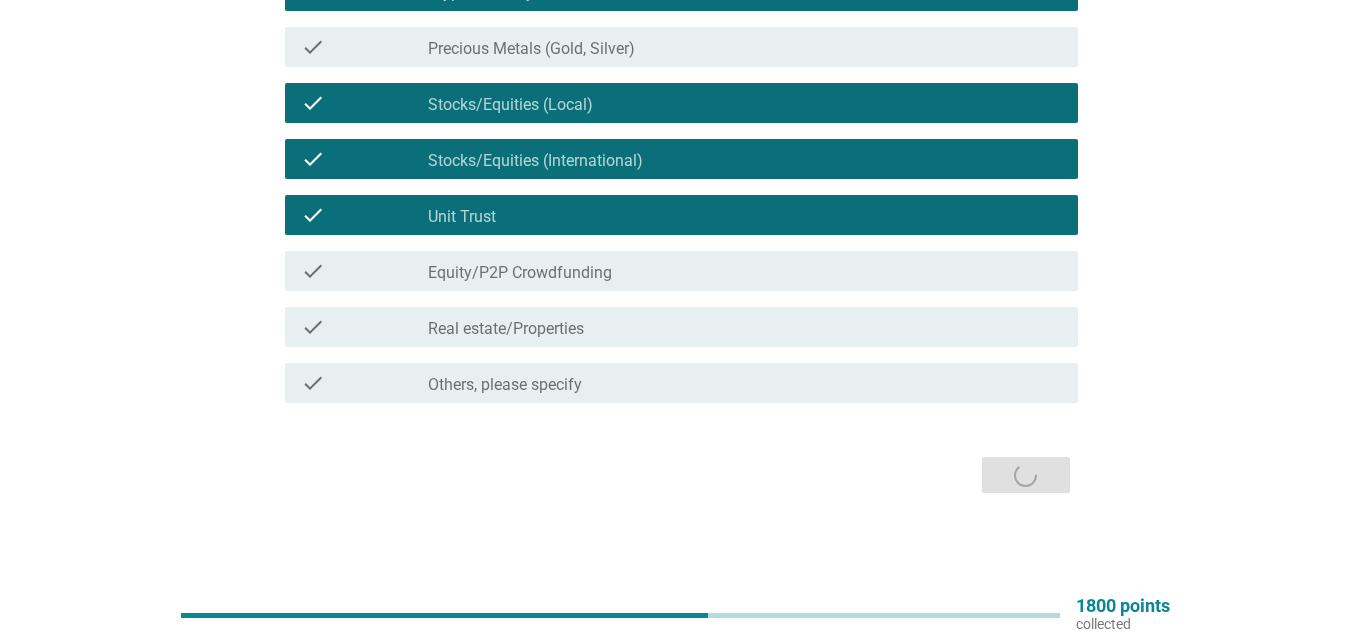 scroll, scrollTop: 0, scrollLeft: 0, axis: both 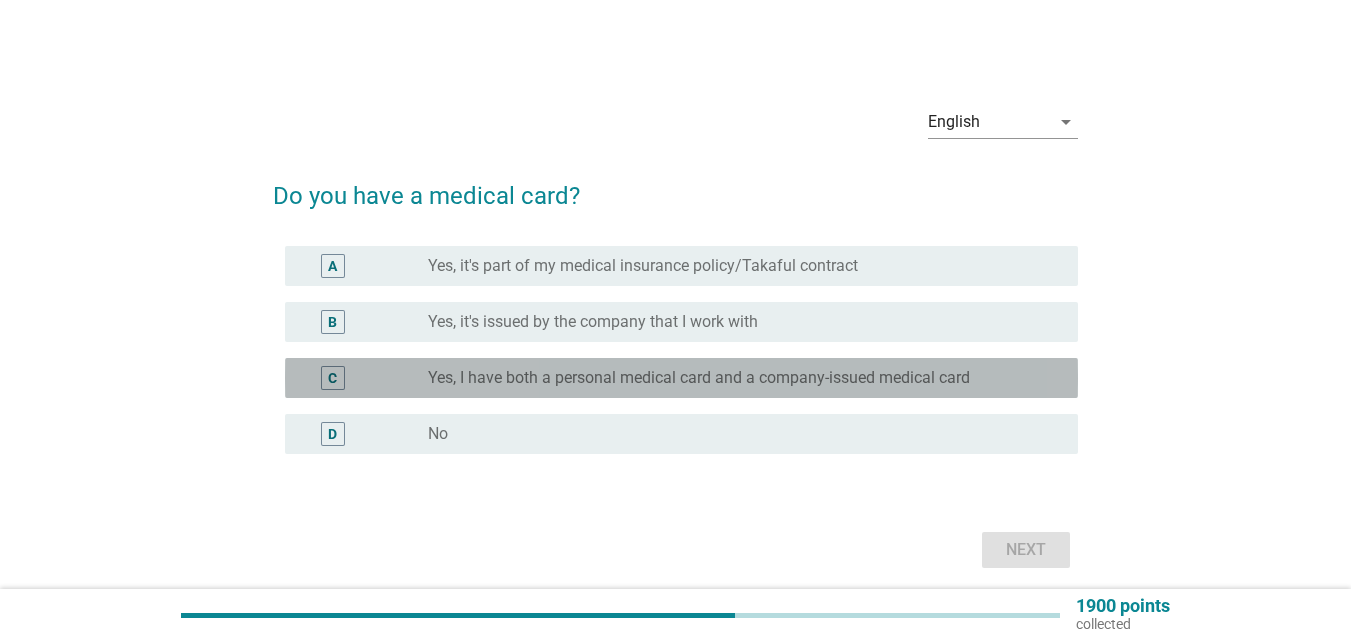 click on "C     radio_button_unchecked Yes, I have both a personal medical card and a company-issued medical card" at bounding box center [681, 378] 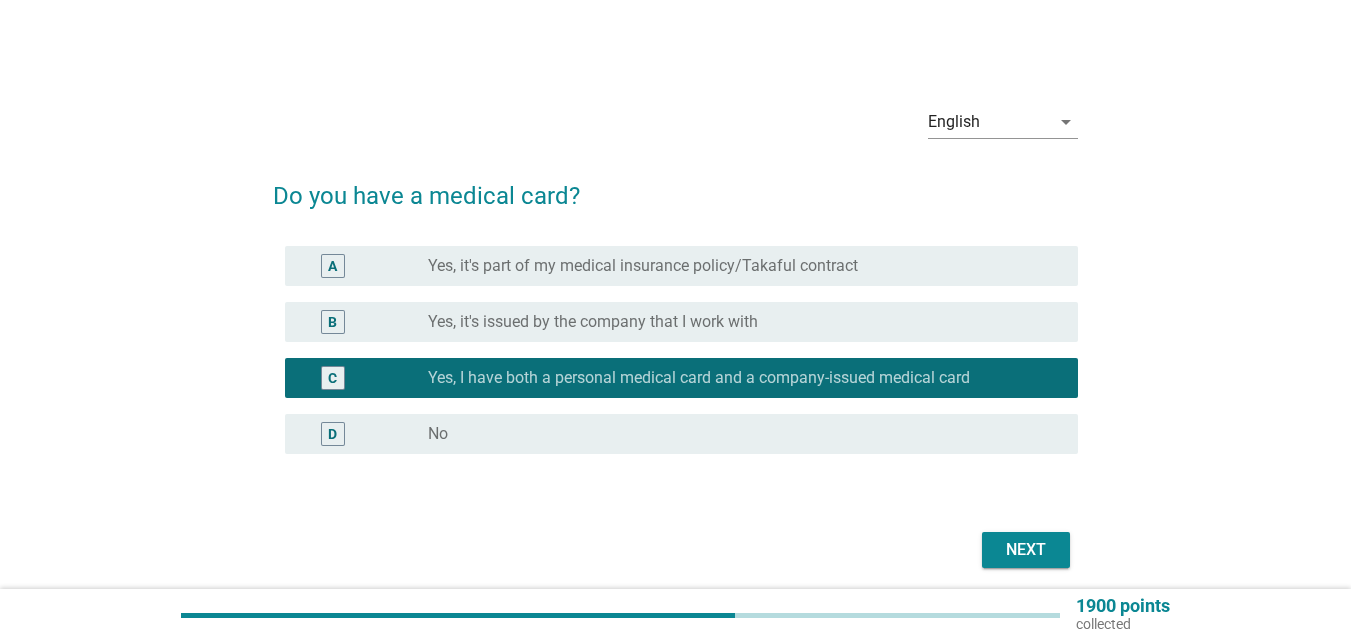 click on "Next" at bounding box center [1026, 550] 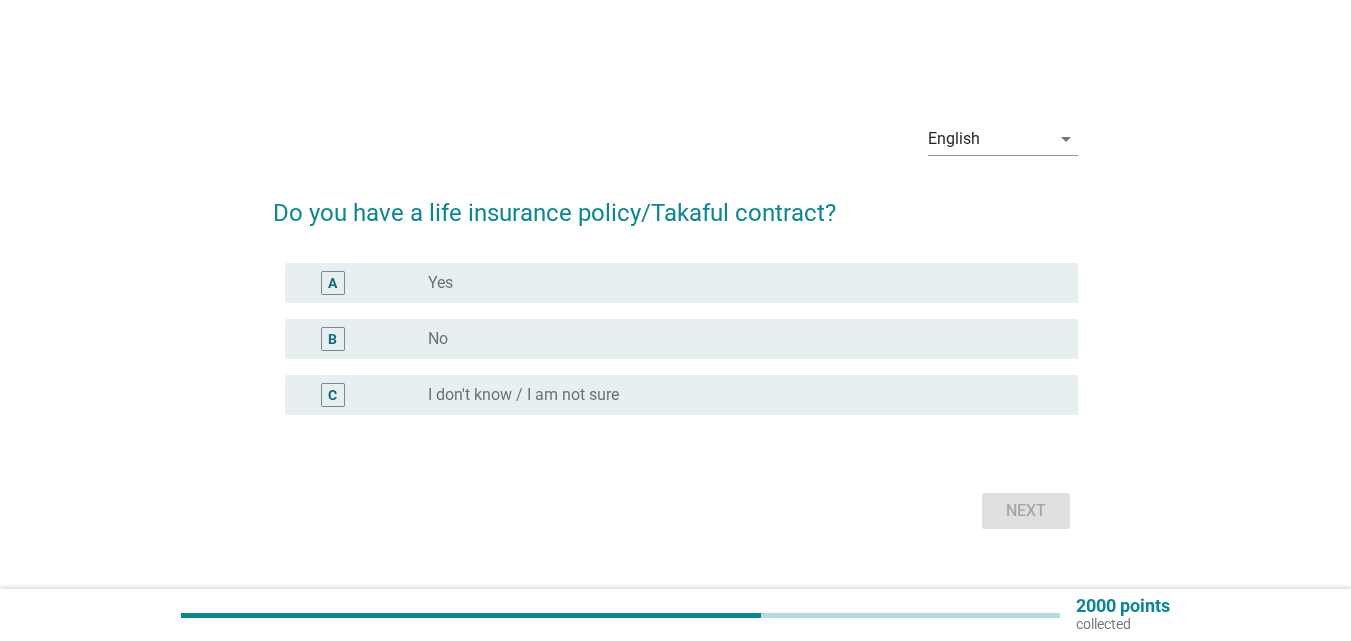click on "radio_button_unchecked Yes" at bounding box center [737, 283] 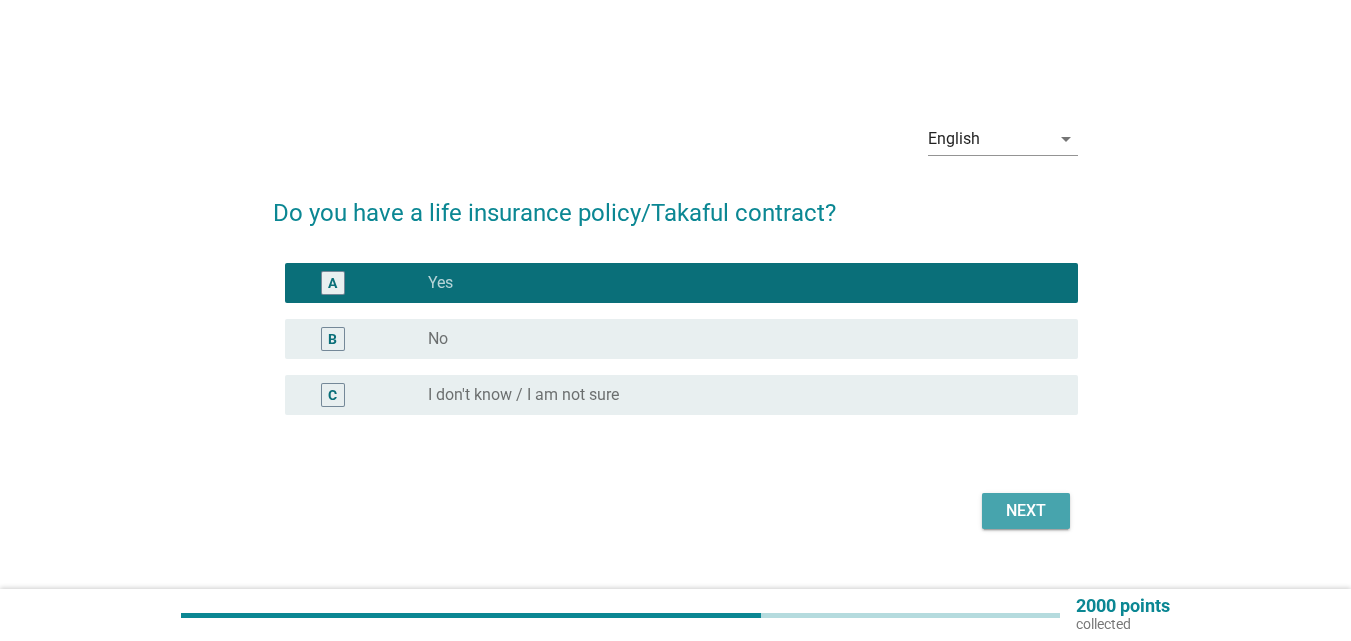 click on "Next" at bounding box center [1026, 511] 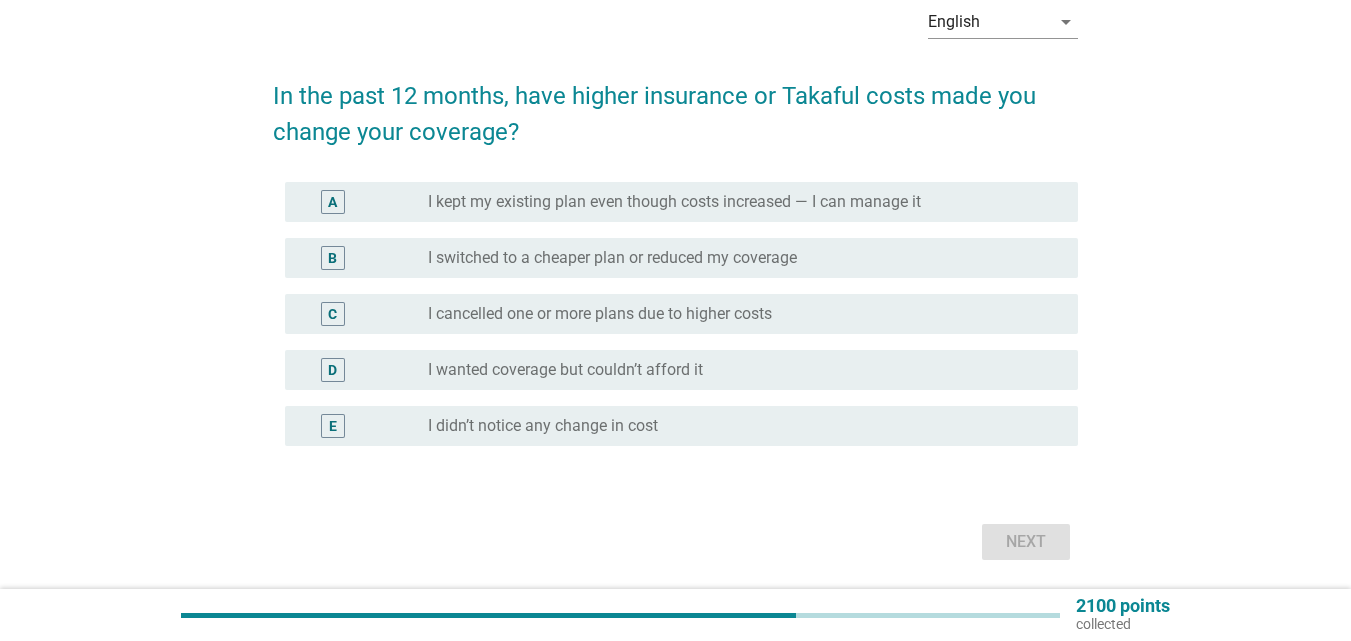 scroll, scrollTop: 167, scrollLeft: 0, axis: vertical 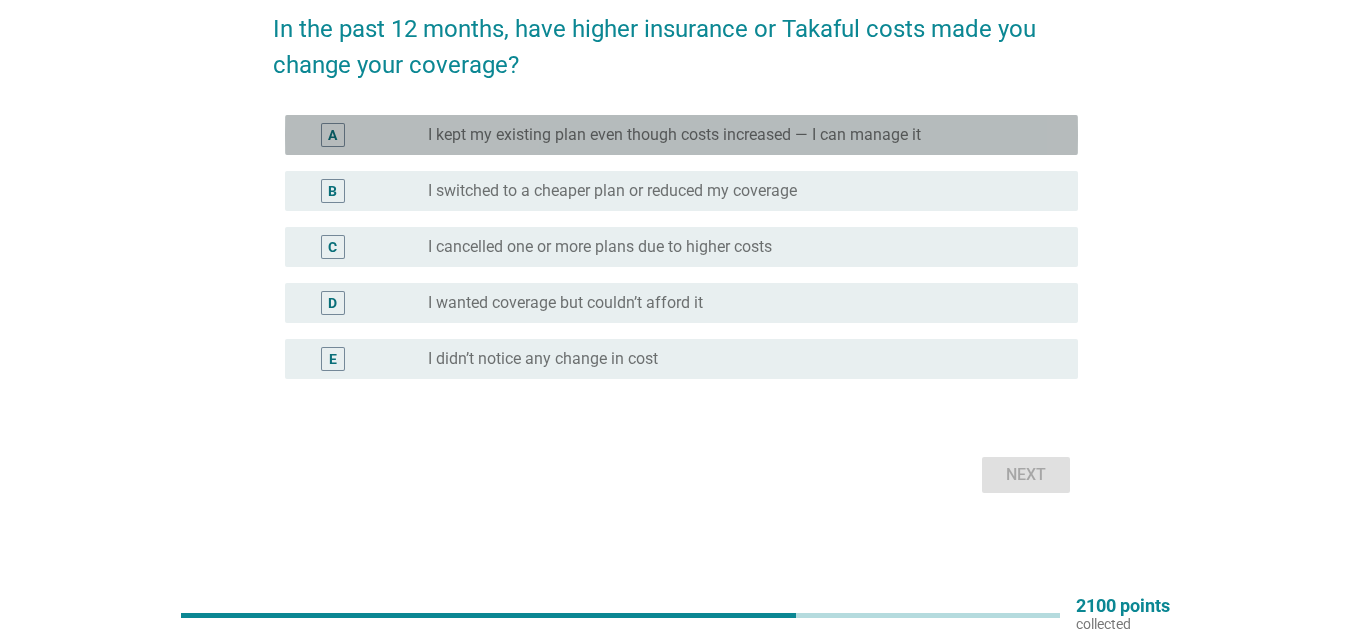 click on "I kept my existing plan even though costs increased — I can manage it" at bounding box center (674, 135) 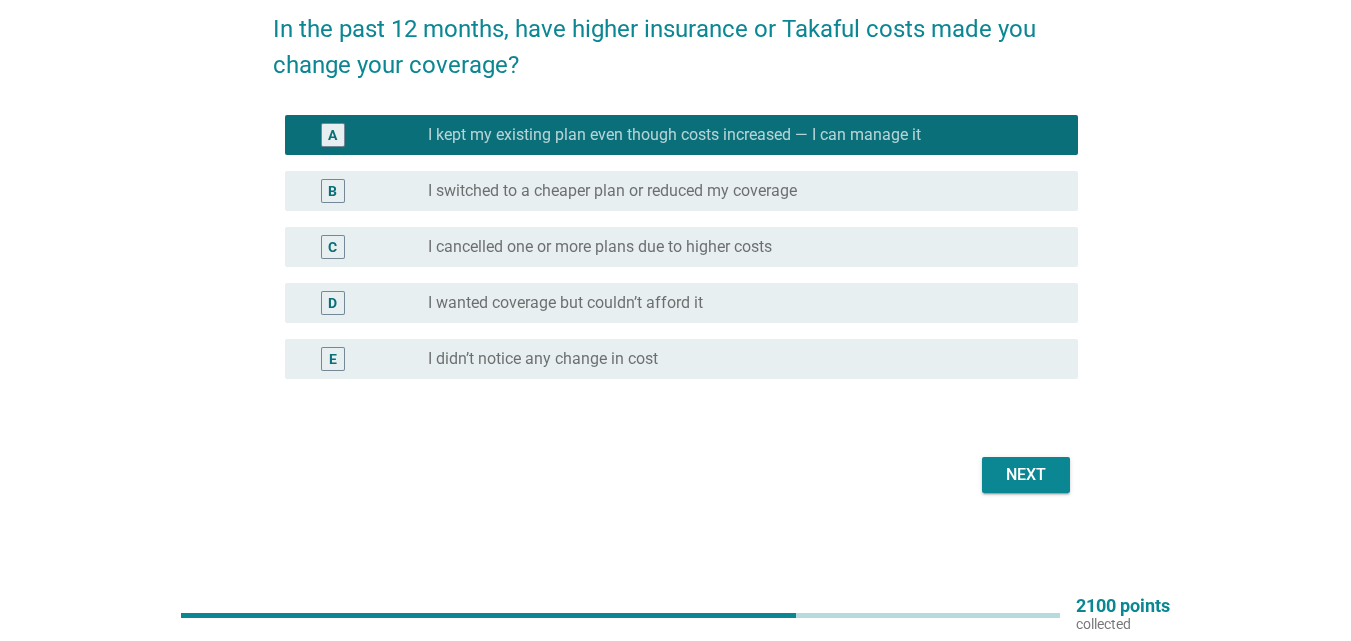 click on "Next" at bounding box center [1026, 475] 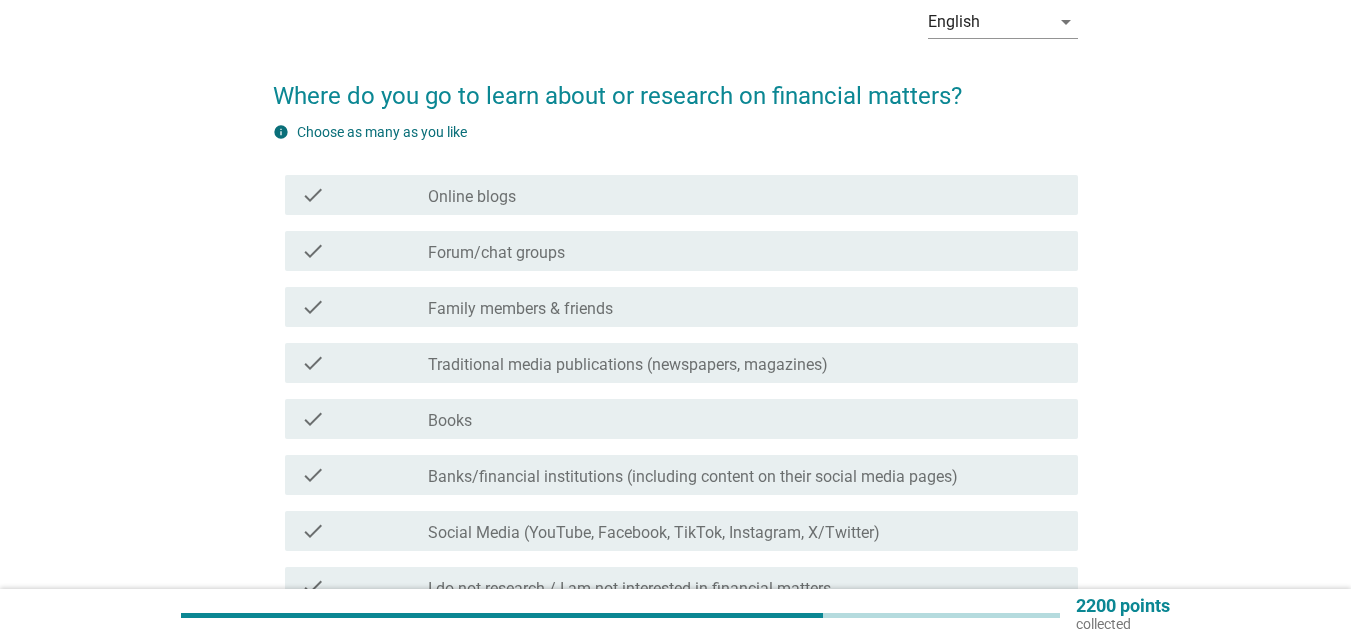 scroll, scrollTop: 200, scrollLeft: 0, axis: vertical 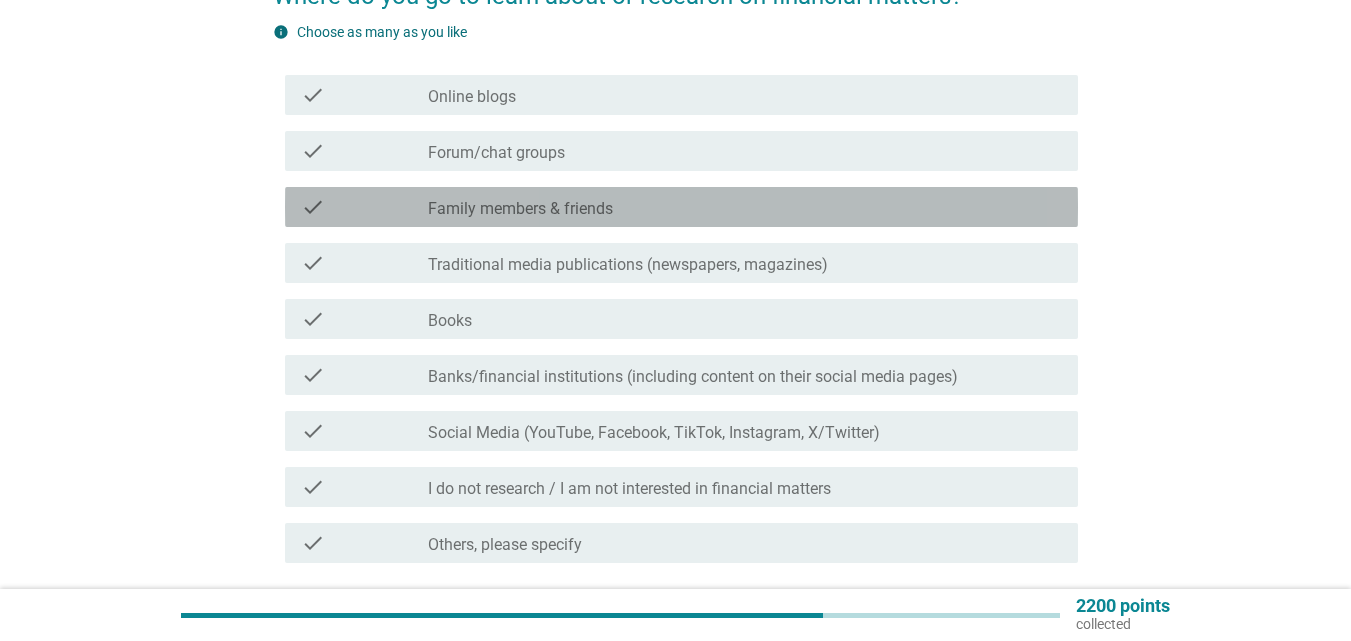 click on "check_box_outline_blank Family members & friends" at bounding box center [745, 207] 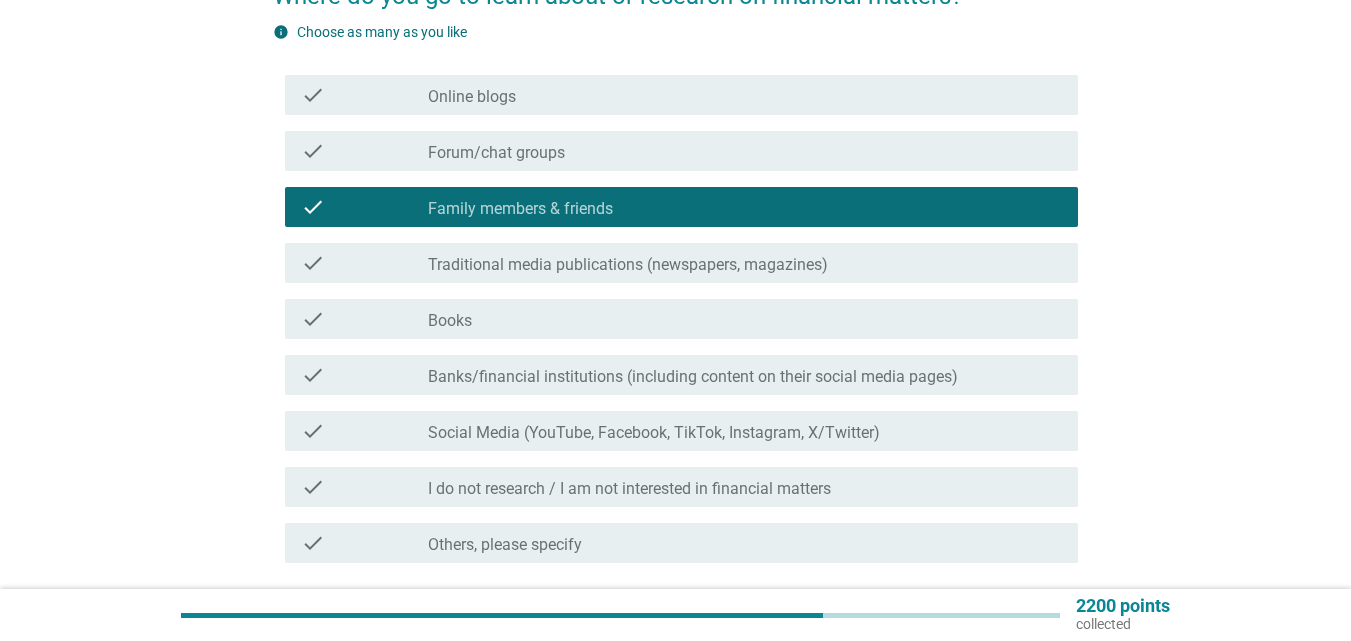 click on "Banks/financial institutions (including content on their social media pages)" at bounding box center (693, 377) 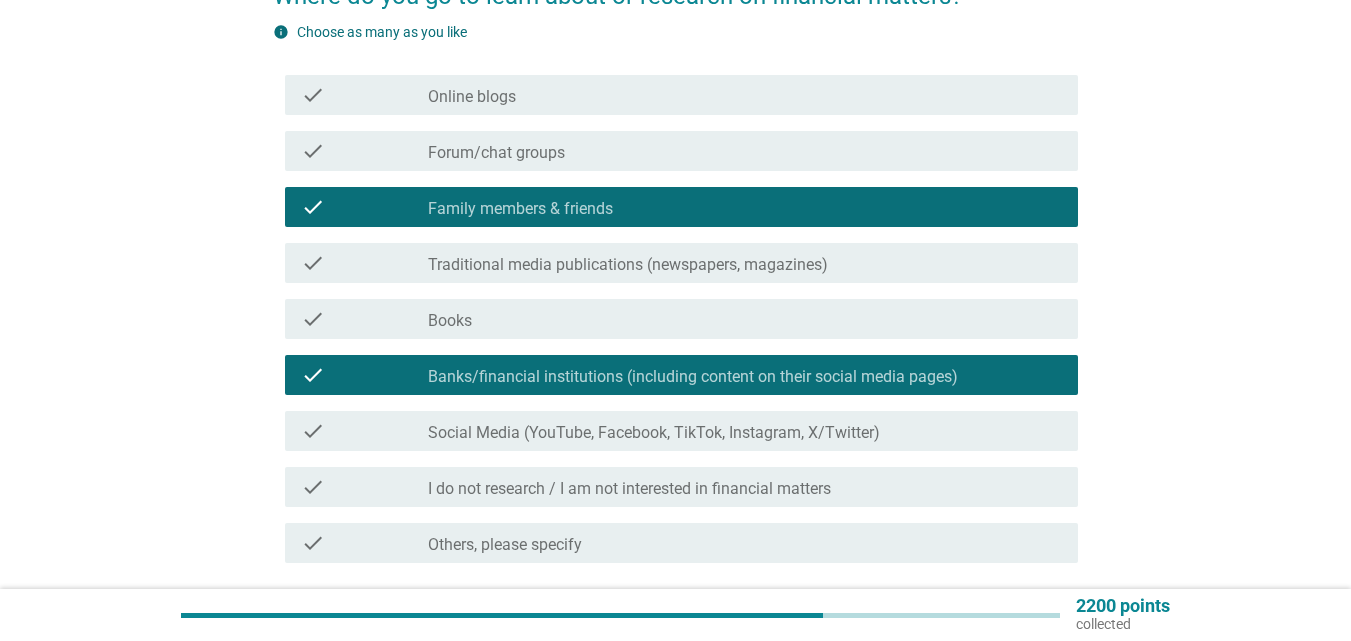 scroll, scrollTop: 360, scrollLeft: 0, axis: vertical 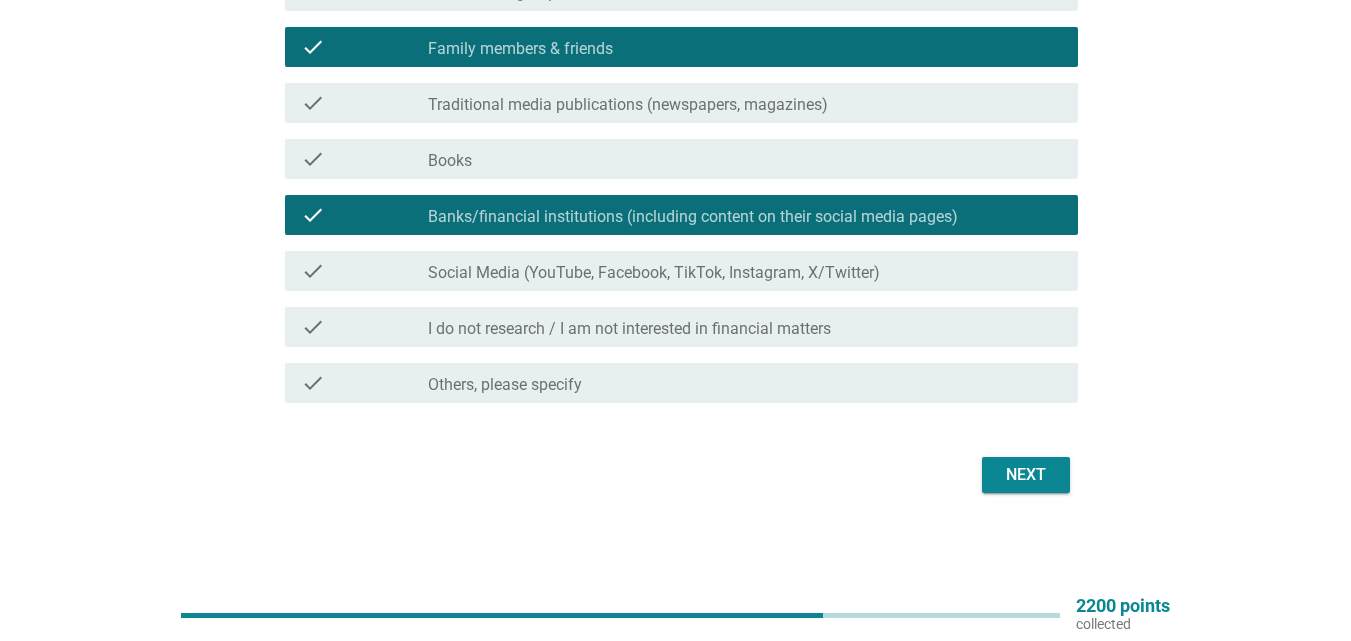 click on "Social Media (YouTube, Facebook, TikTok, Instagram, X/Twitter)" at bounding box center (654, 273) 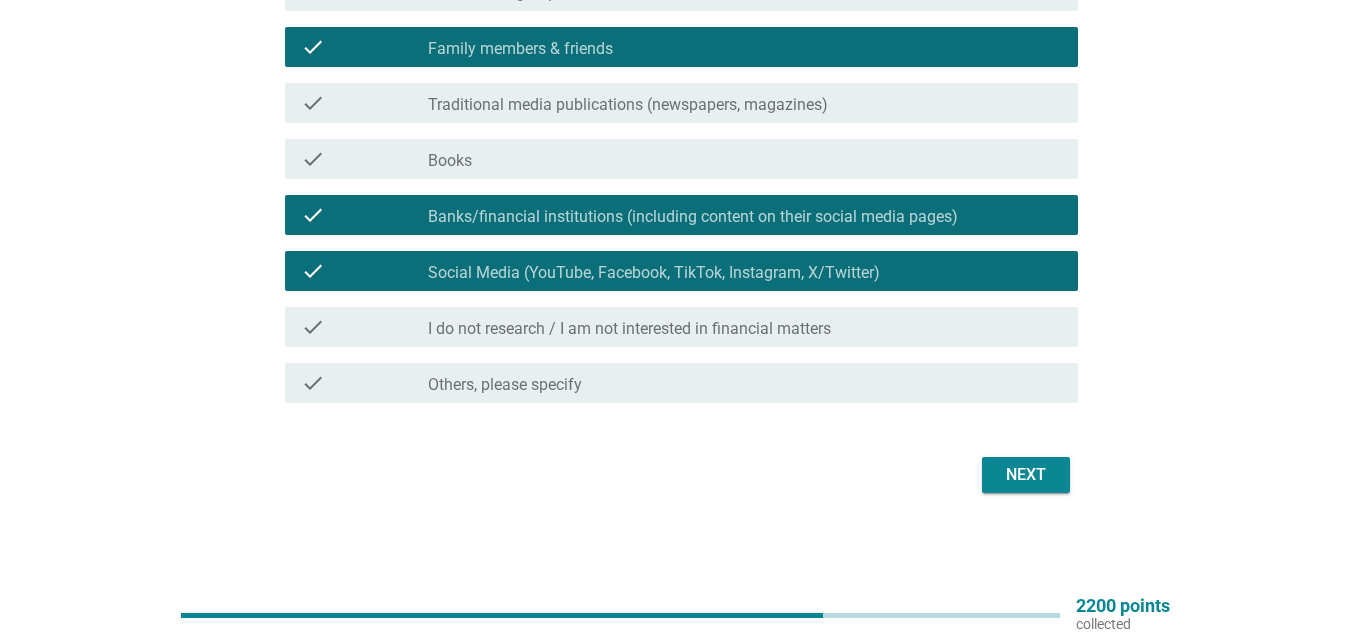 click on "Traditional media publications (newspapers, magazines)" at bounding box center [628, 105] 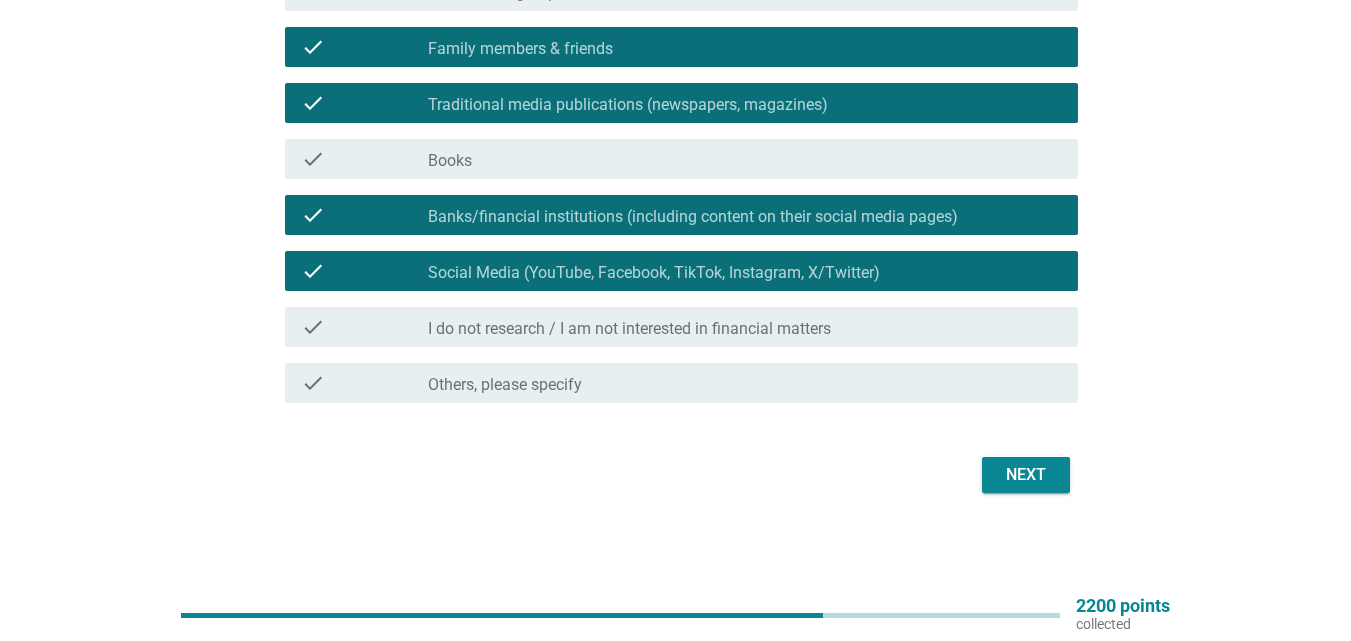 click on "Next" at bounding box center (1026, 475) 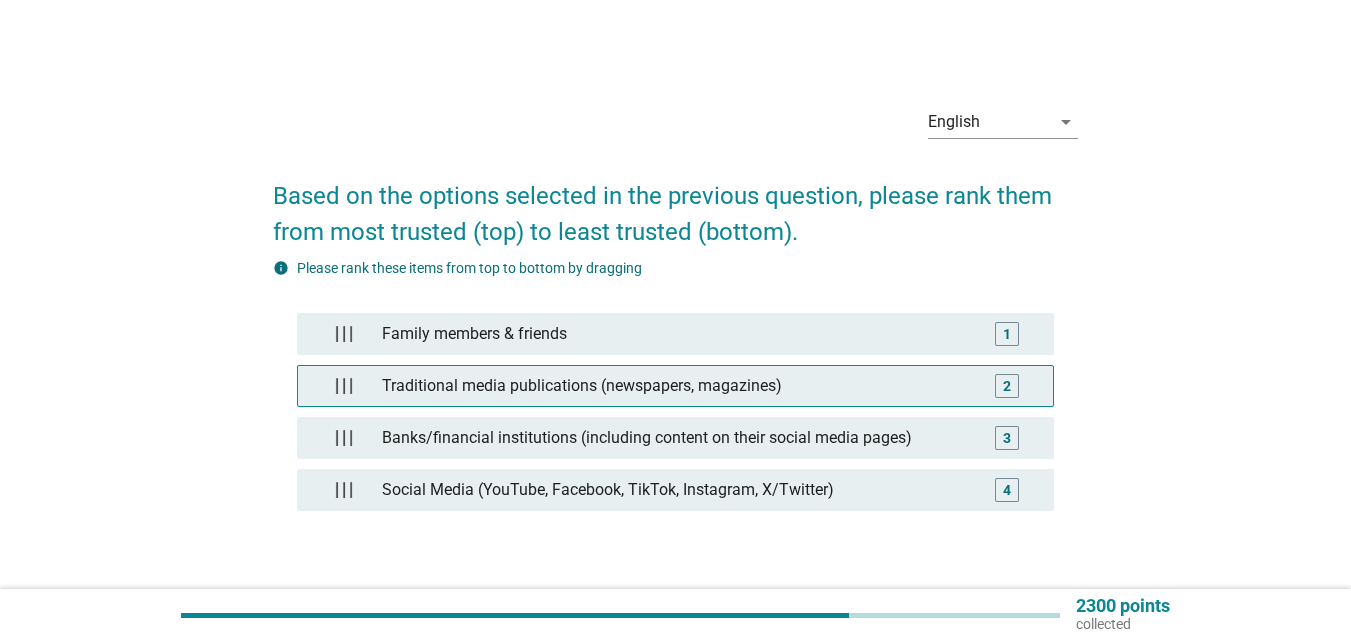 scroll, scrollTop: 100, scrollLeft: 0, axis: vertical 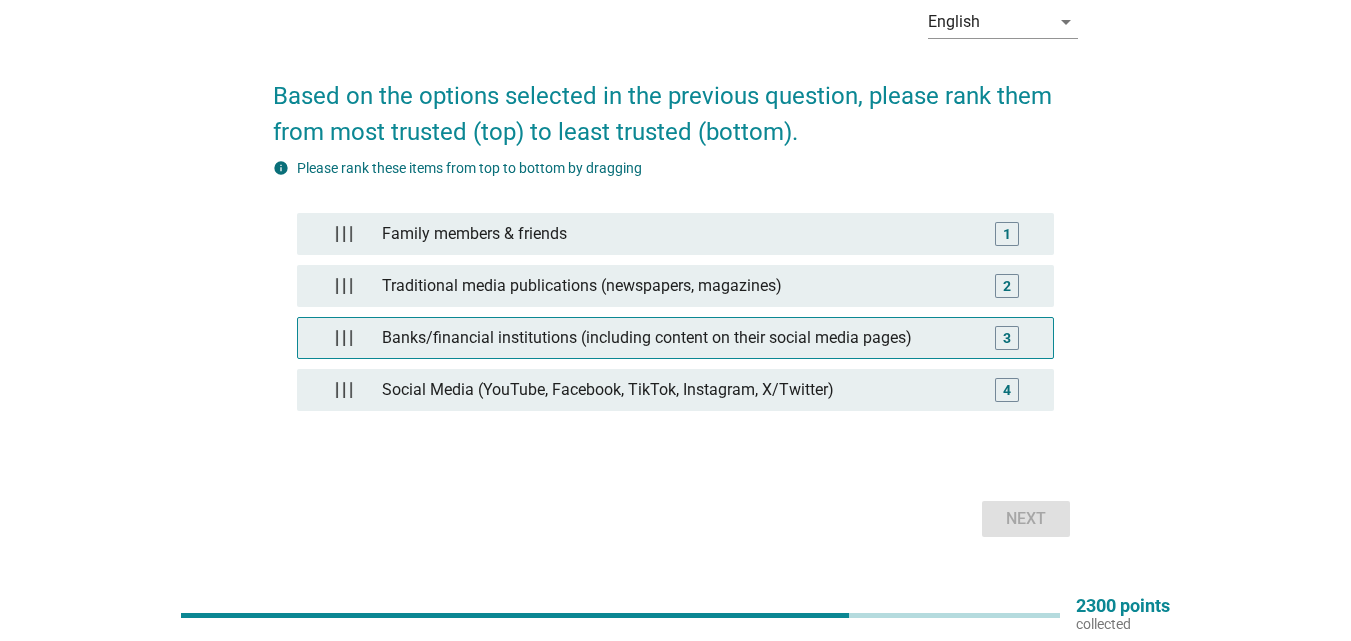 type 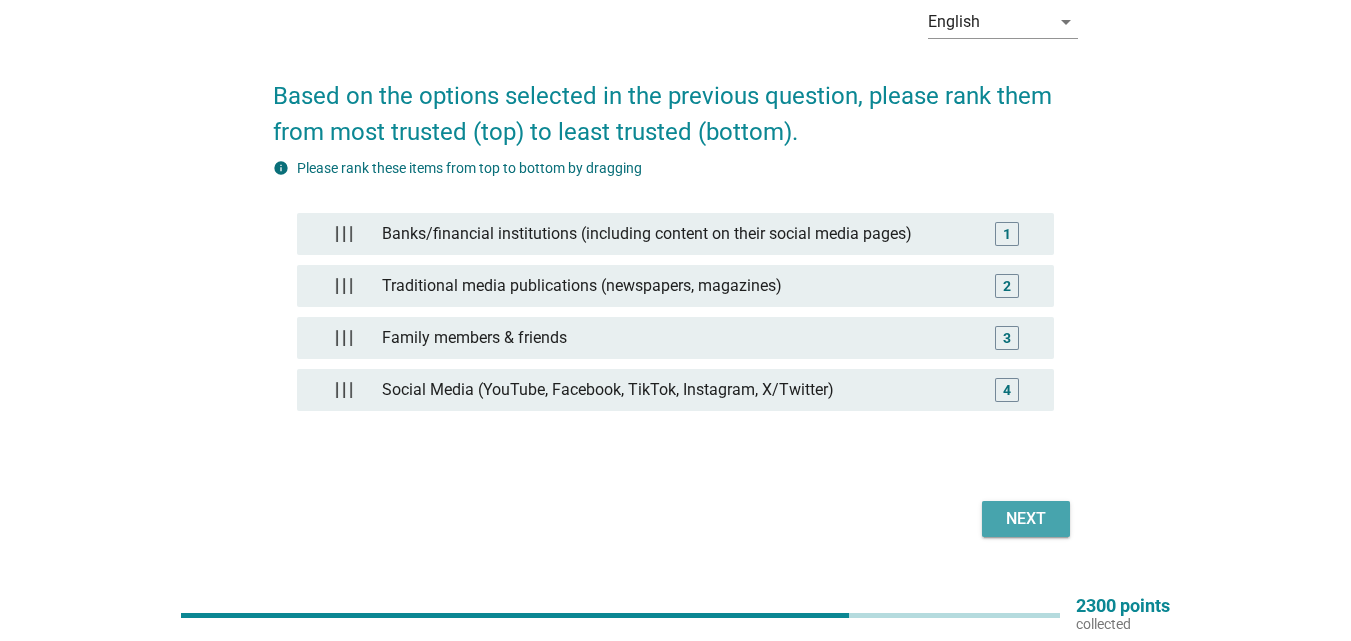 click on "Next" at bounding box center (1026, 519) 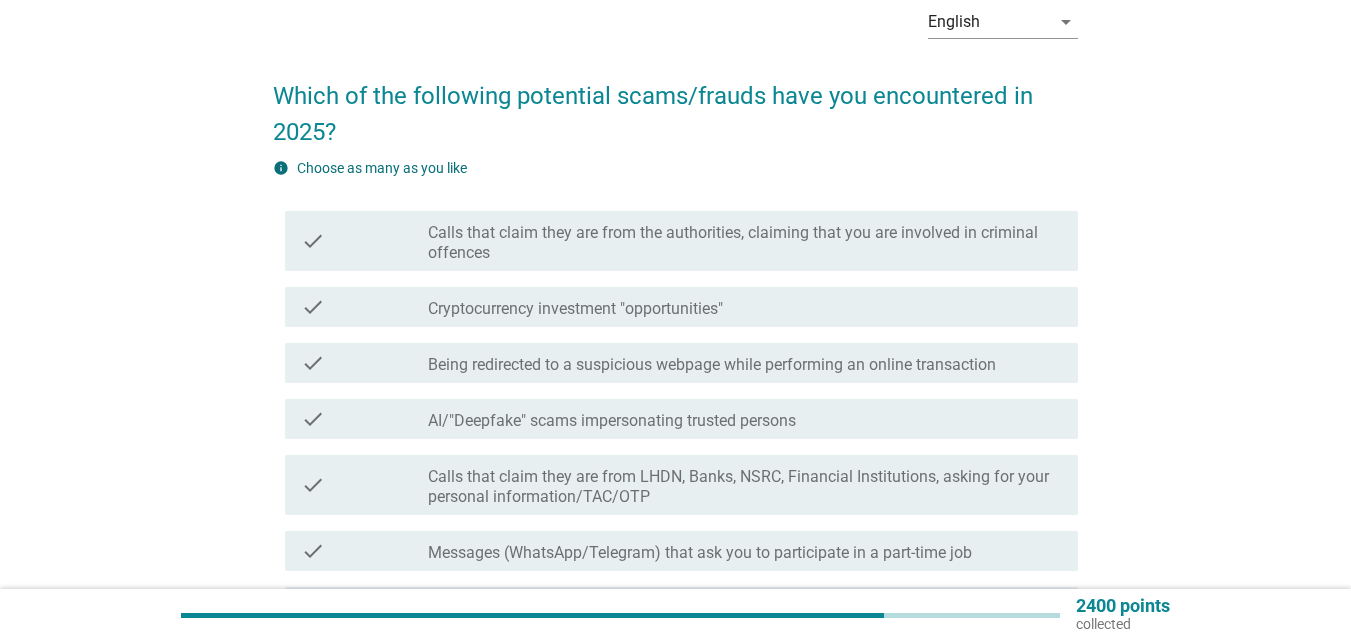 scroll, scrollTop: 200, scrollLeft: 0, axis: vertical 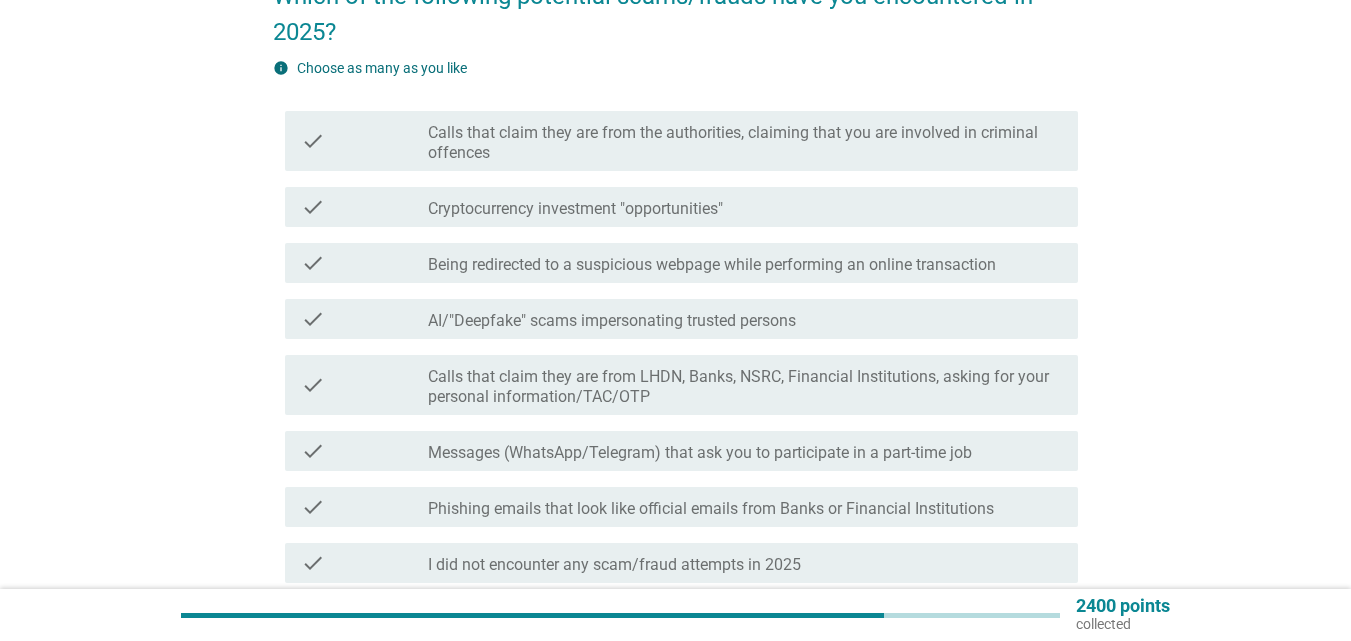 click on "Cryptocurrency investment "opportunities"" at bounding box center [575, 209] 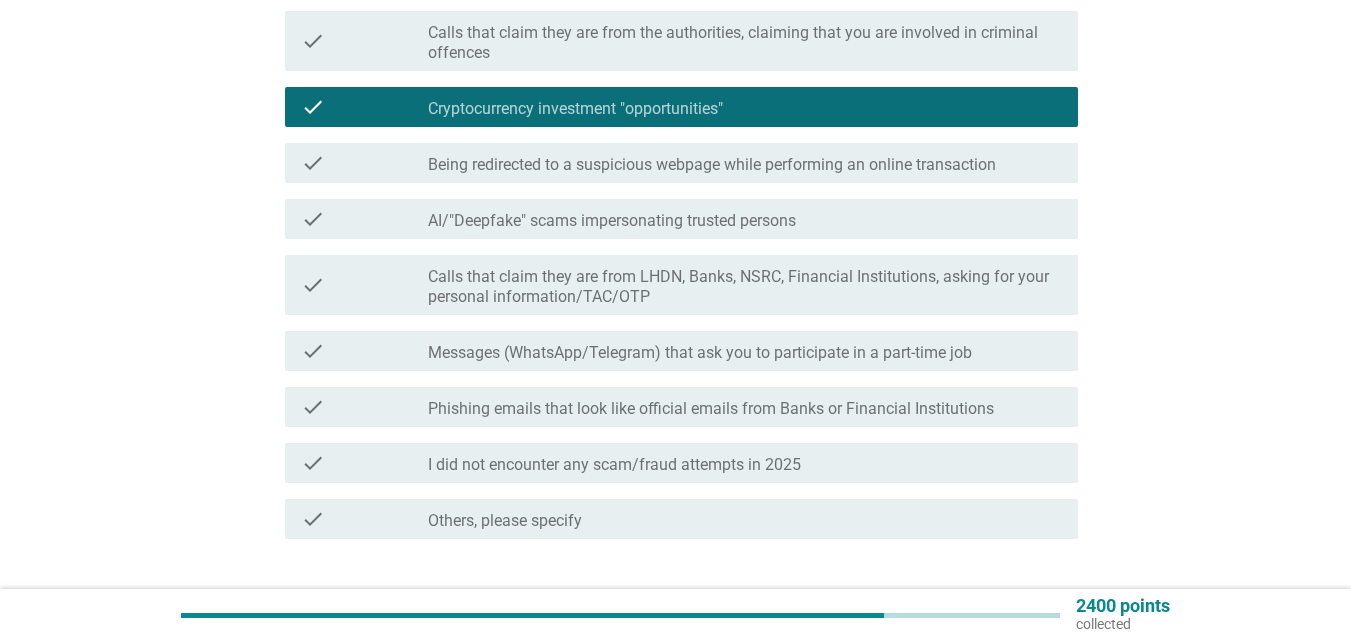 scroll, scrollTop: 400, scrollLeft: 0, axis: vertical 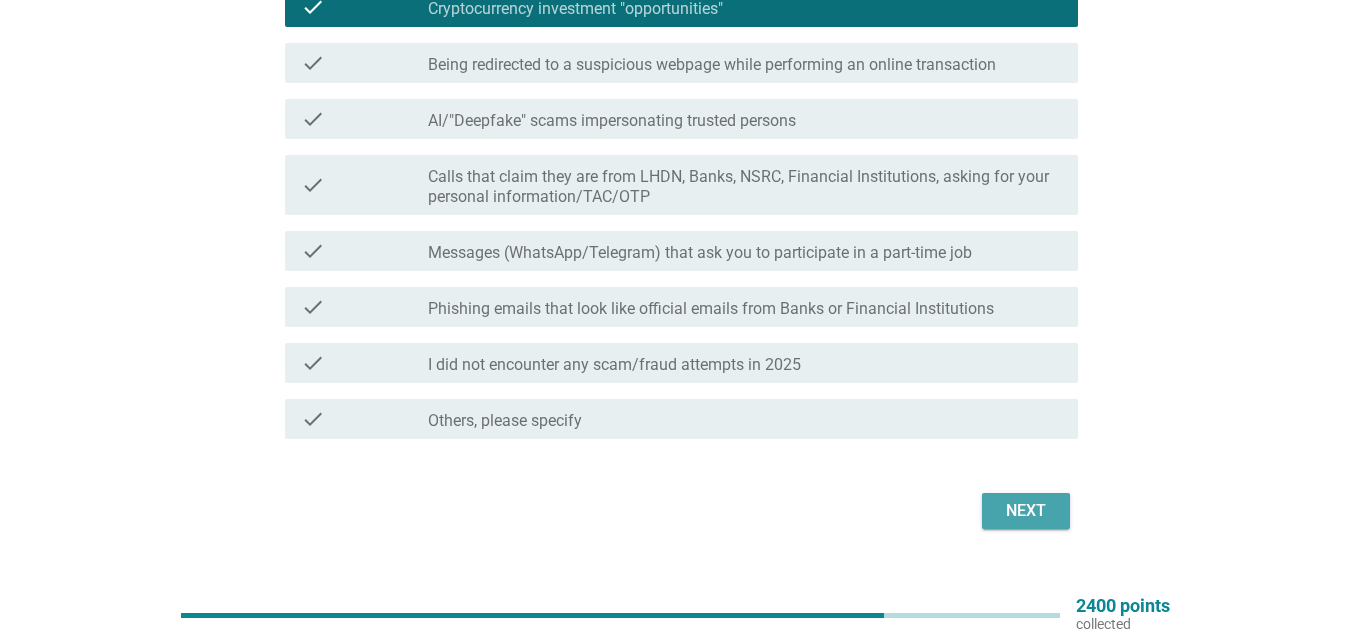 click on "Next" at bounding box center (1026, 511) 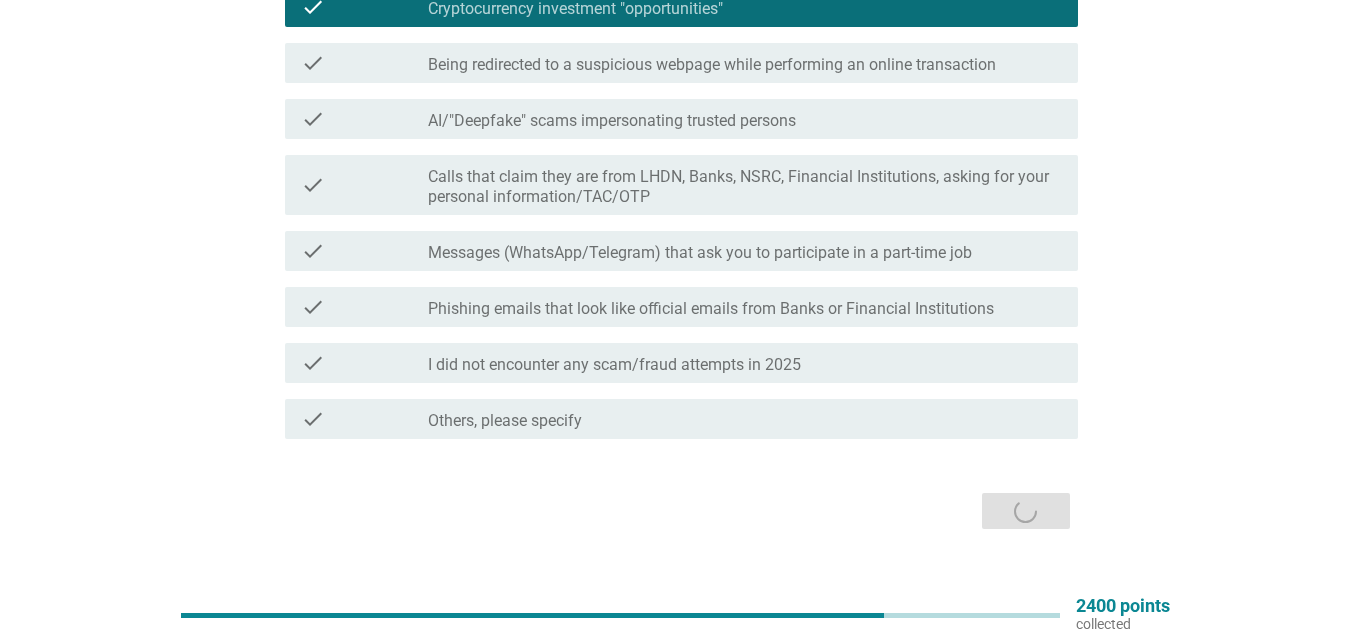 scroll, scrollTop: 0, scrollLeft: 0, axis: both 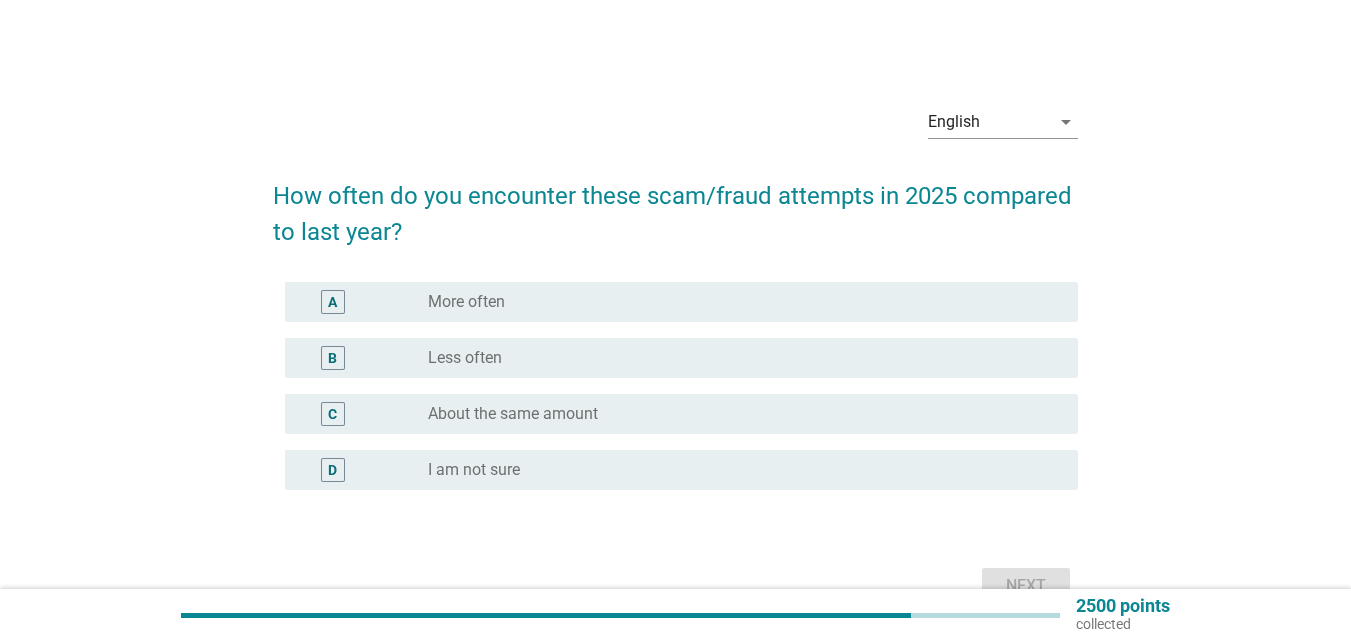click on "radio_button_unchecked Less often" at bounding box center (737, 358) 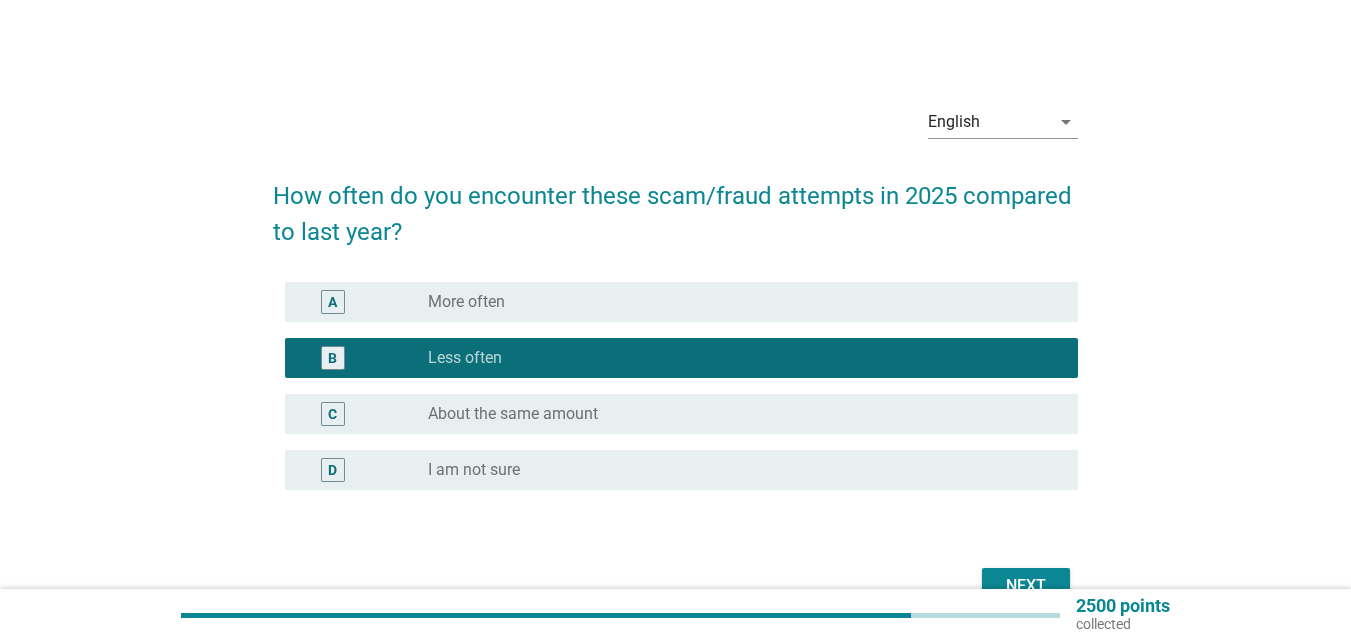 click on "Next" at bounding box center [1026, 586] 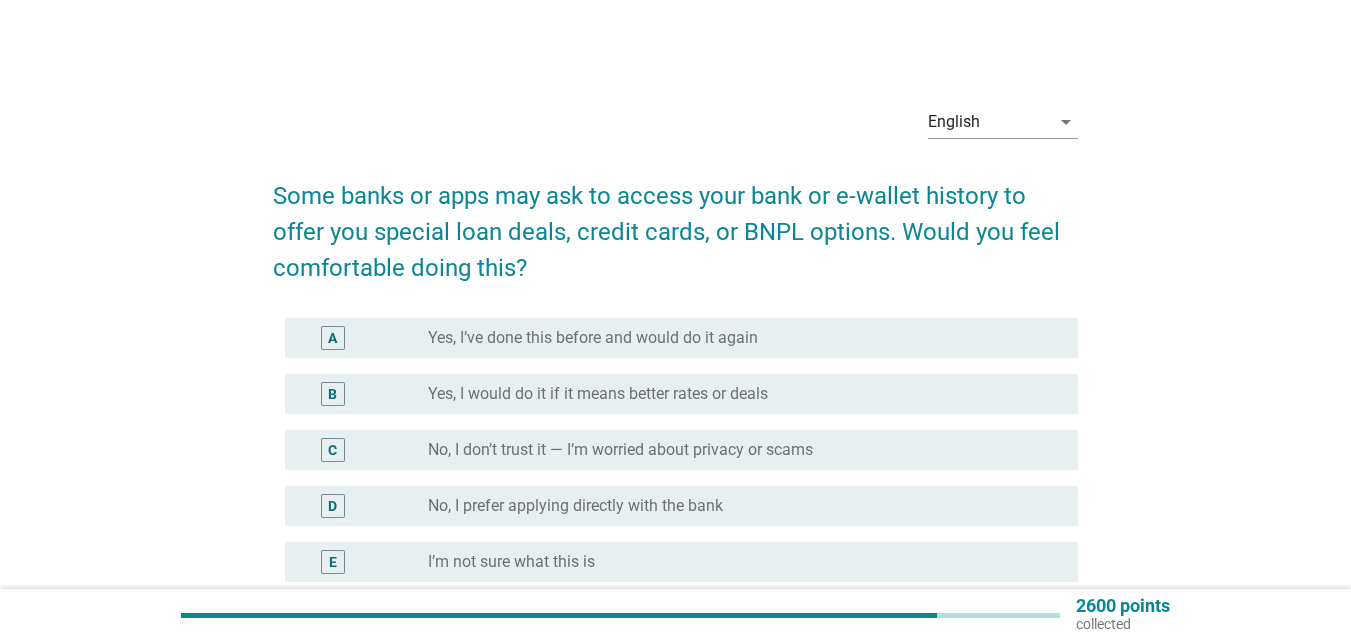 scroll, scrollTop: 100, scrollLeft: 0, axis: vertical 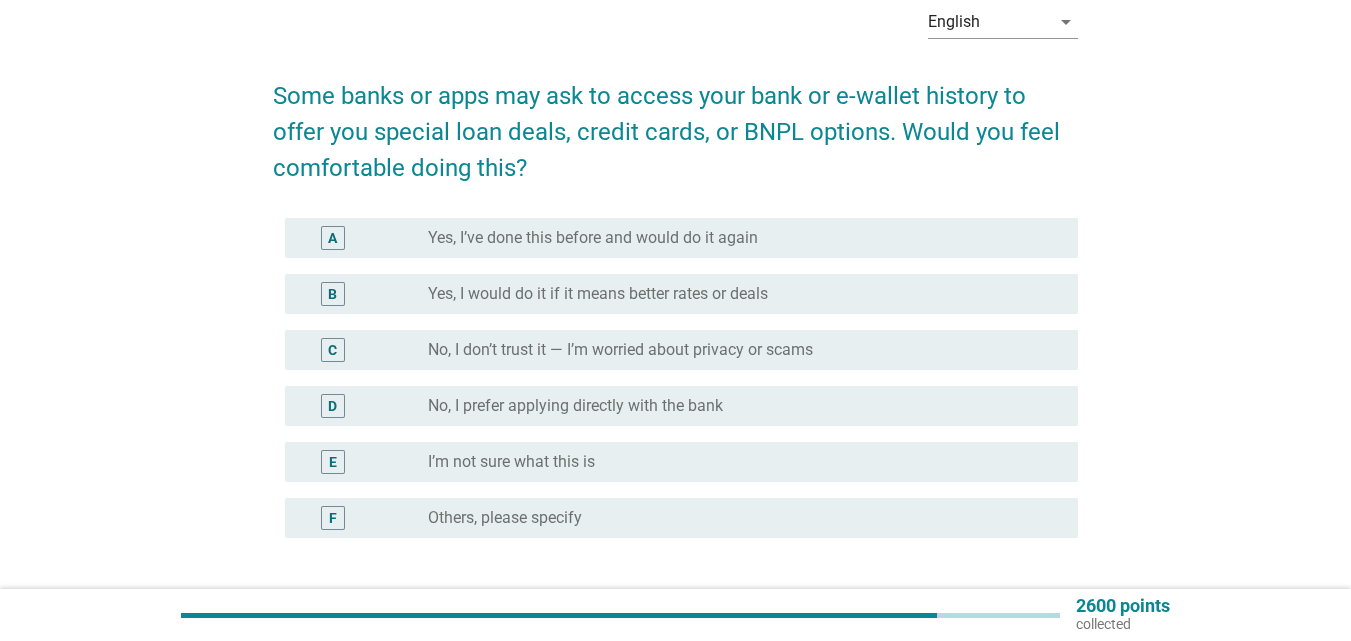 click on "No, I don’t trust it — I’m worried about privacy or scams" at bounding box center [620, 350] 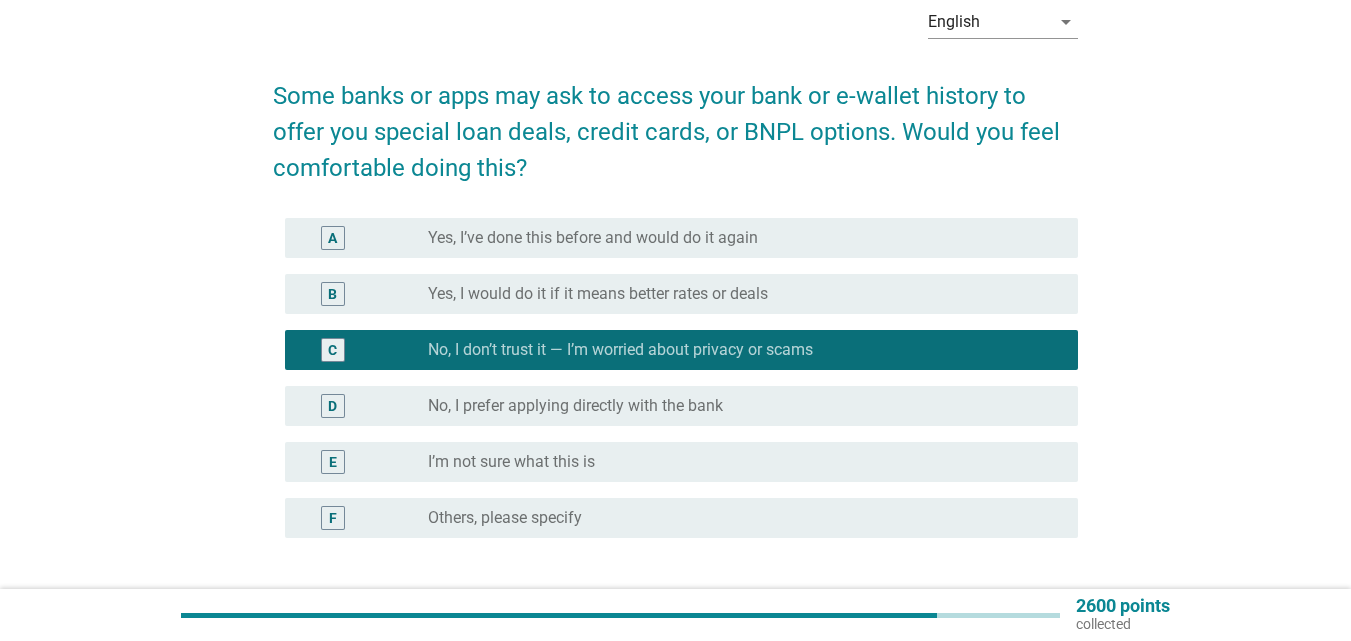 scroll, scrollTop: 200, scrollLeft: 0, axis: vertical 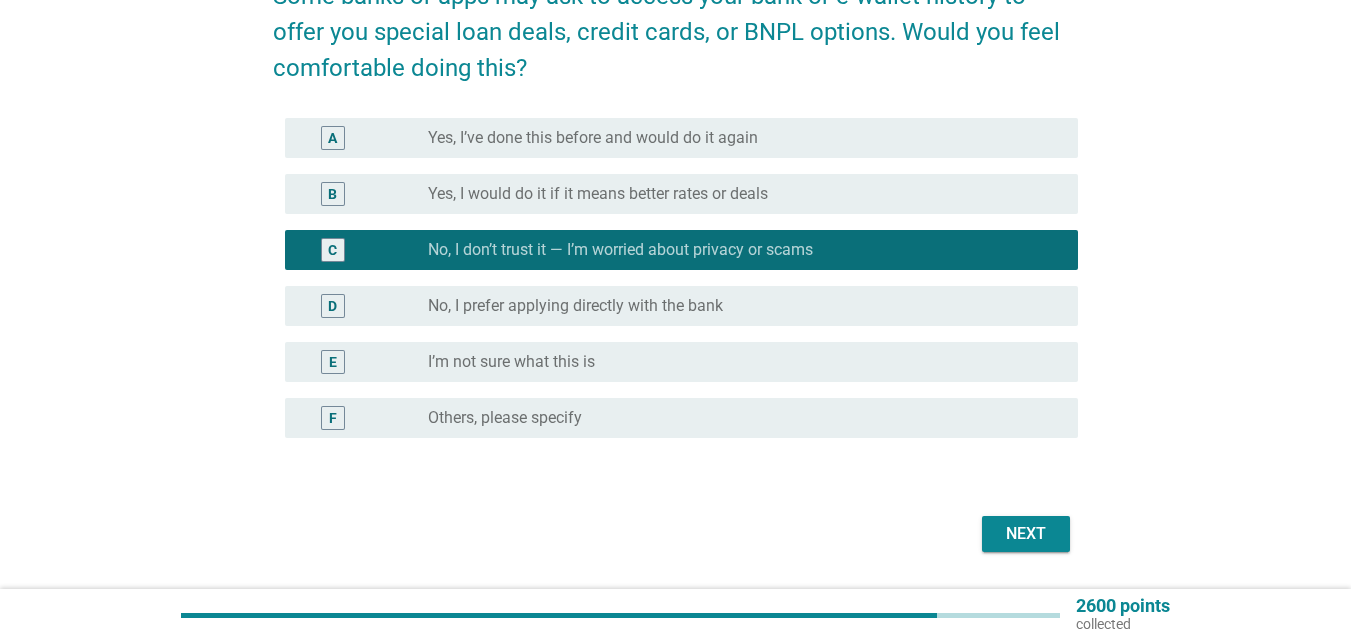 click on "Next" at bounding box center [1026, 534] 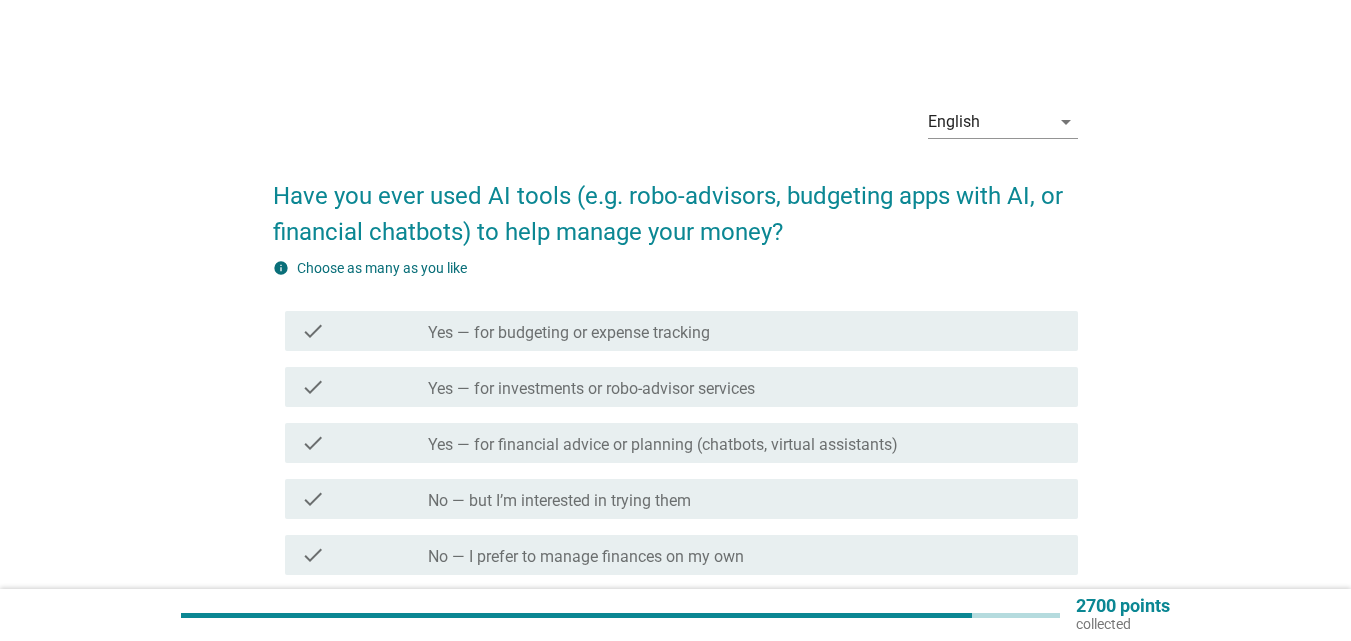 scroll, scrollTop: 100, scrollLeft: 0, axis: vertical 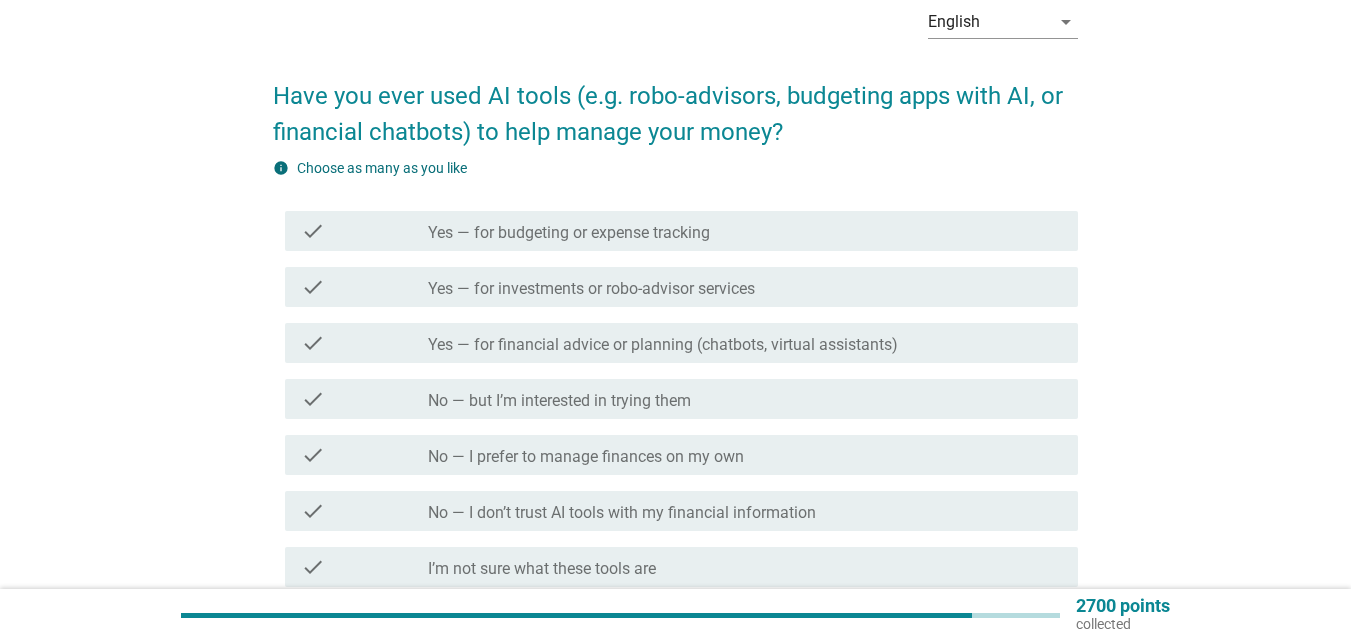 click on "check_box_outline_blank No — I prefer to manage finances on my own" at bounding box center (745, 455) 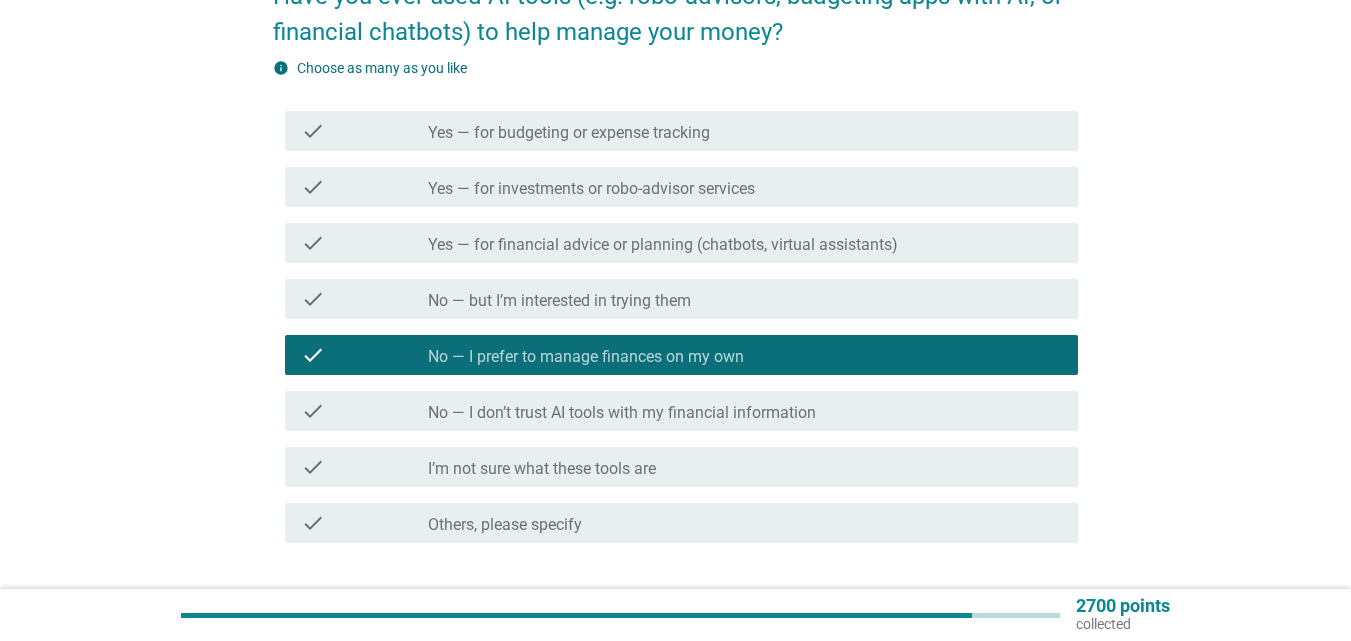scroll, scrollTop: 340, scrollLeft: 0, axis: vertical 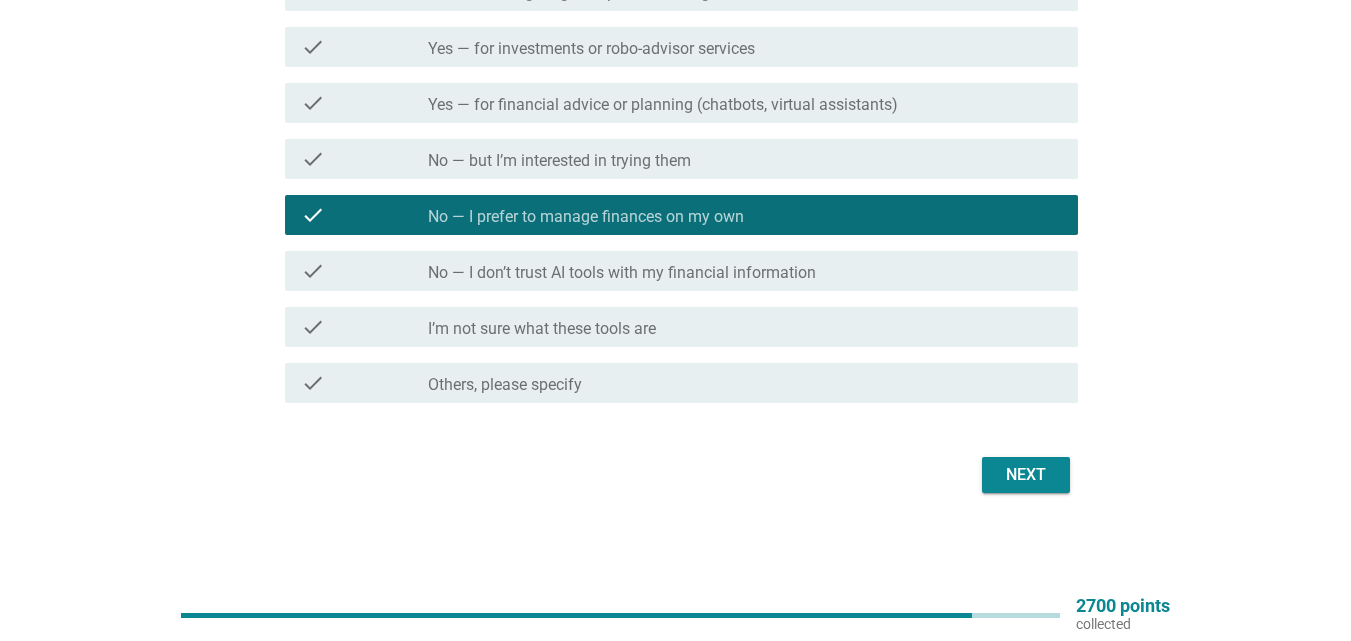 click on "Next" at bounding box center [1026, 475] 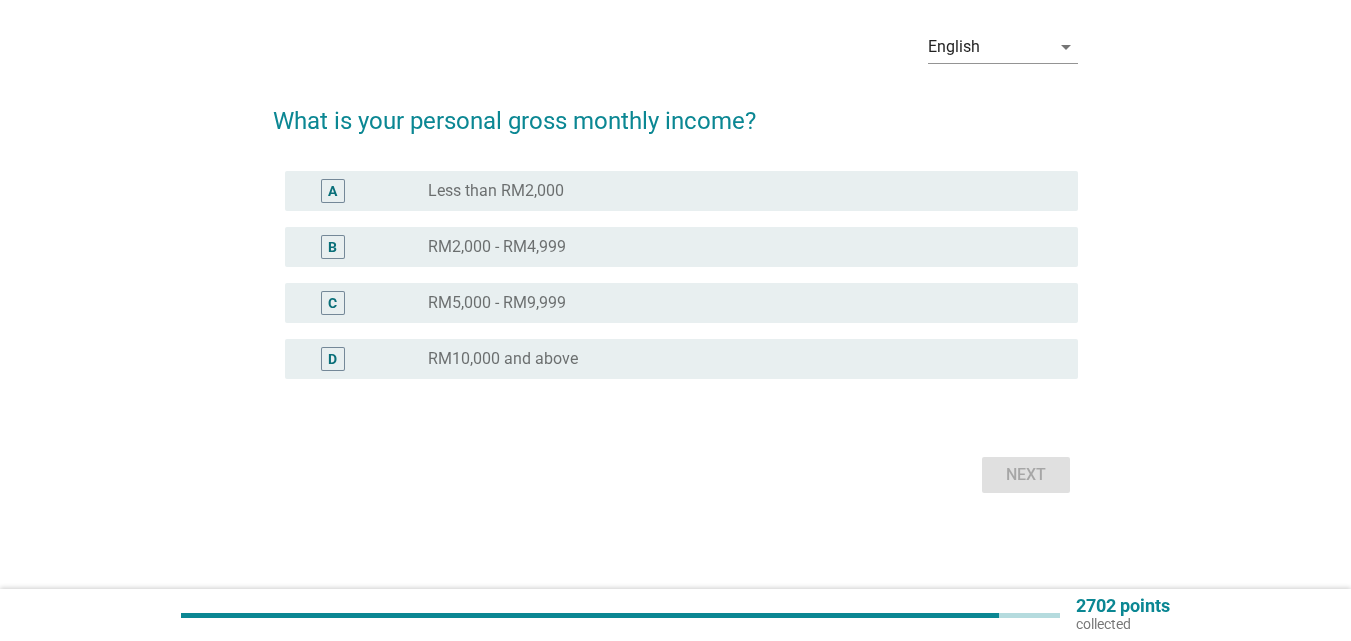 scroll, scrollTop: 0, scrollLeft: 0, axis: both 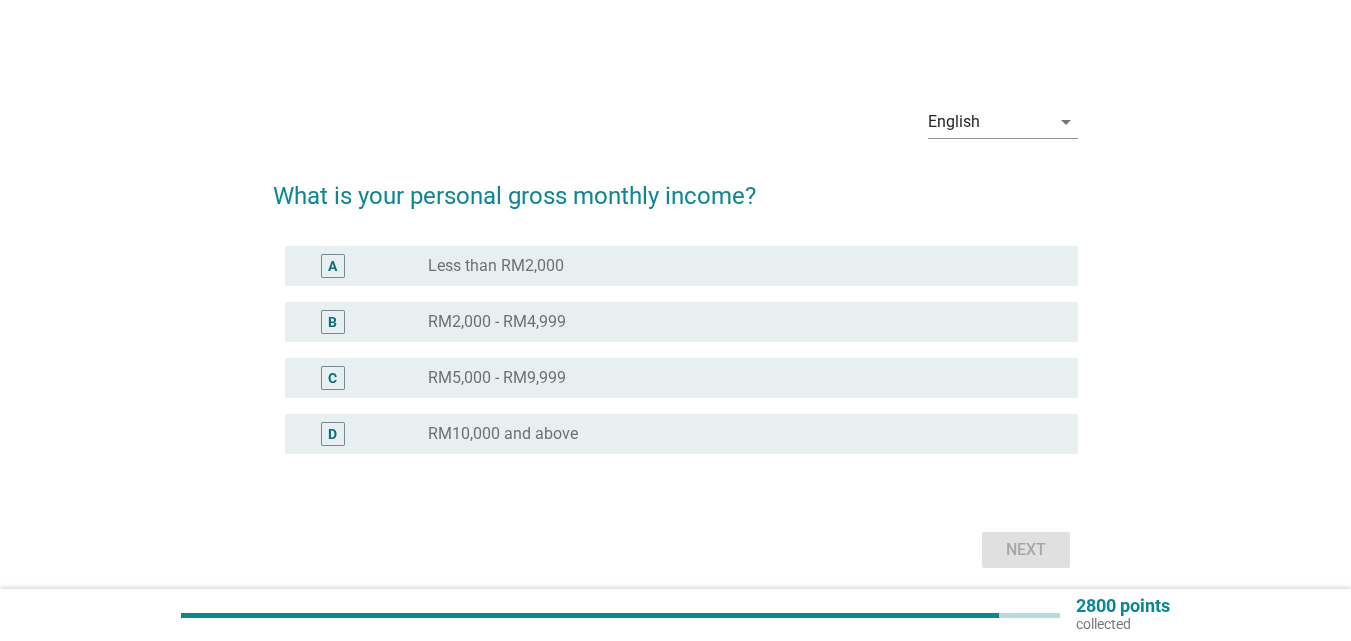 click on "radio_button_unchecked RM2,000 - RM4,999" at bounding box center [737, 322] 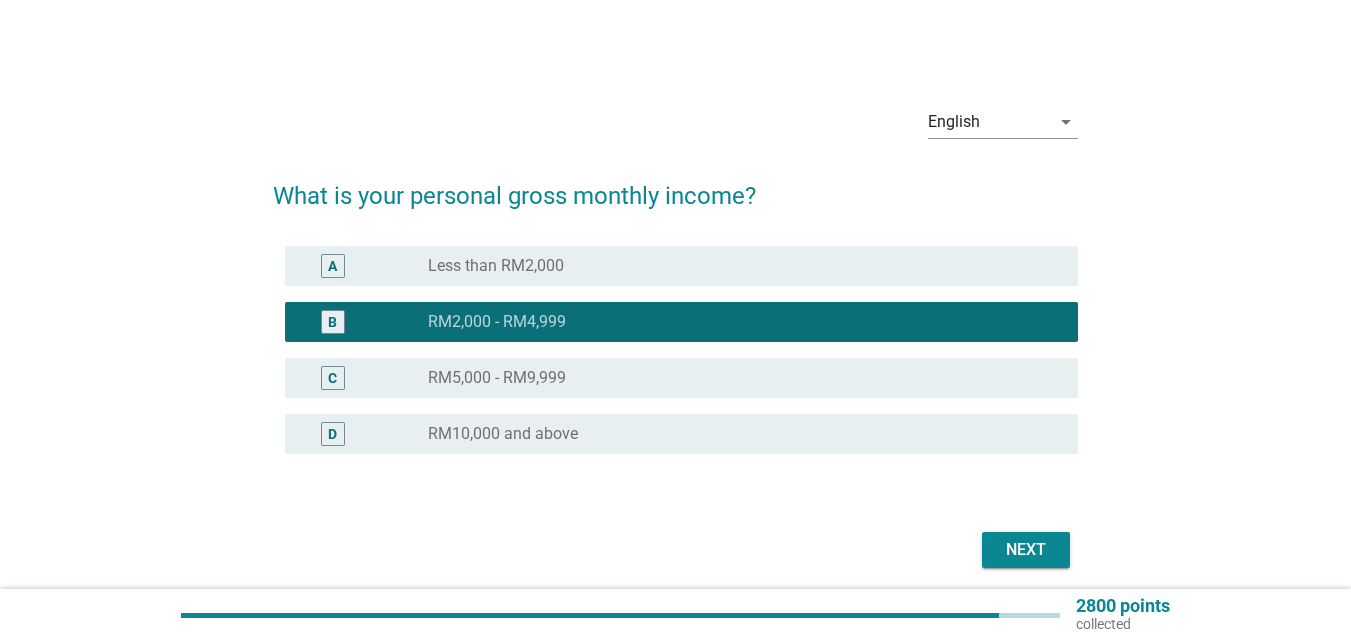 click on "Next" at bounding box center (1026, 550) 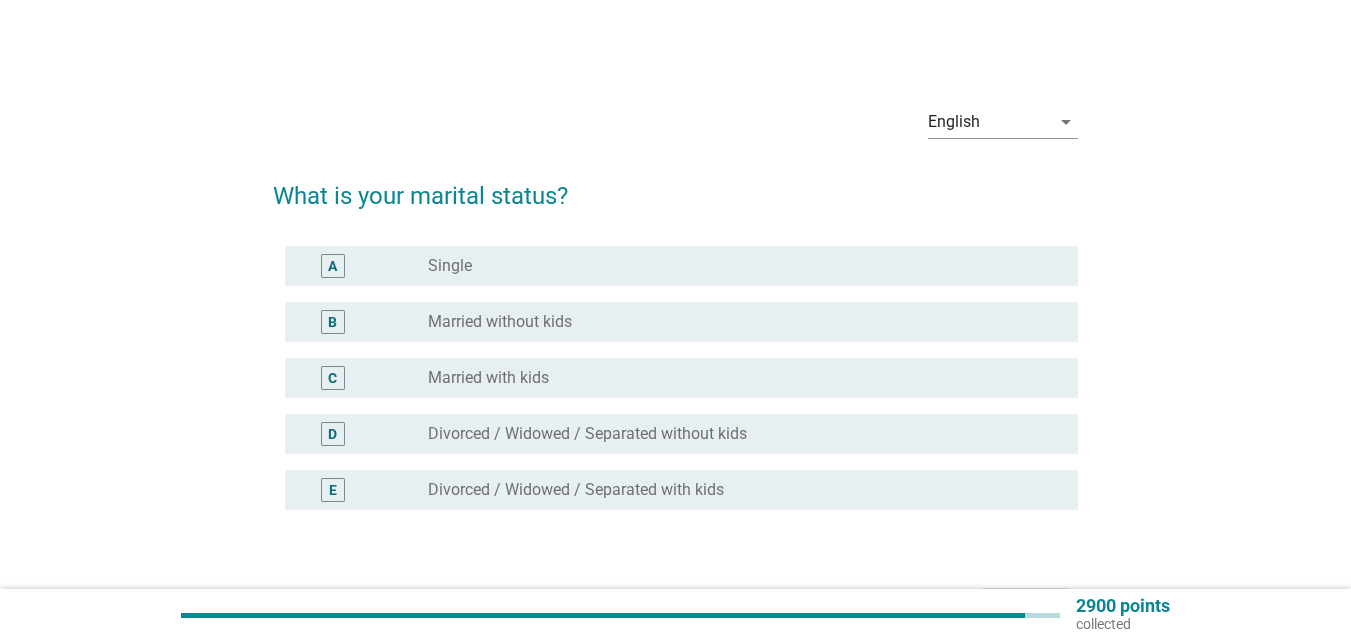 click on "radio_button_unchecked Single" at bounding box center [737, 266] 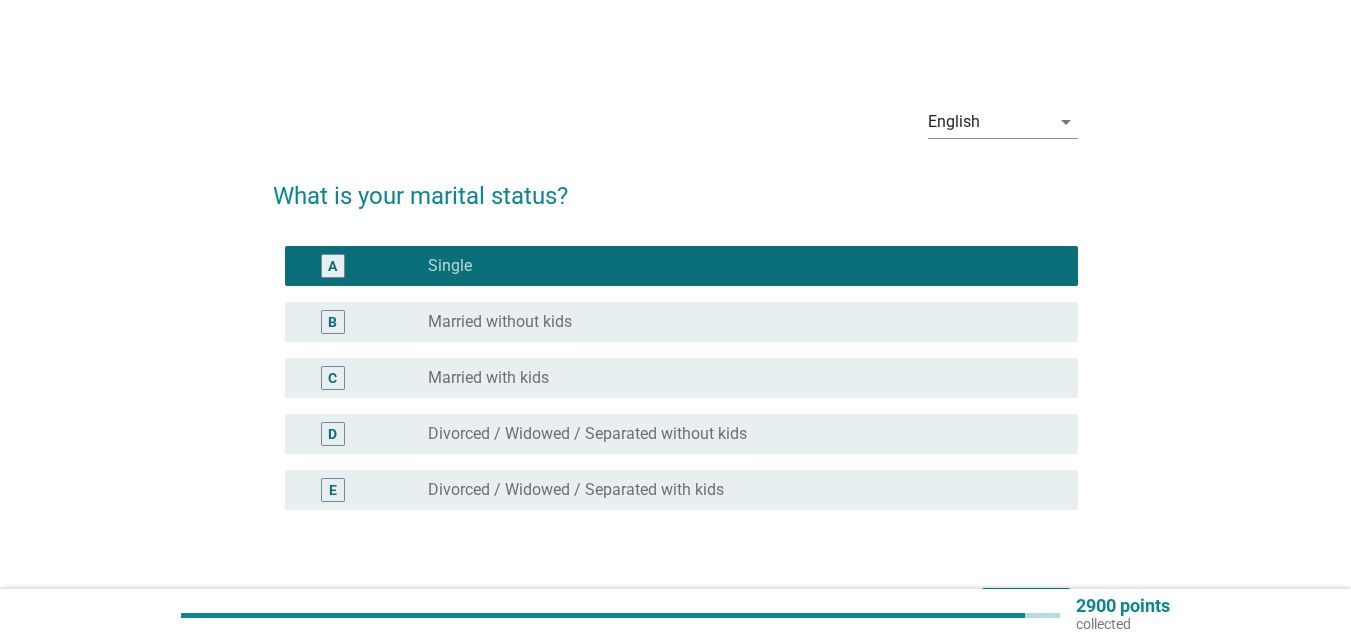 scroll, scrollTop: 131, scrollLeft: 0, axis: vertical 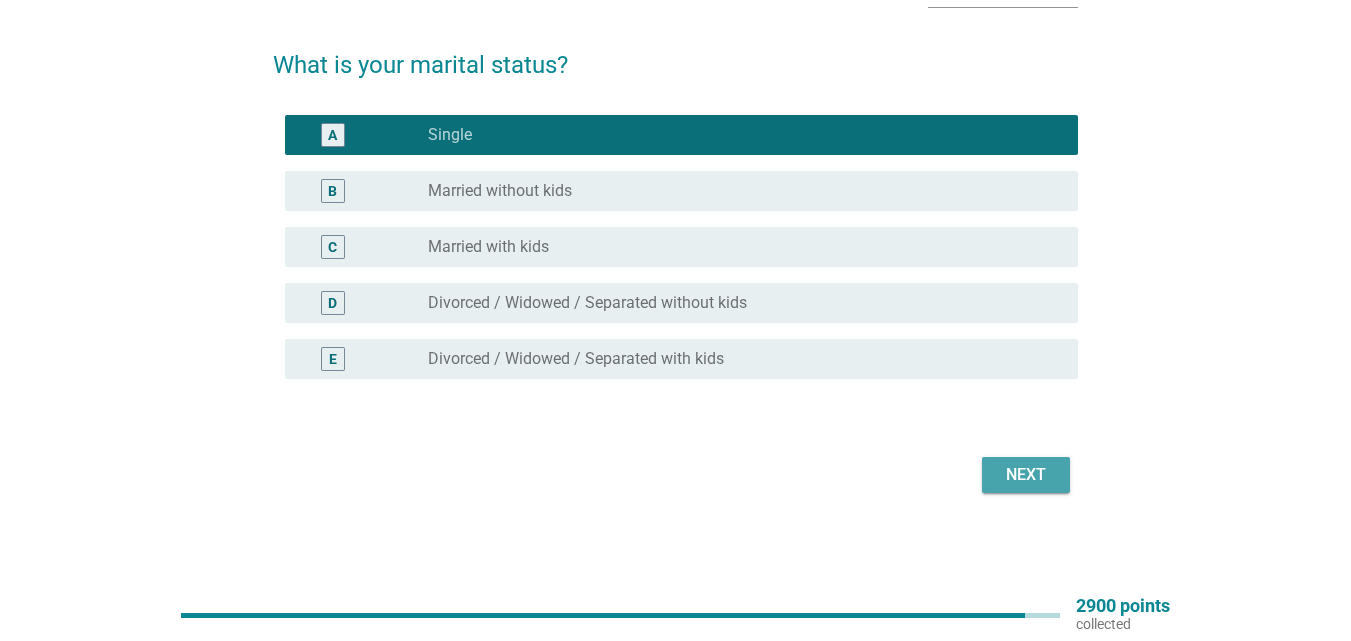 click on "Next" at bounding box center (1026, 475) 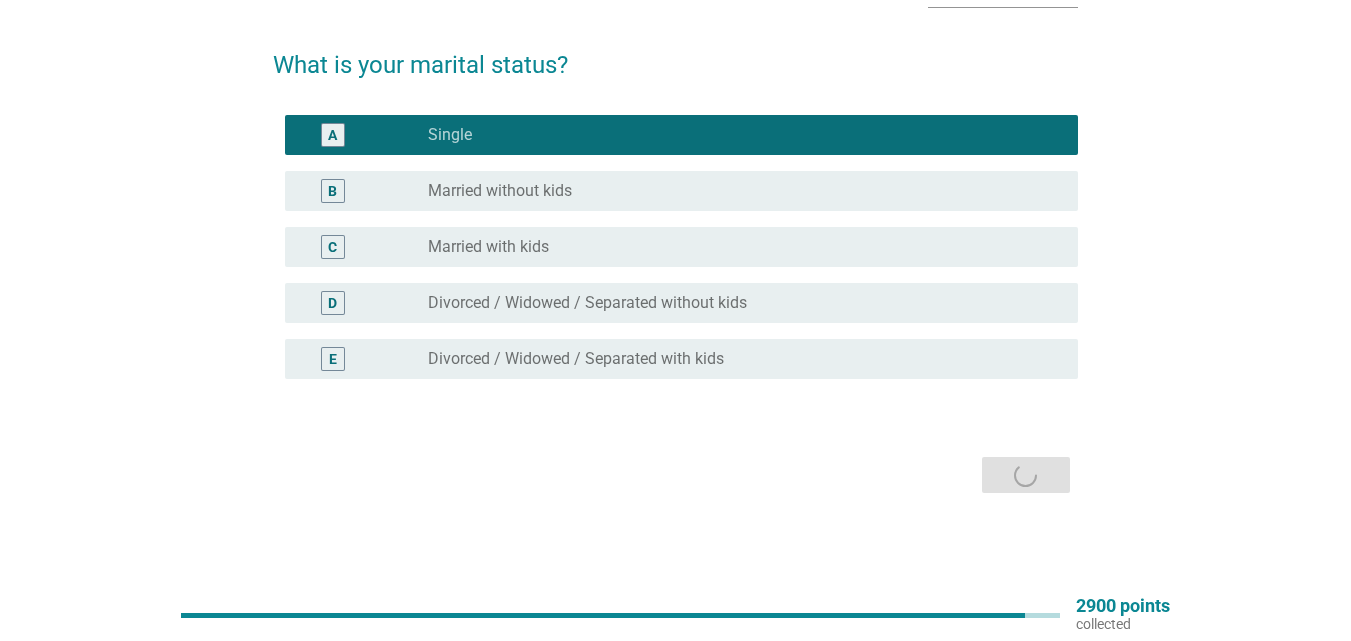 scroll, scrollTop: 0, scrollLeft: 0, axis: both 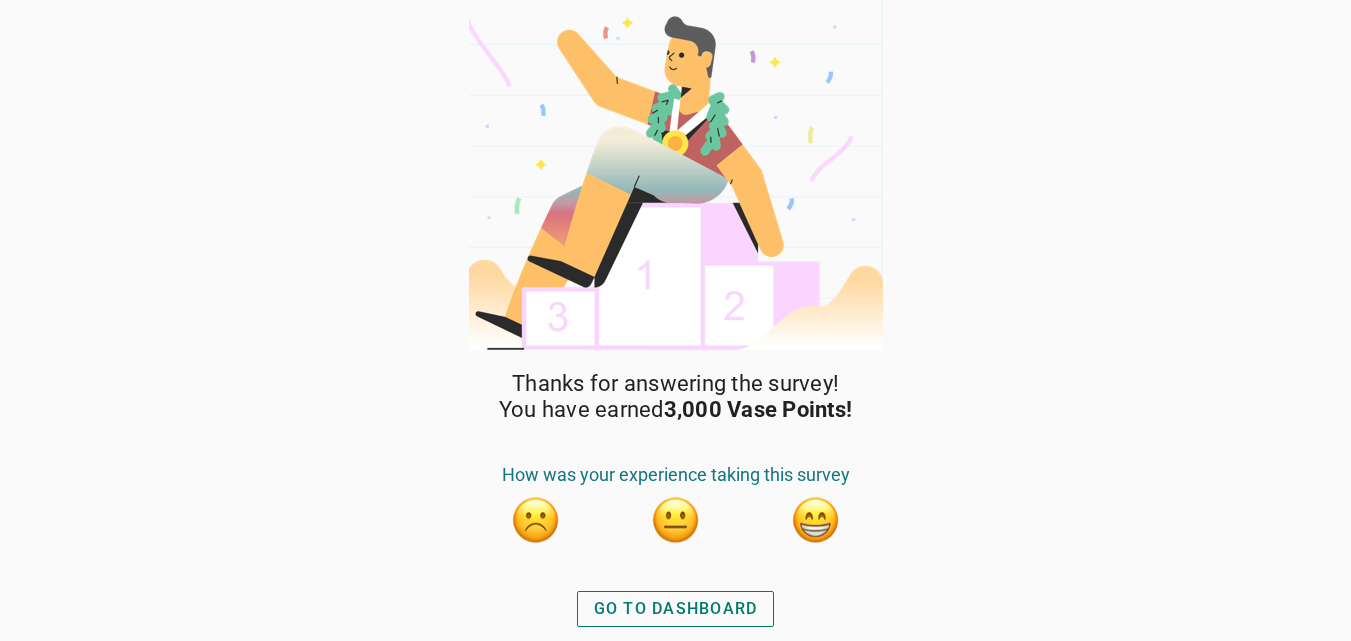 click at bounding box center [816, 520] 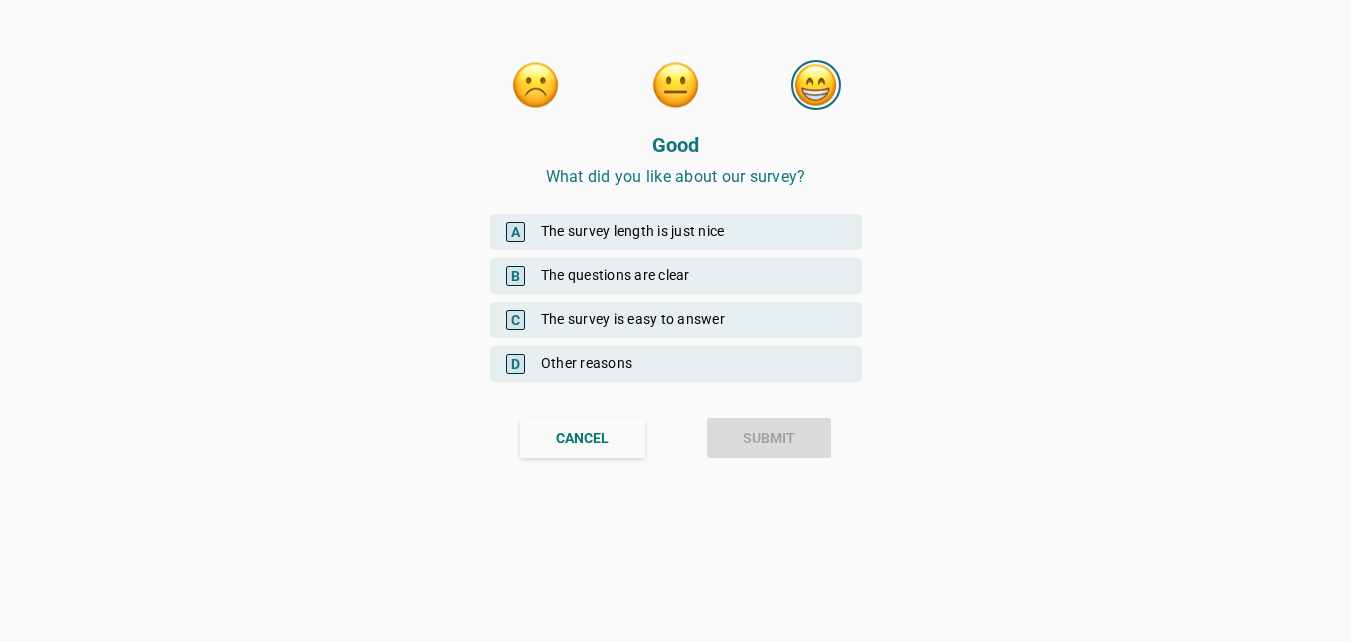 click on "B
The questions are clear" at bounding box center [676, 276] 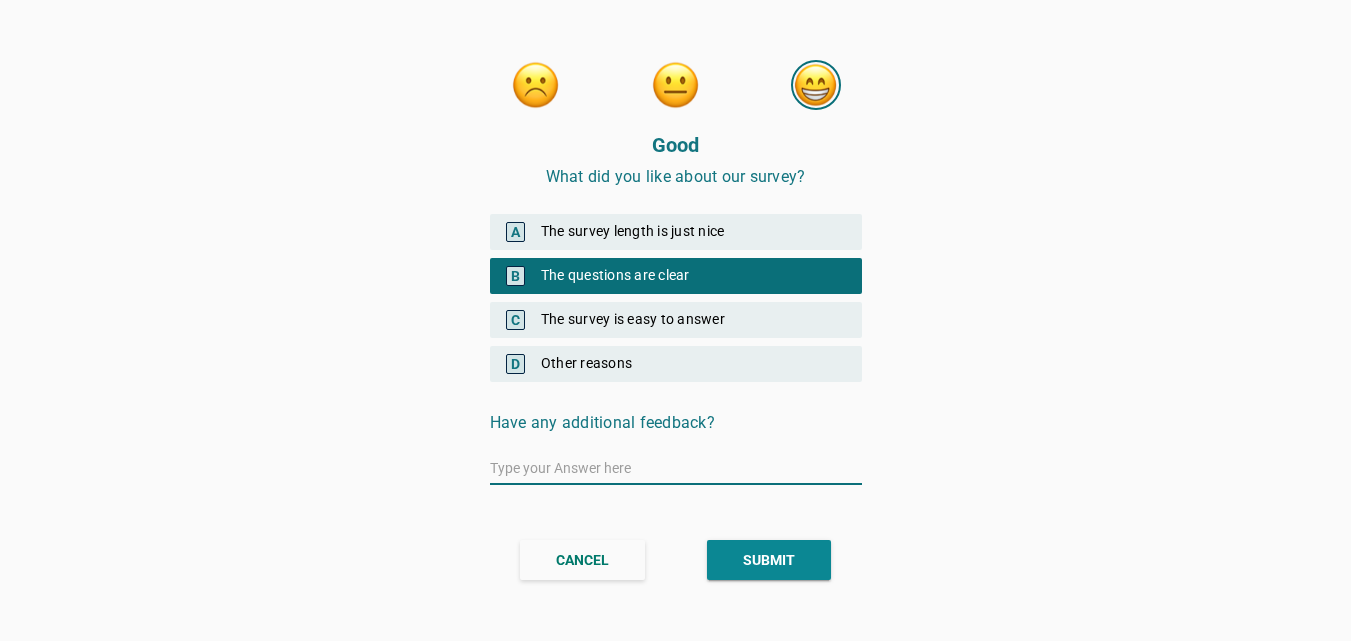 click on "C
The survey is easy to answer" at bounding box center [676, 320] 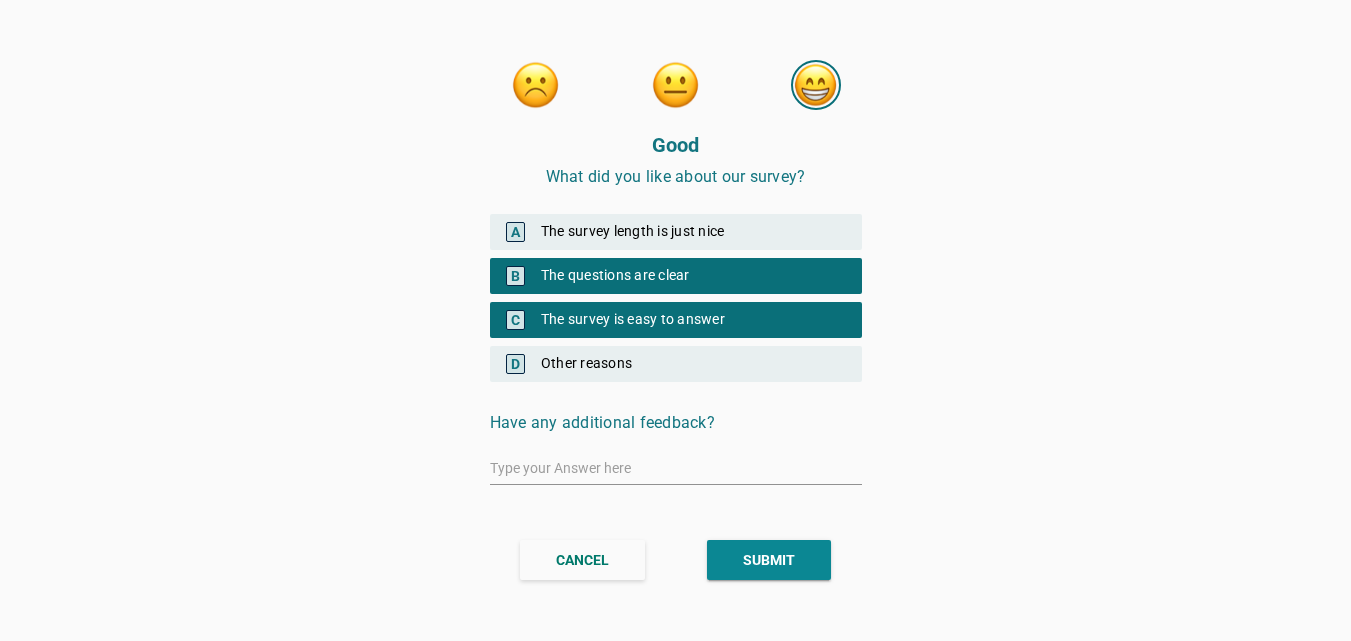 click on "A
The survey length is just nice" at bounding box center [676, 232] 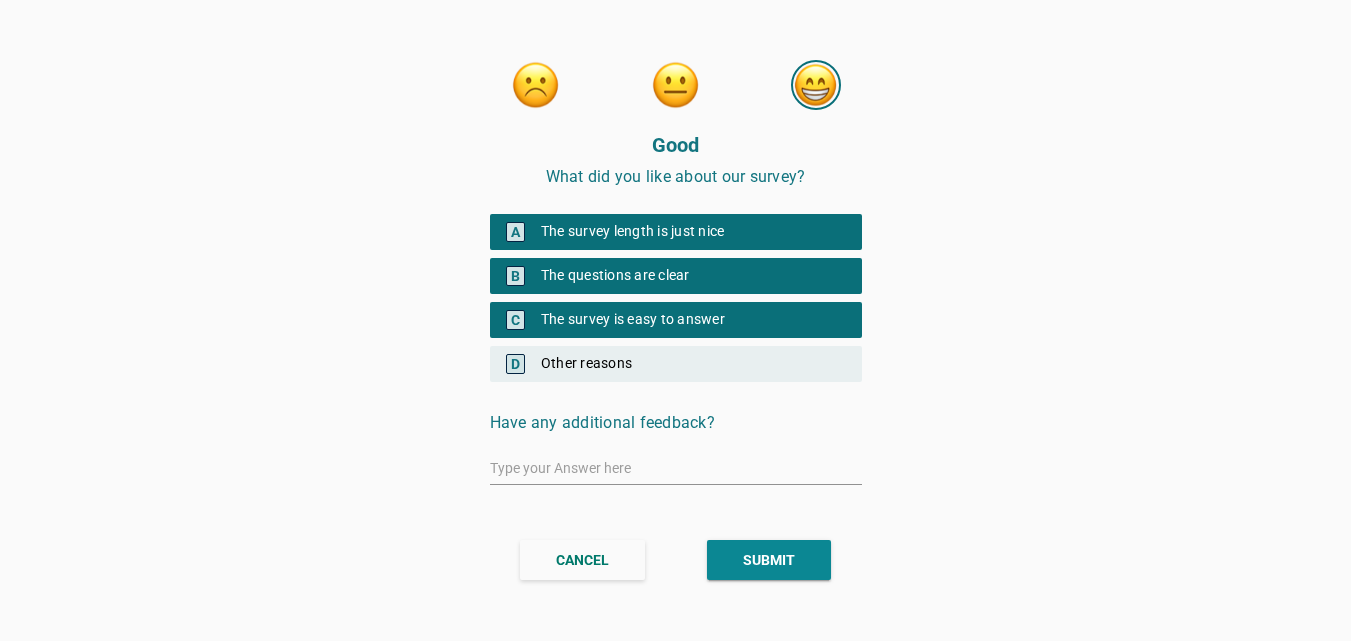 click on "SUBMIT" at bounding box center [769, 560] 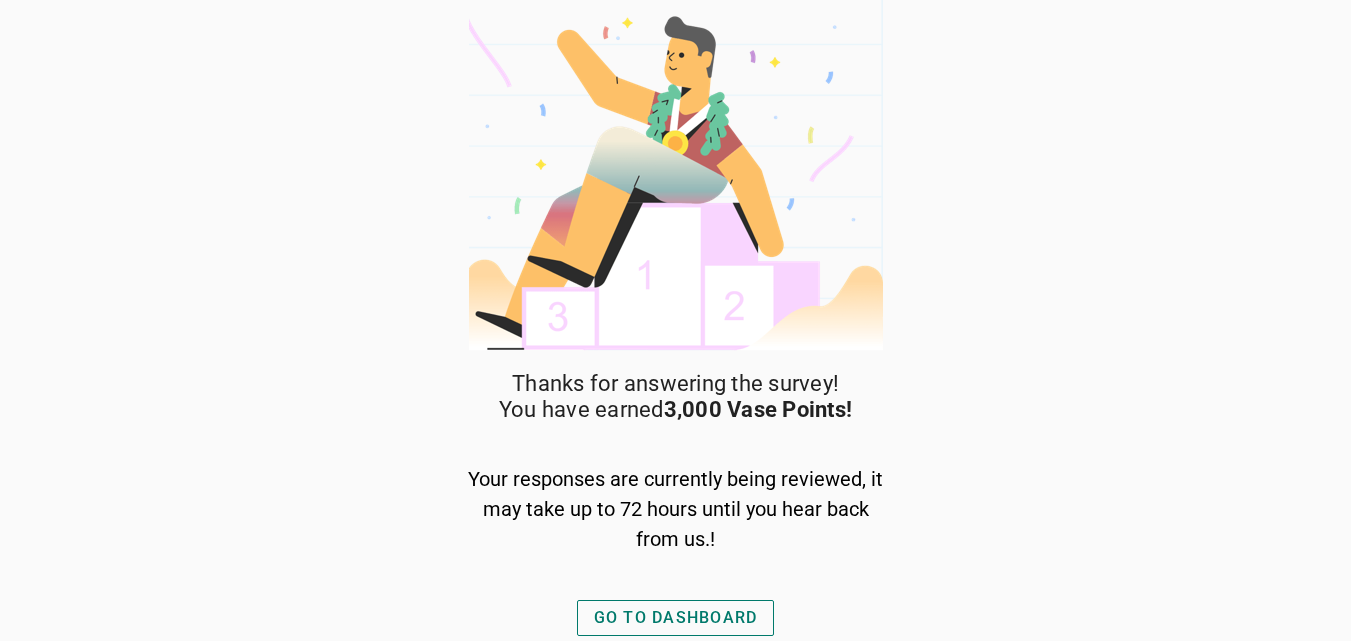 scroll, scrollTop: 1, scrollLeft: 0, axis: vertical 